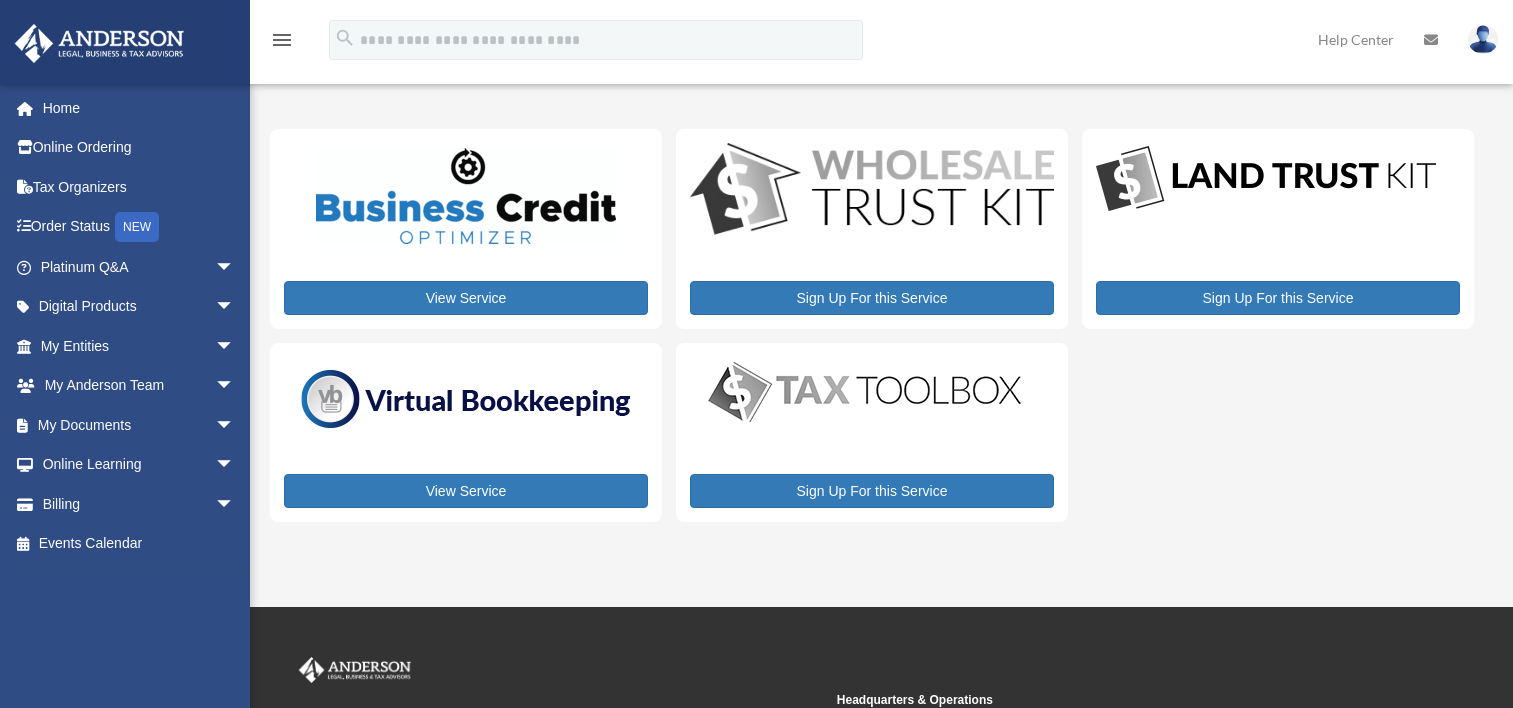 scroll, scrollTop: 0, scrollLeft: 0, axis: both 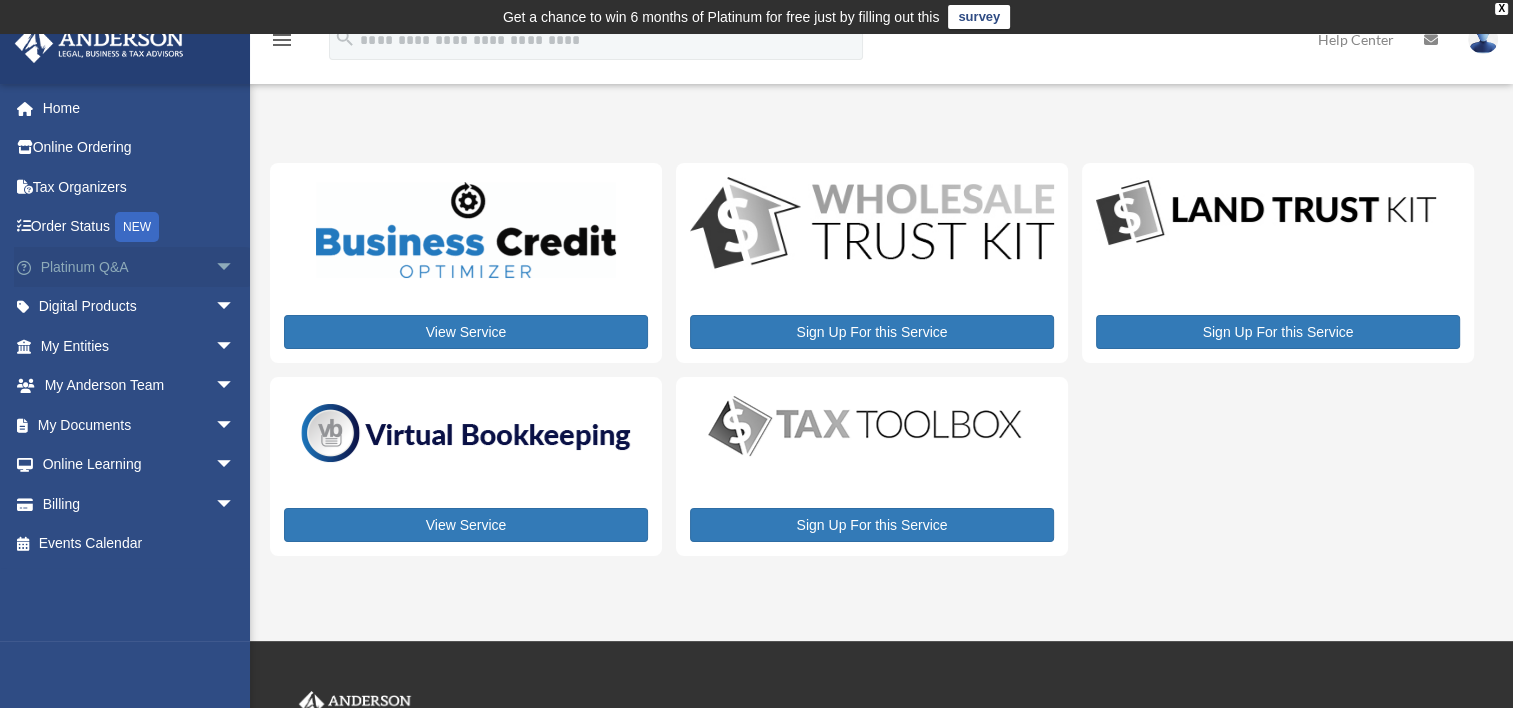 click on "Platinum Q&A arrow_drop_down" at bounding box center [139, 267] 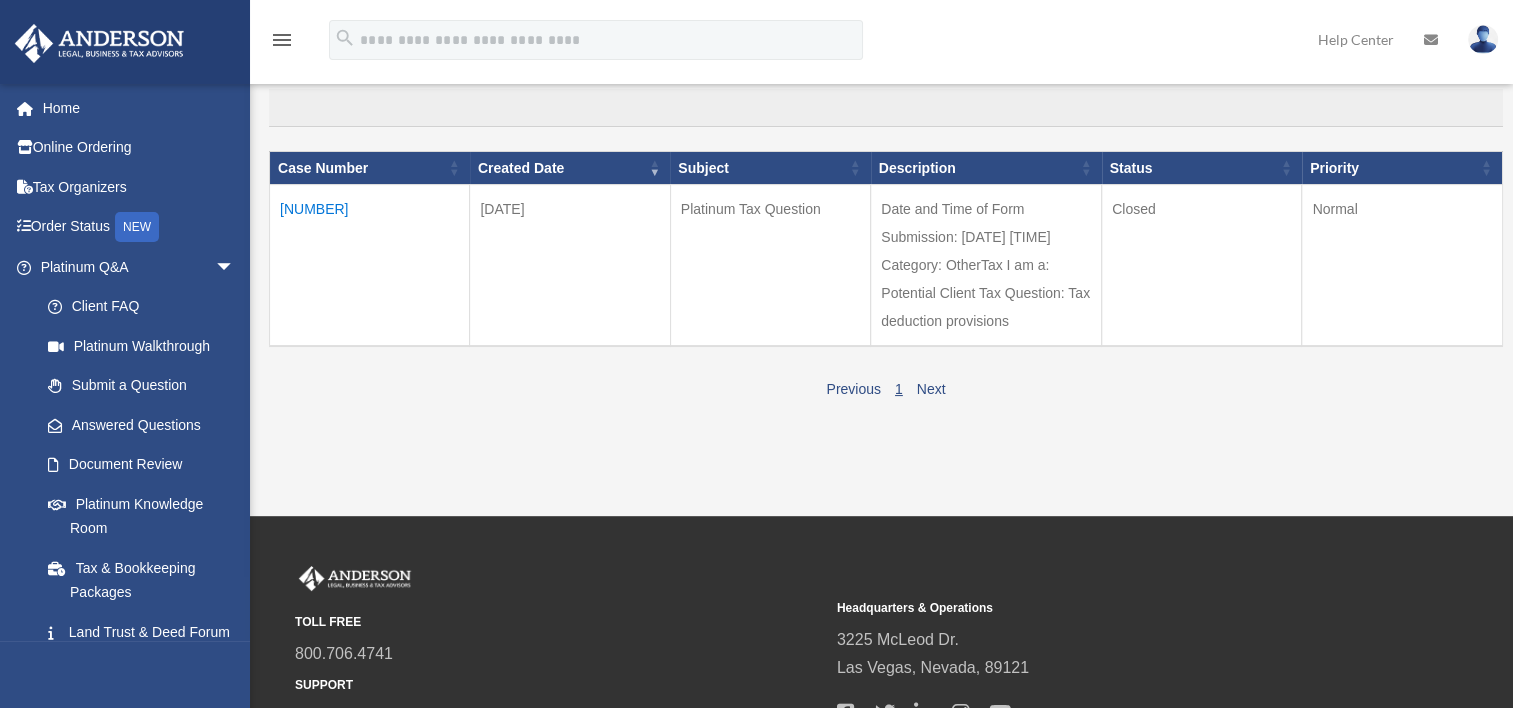 scroll, scrollTop: 224, scrollLeft: 0, axis: vertical 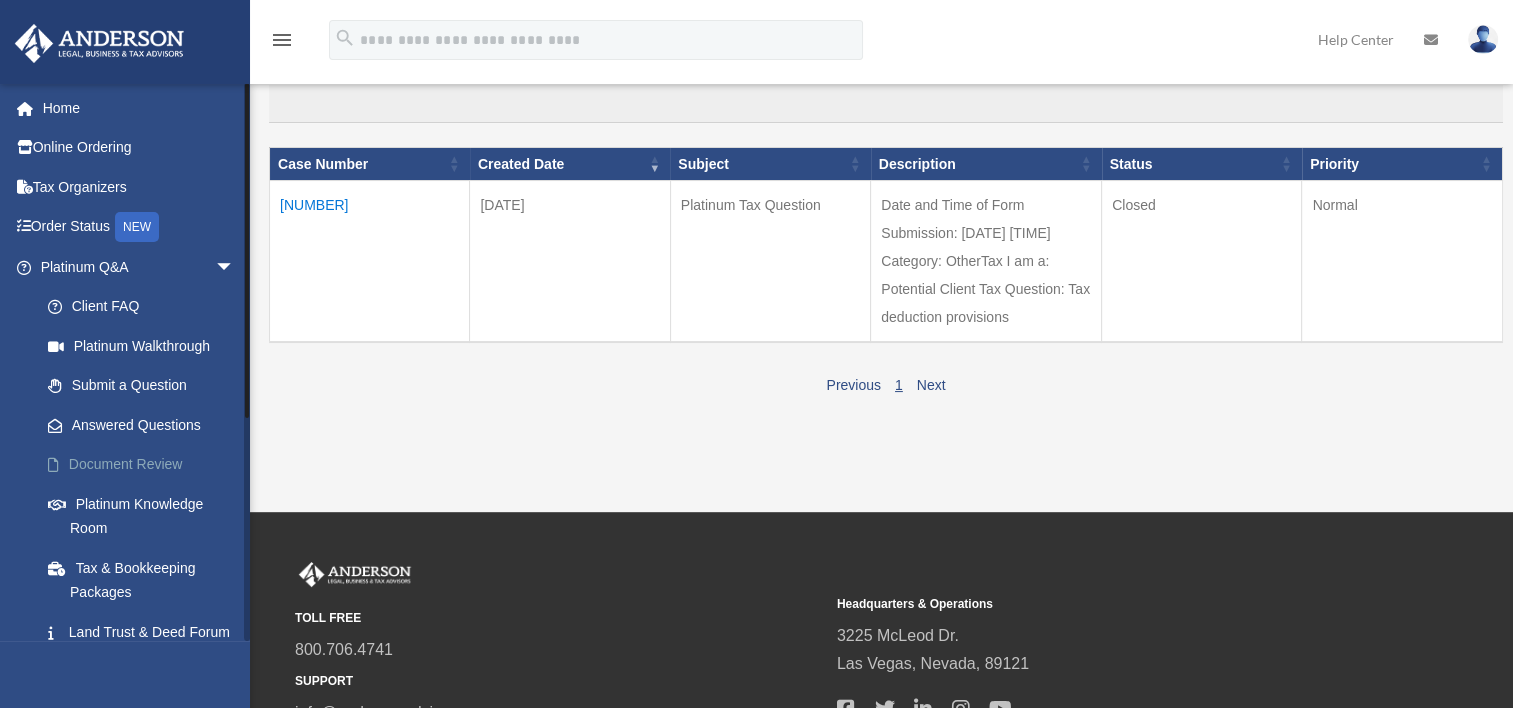 click on "Document Review" at bounding box center (146, 465) 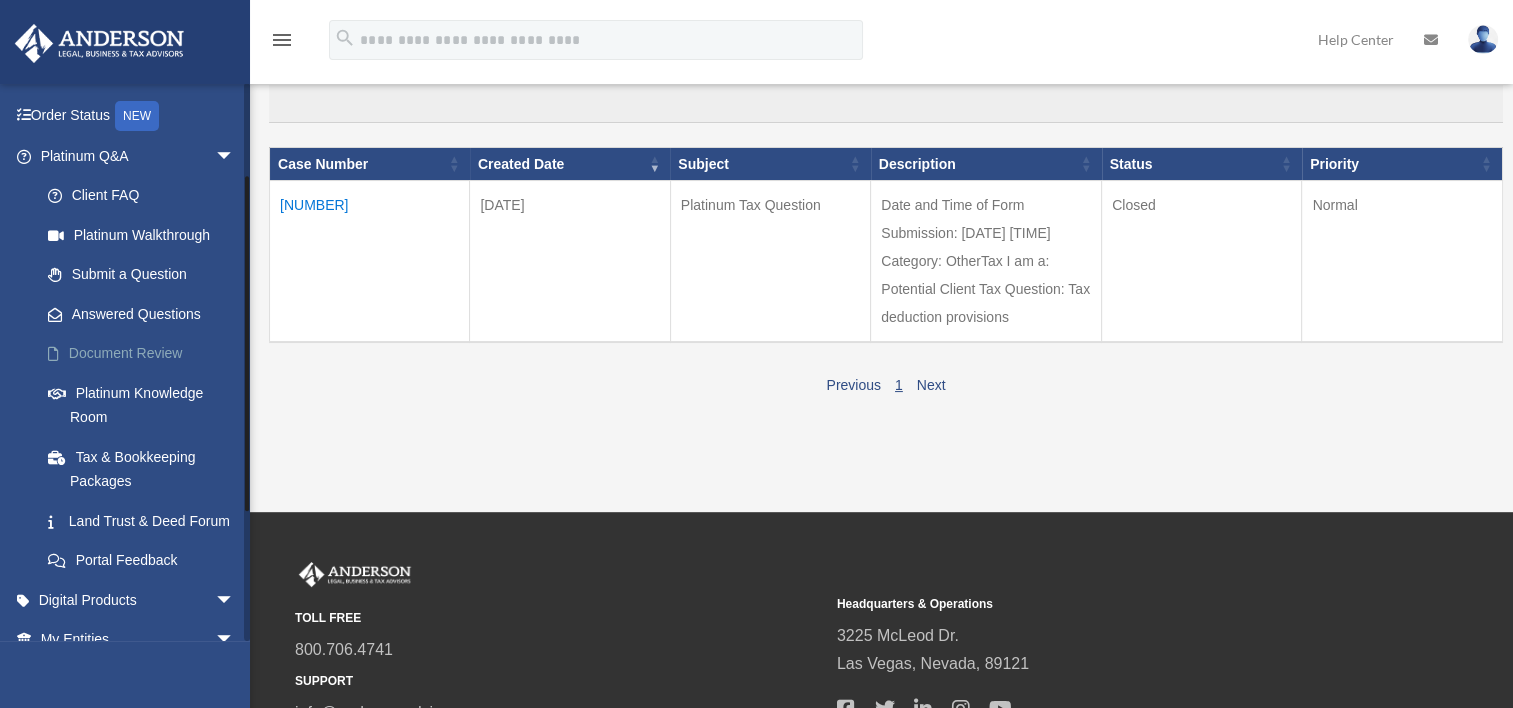 scroll, scrollTop: 150, scrollLeft: 0, axis: vertical 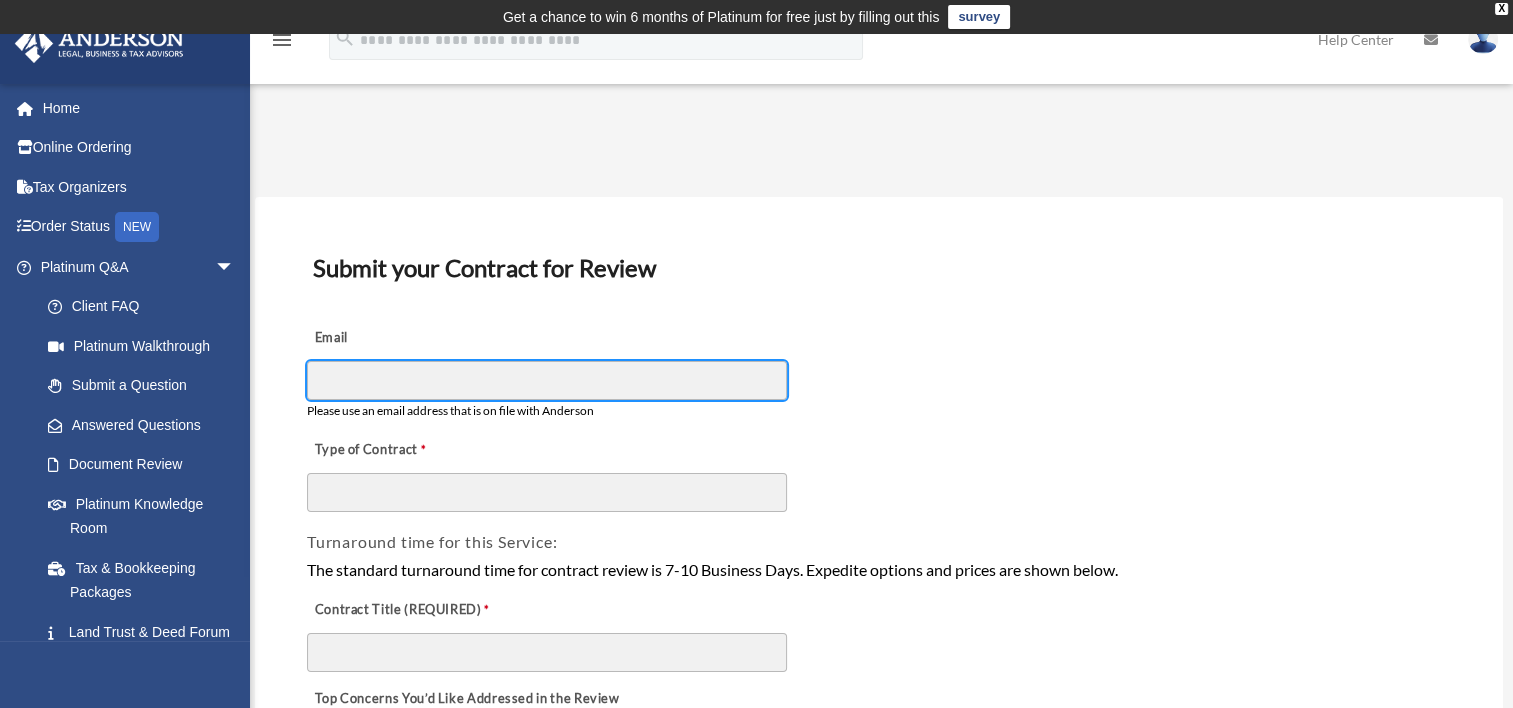click on "Email" at bounding box center (547, 380) 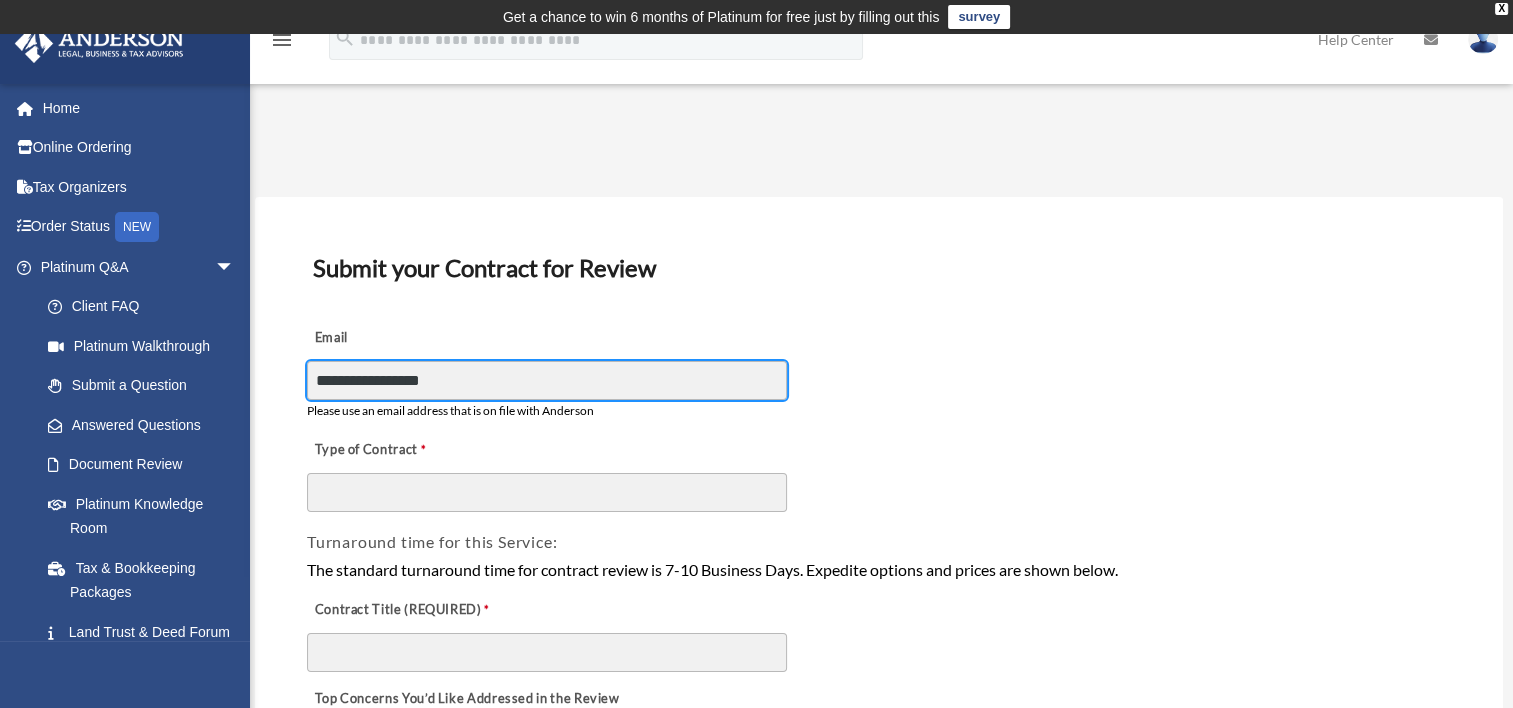 type on "**********" 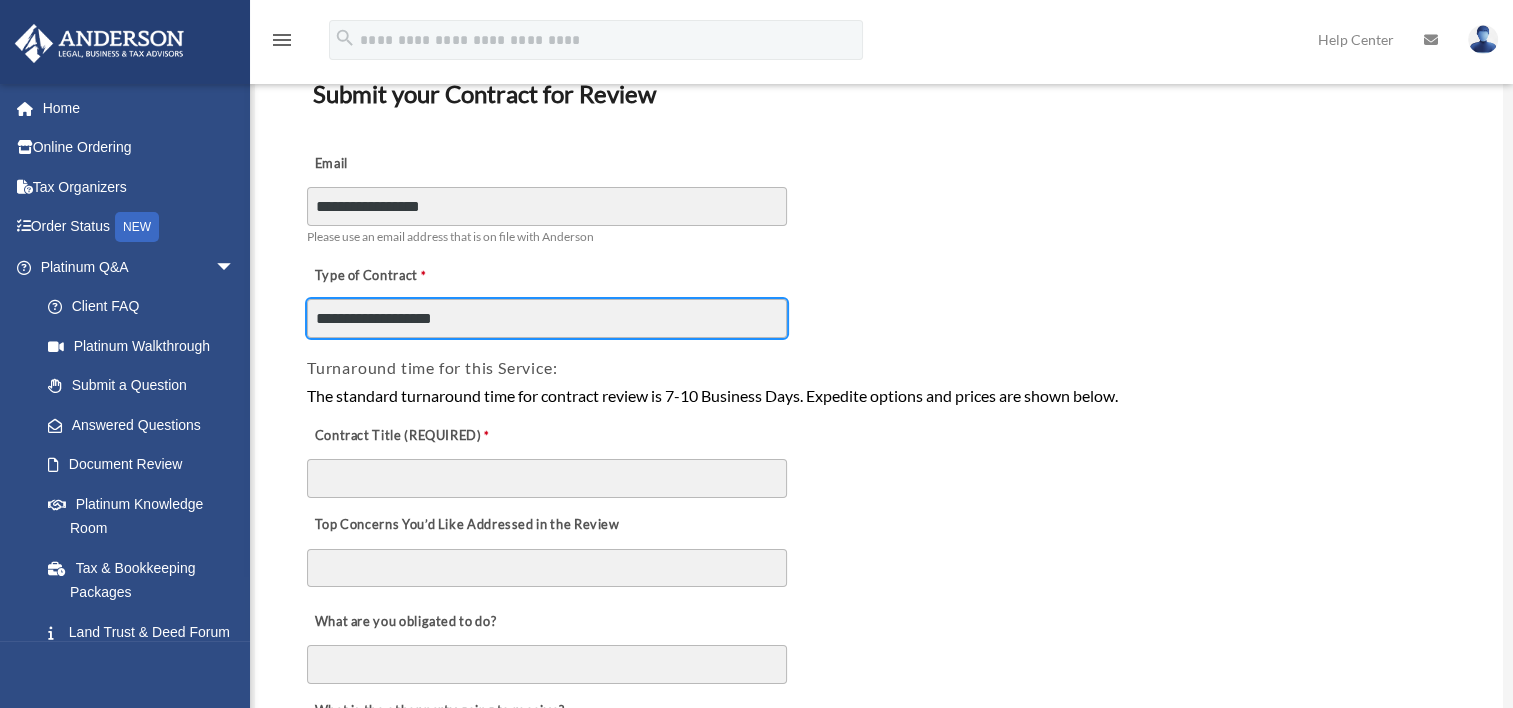 scroll, scrollTop: 175, scrollLeft: 0, axis: vertical 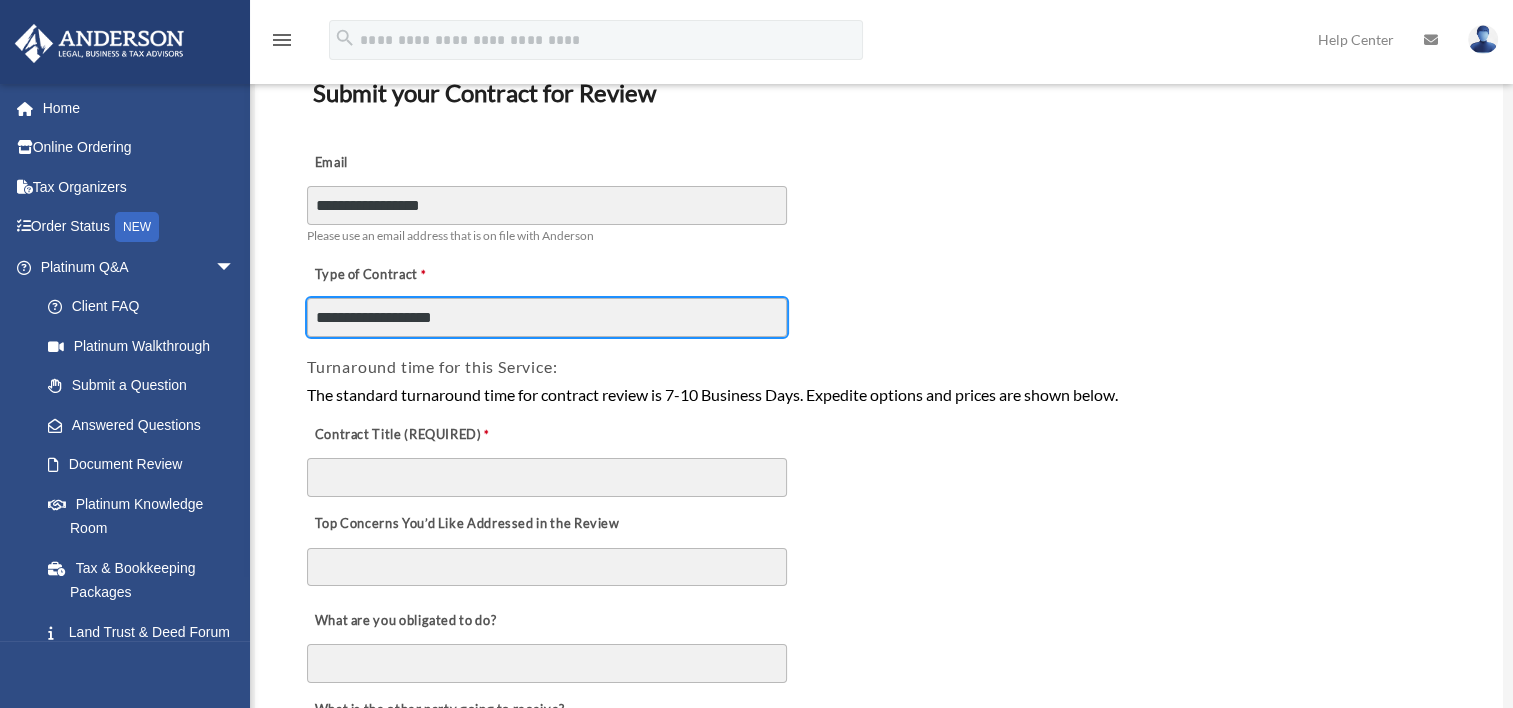 type on "**********" 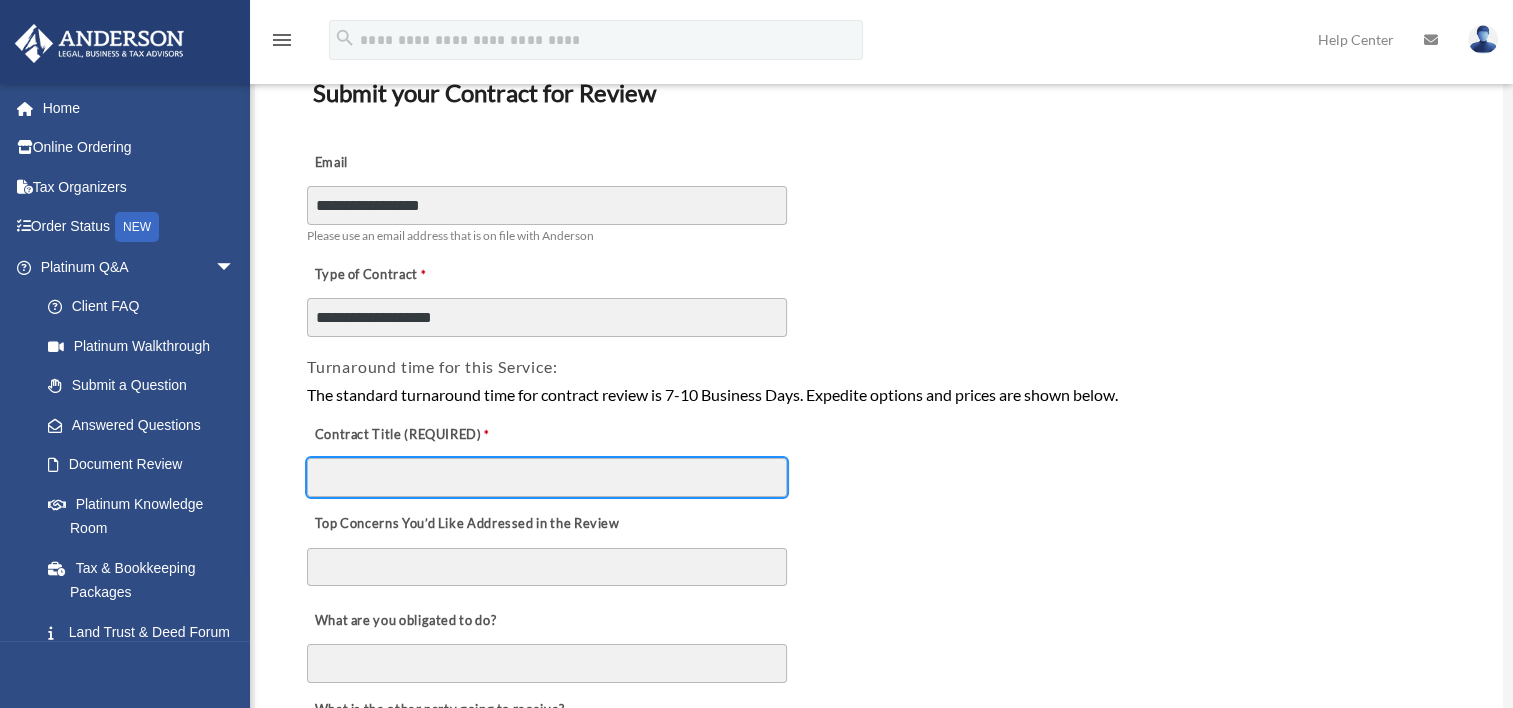 click on "Contract Title (REQUIRED)" at bounding box center [547, 477] 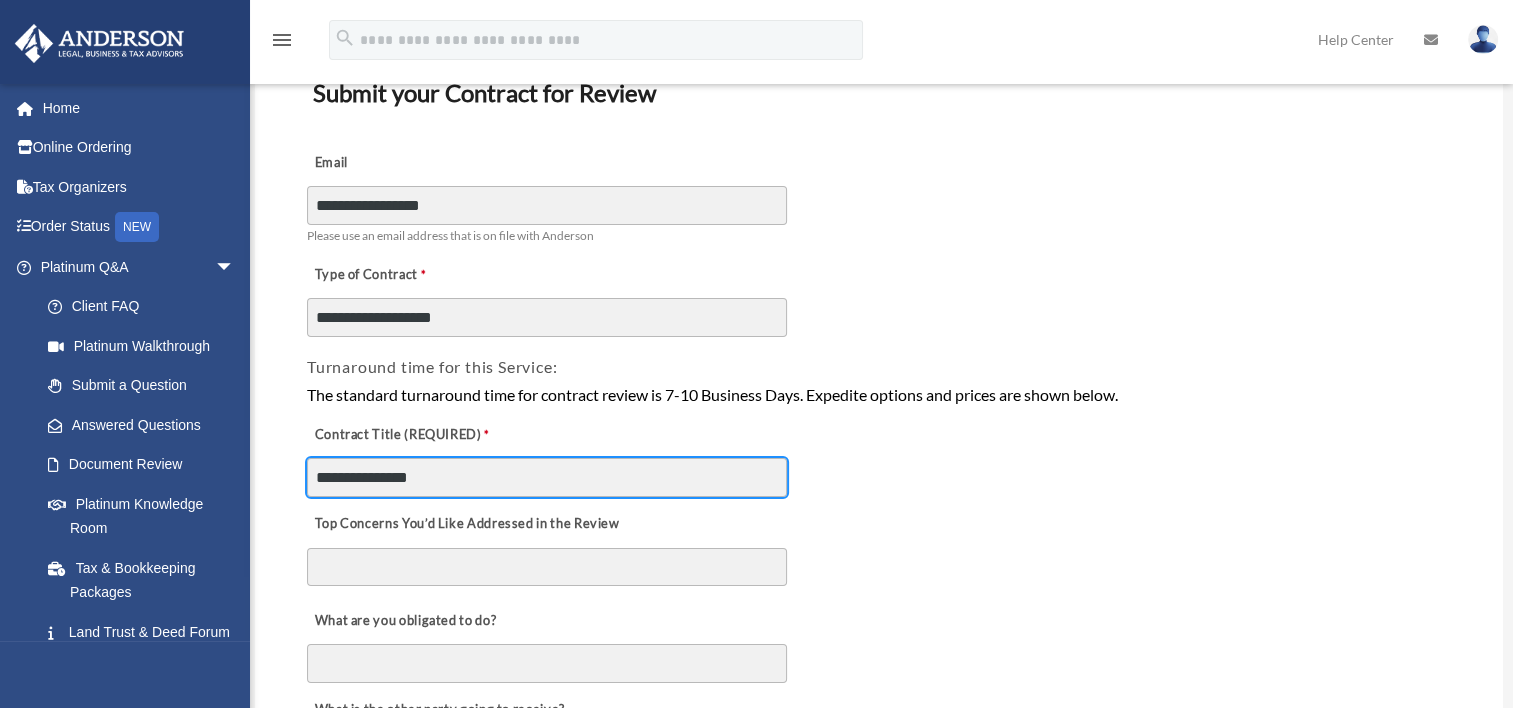 type on "**********" 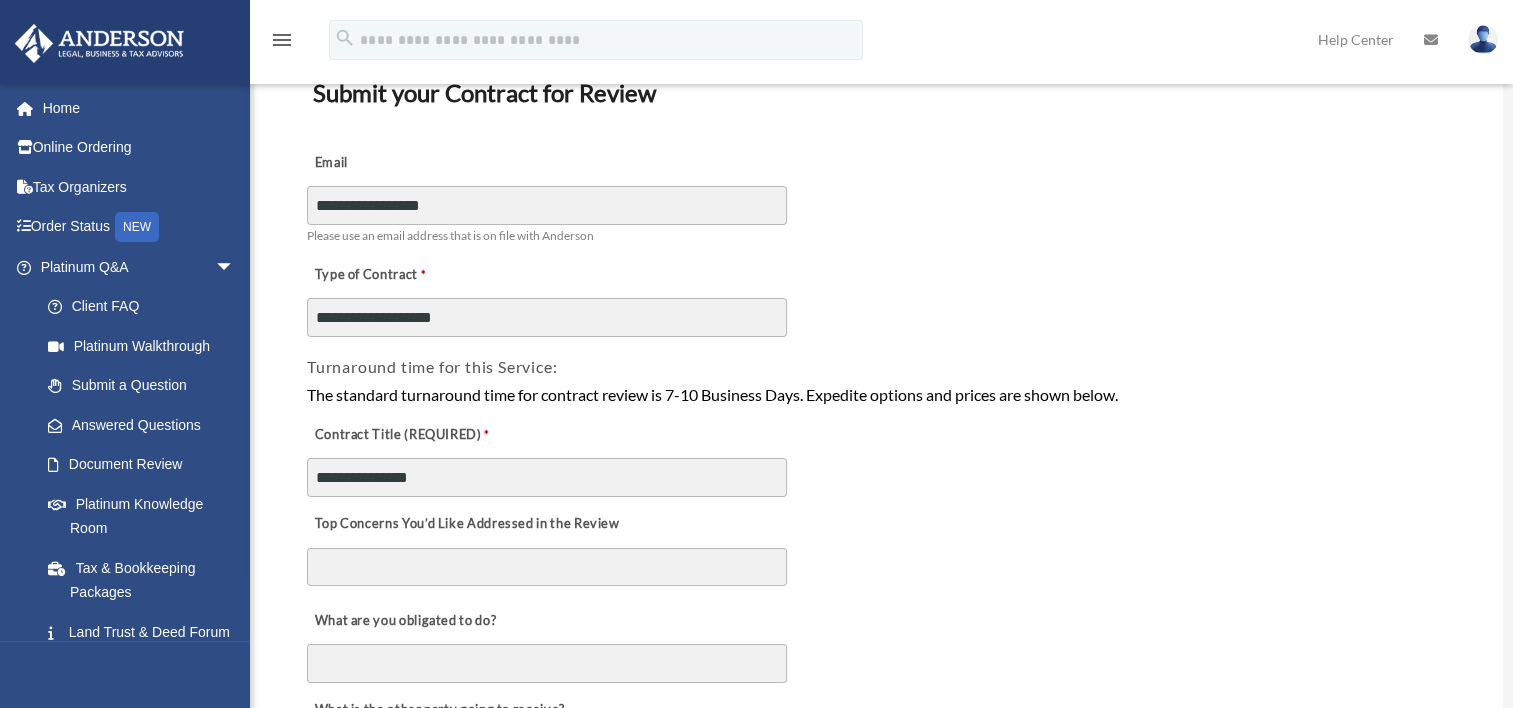 click on "Top Concerns You’d Like Addressed in the Review" at bounding box center [547, 567] 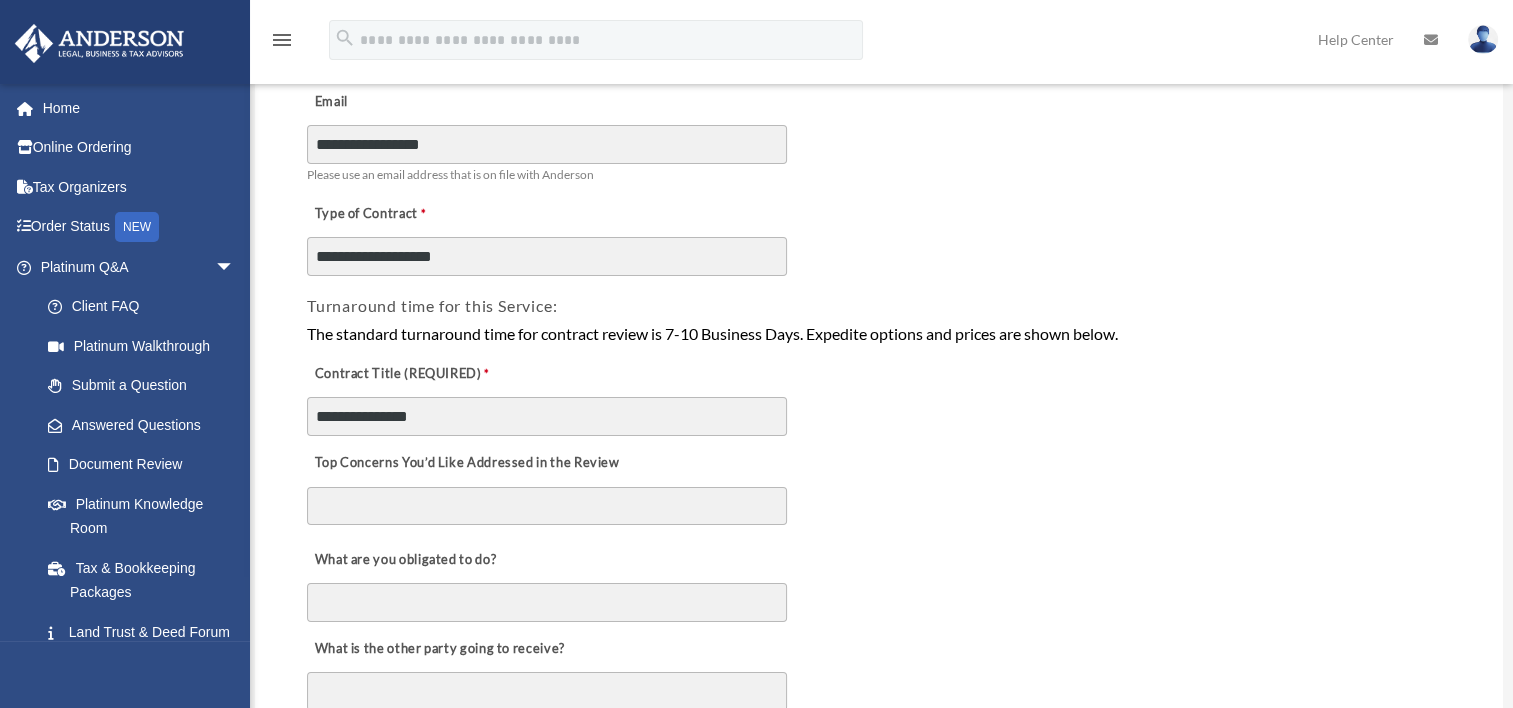 scroll, scrollTop: 307, scrollLeft: 0, axis: vertical 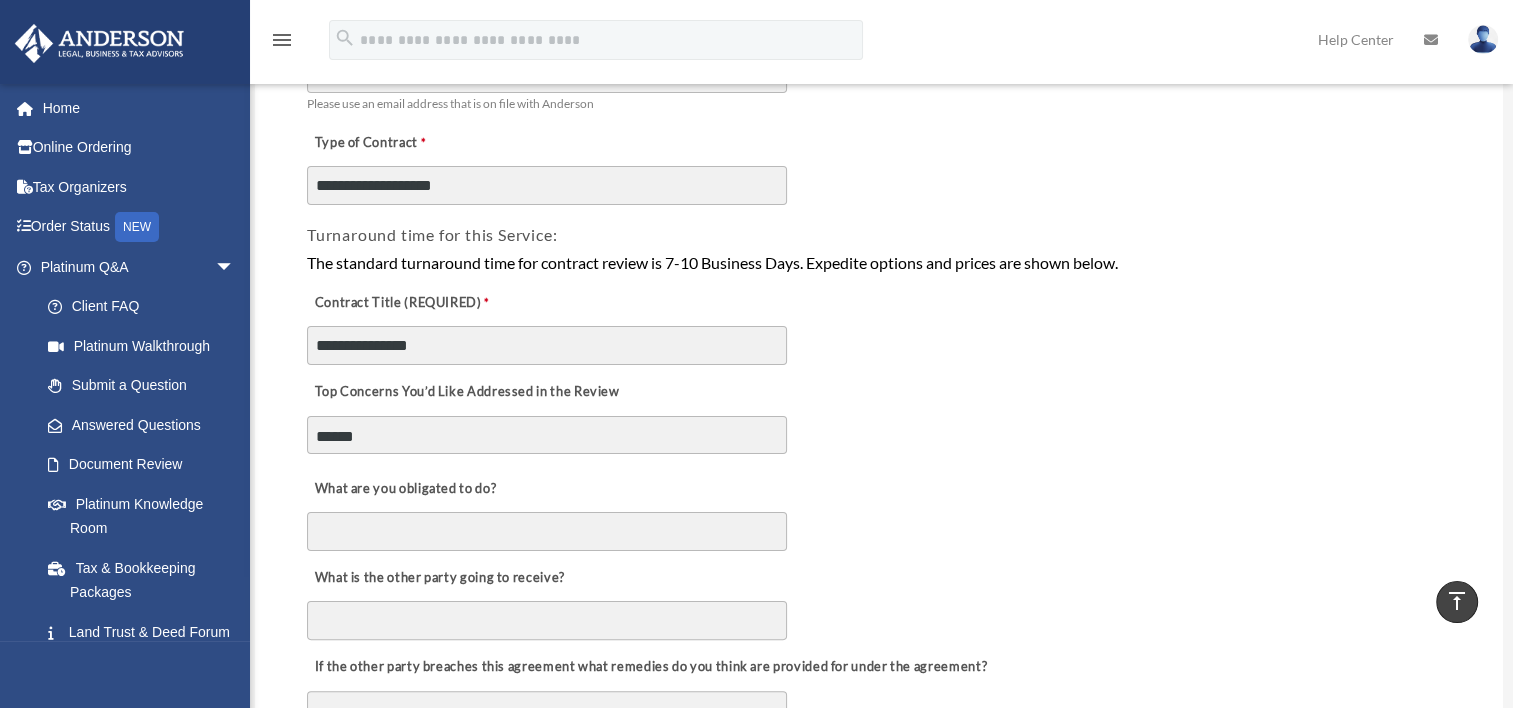 type on "******" 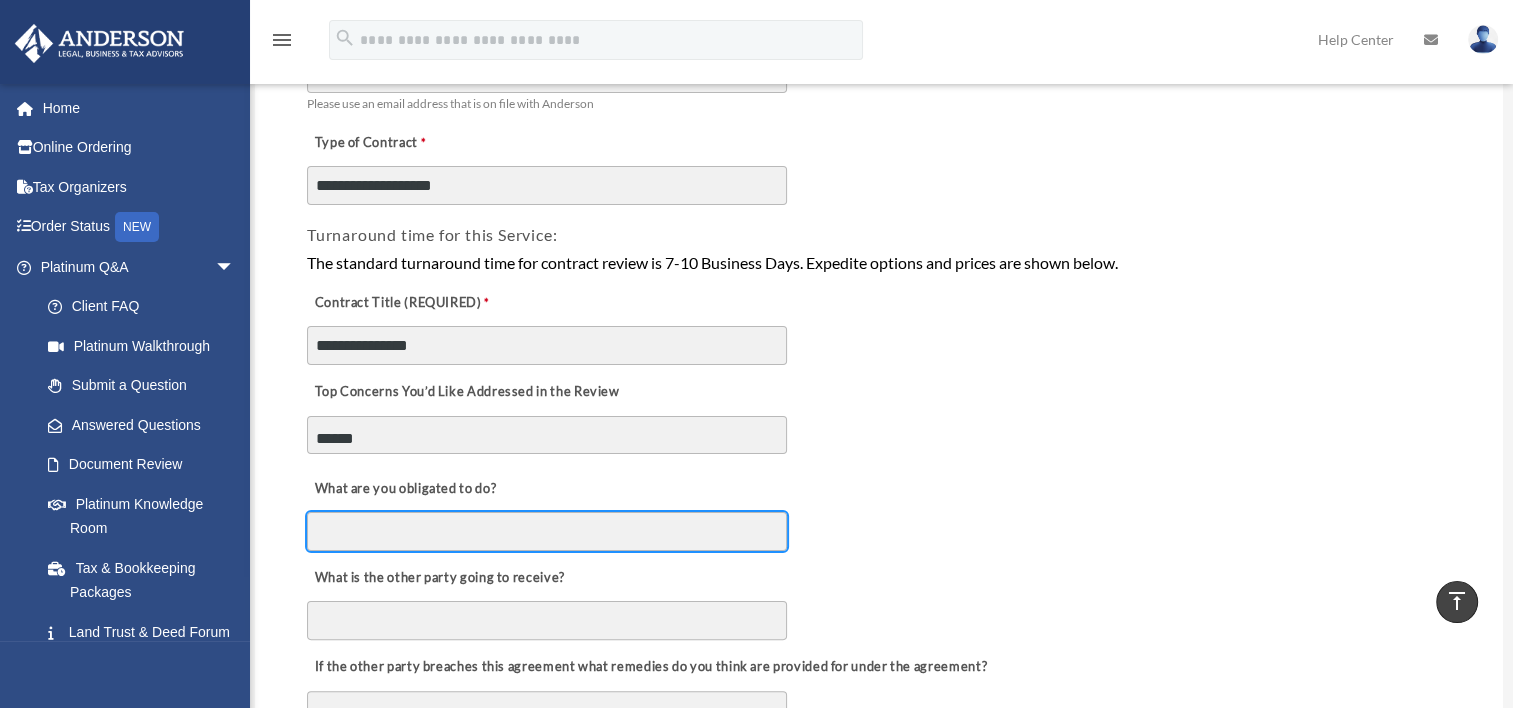 click on "What are you obligated to do?" at bounding box center [547, 531] 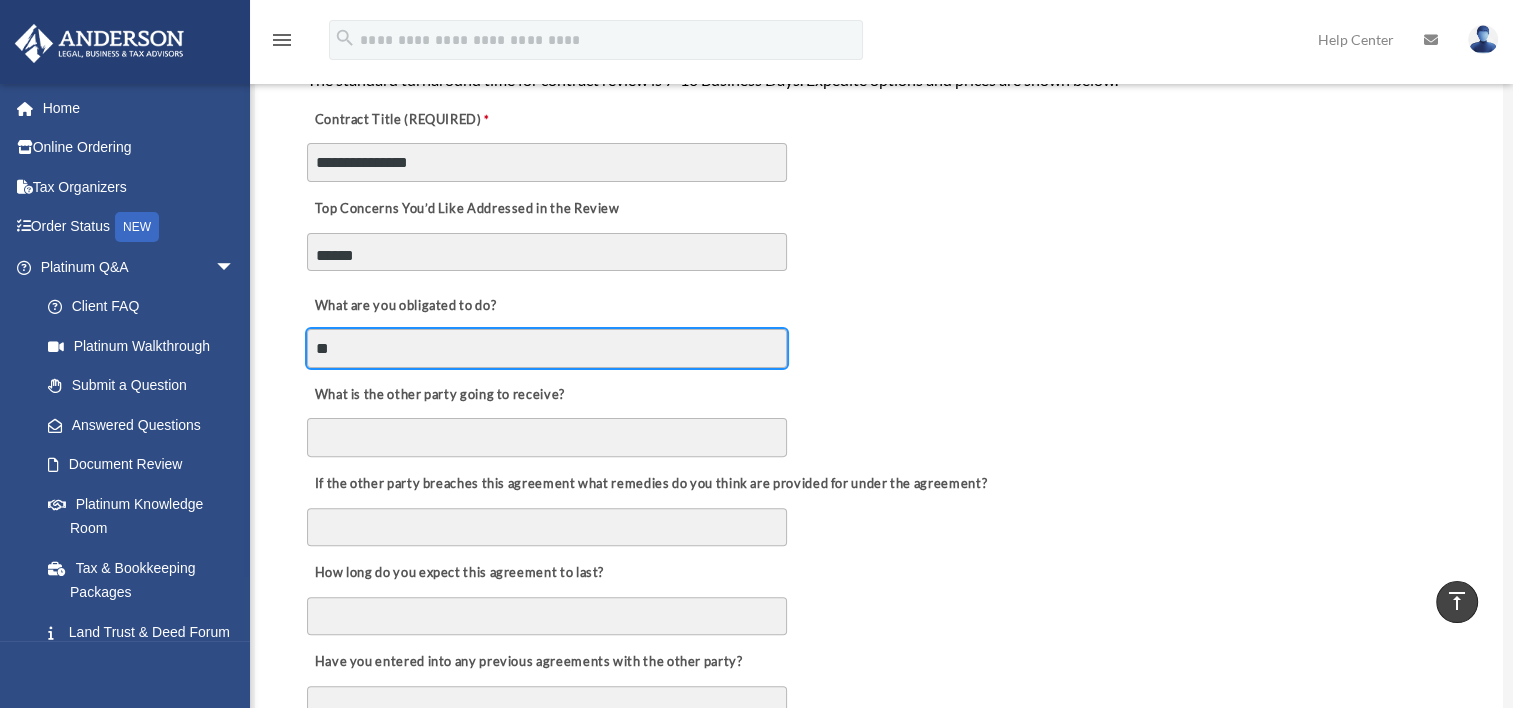 scroll, scrollTop: 557, scrollLeft: 0, axis: vertical 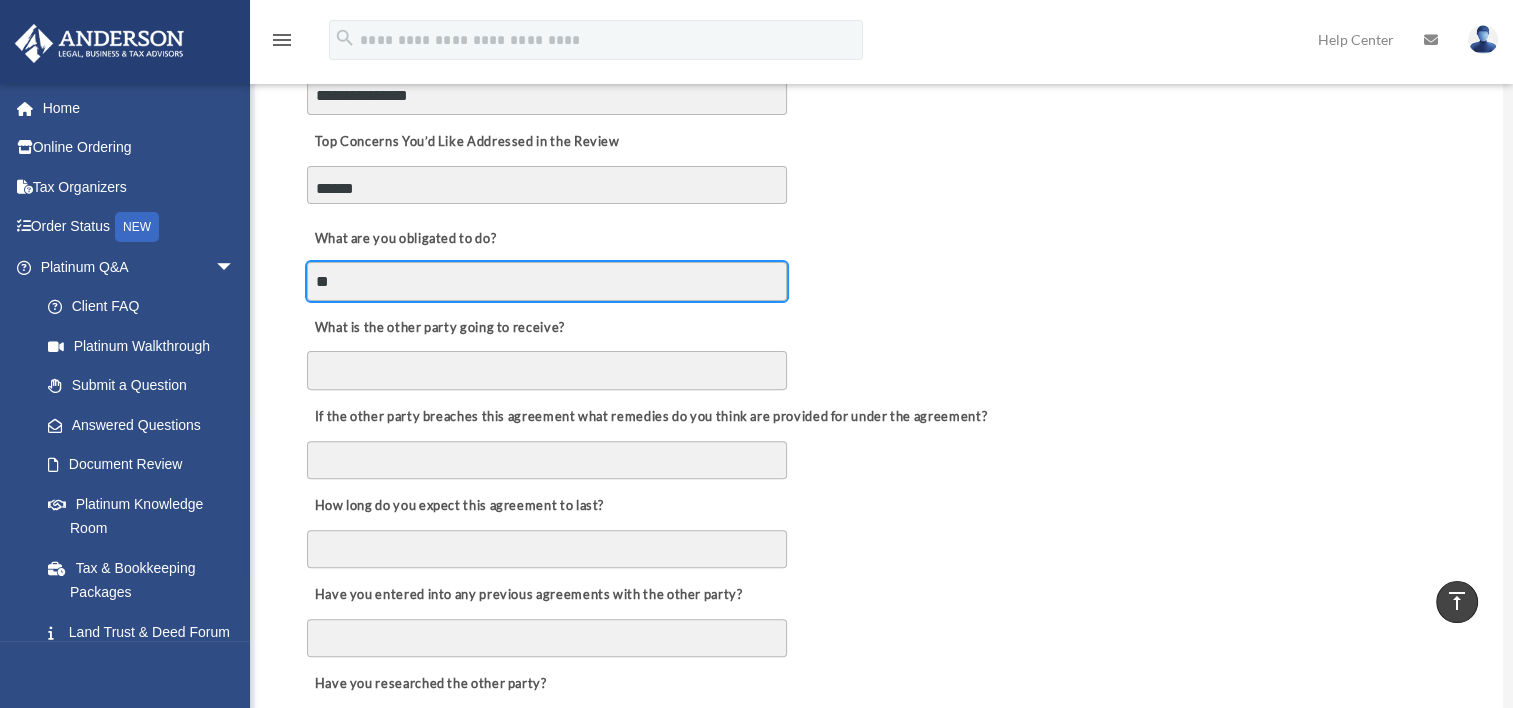 type on "*" 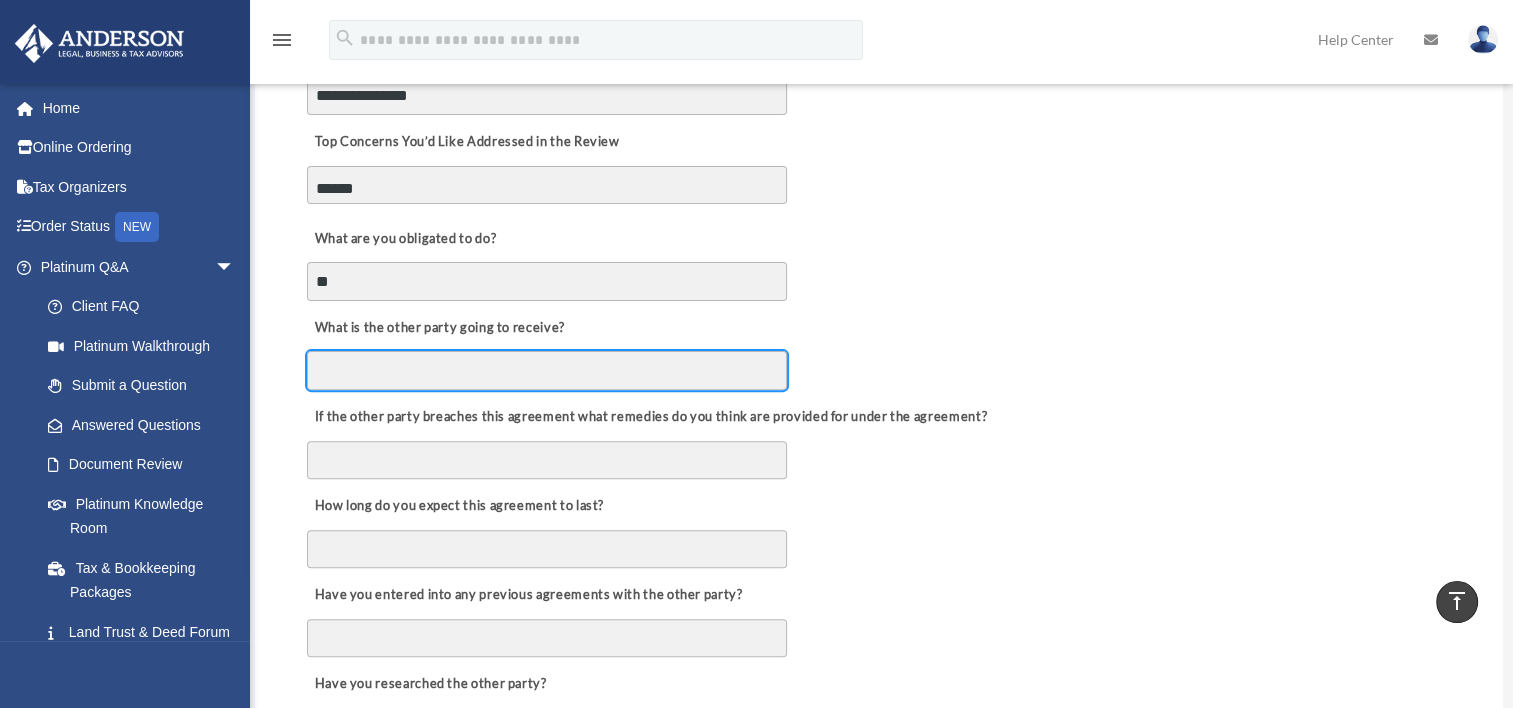 click on "What is the other party going to receive?" at bounding box center (547, 370) 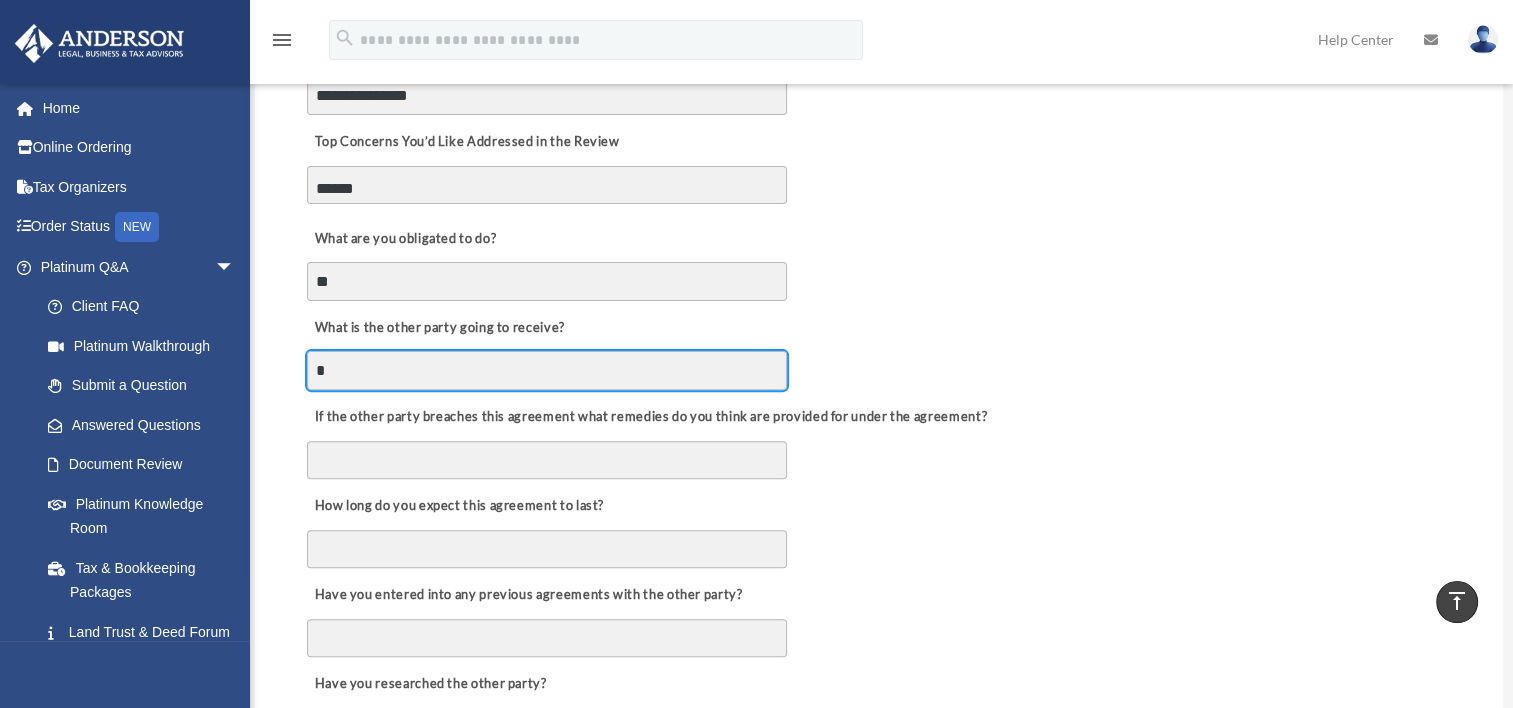 type on "*" 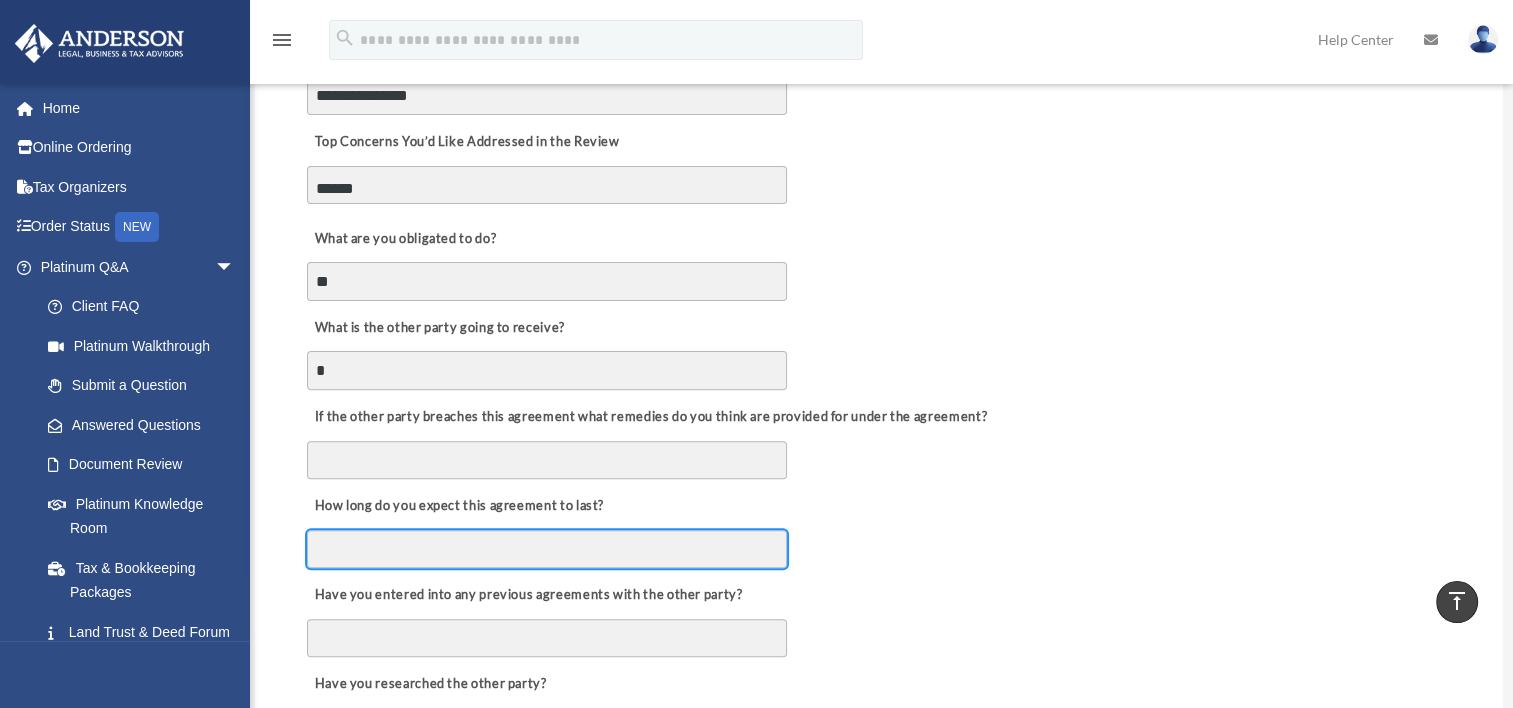 click on "How long do you expect this agreement to last?" at bounding box center (547, 549) 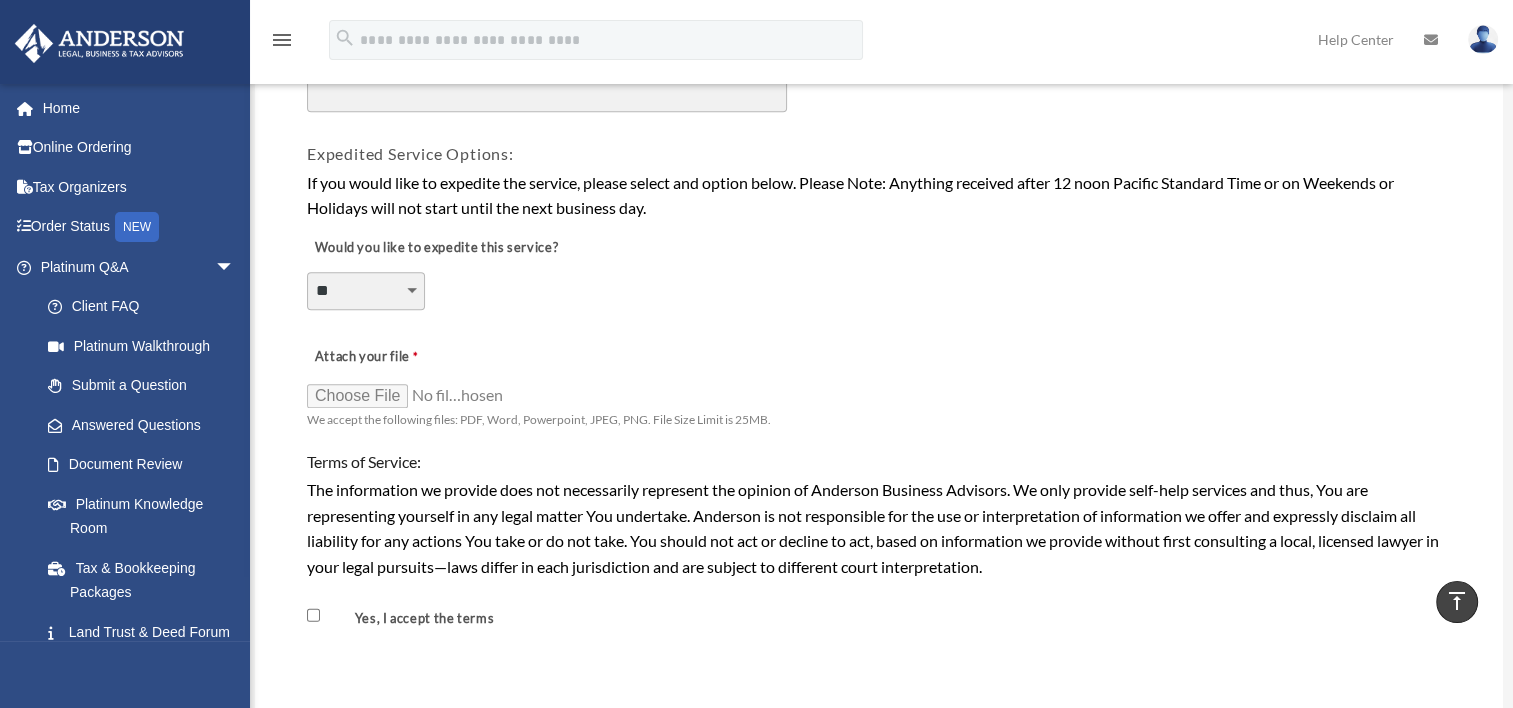 scroll, scrollTop: 1382, scrollLeft: 0, axis: vertical 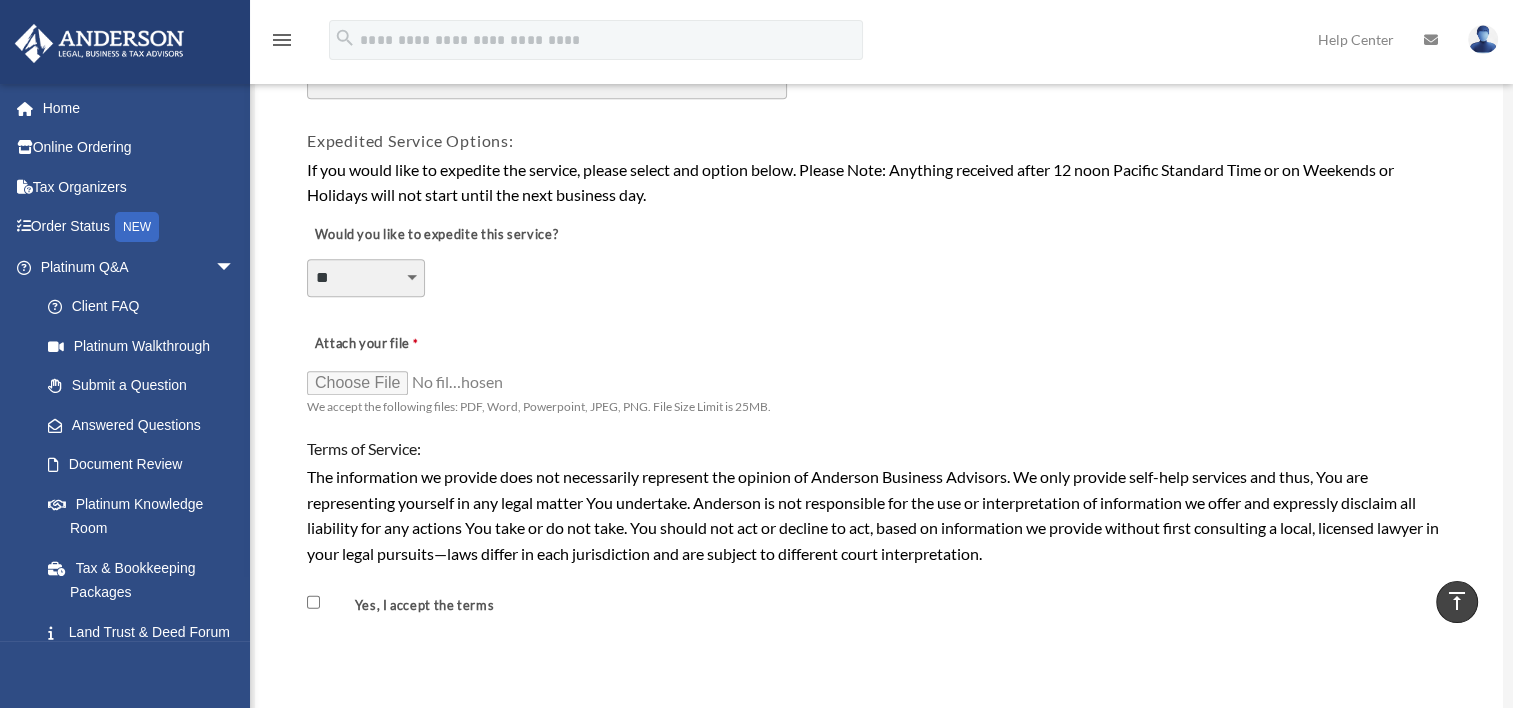 type on "*" 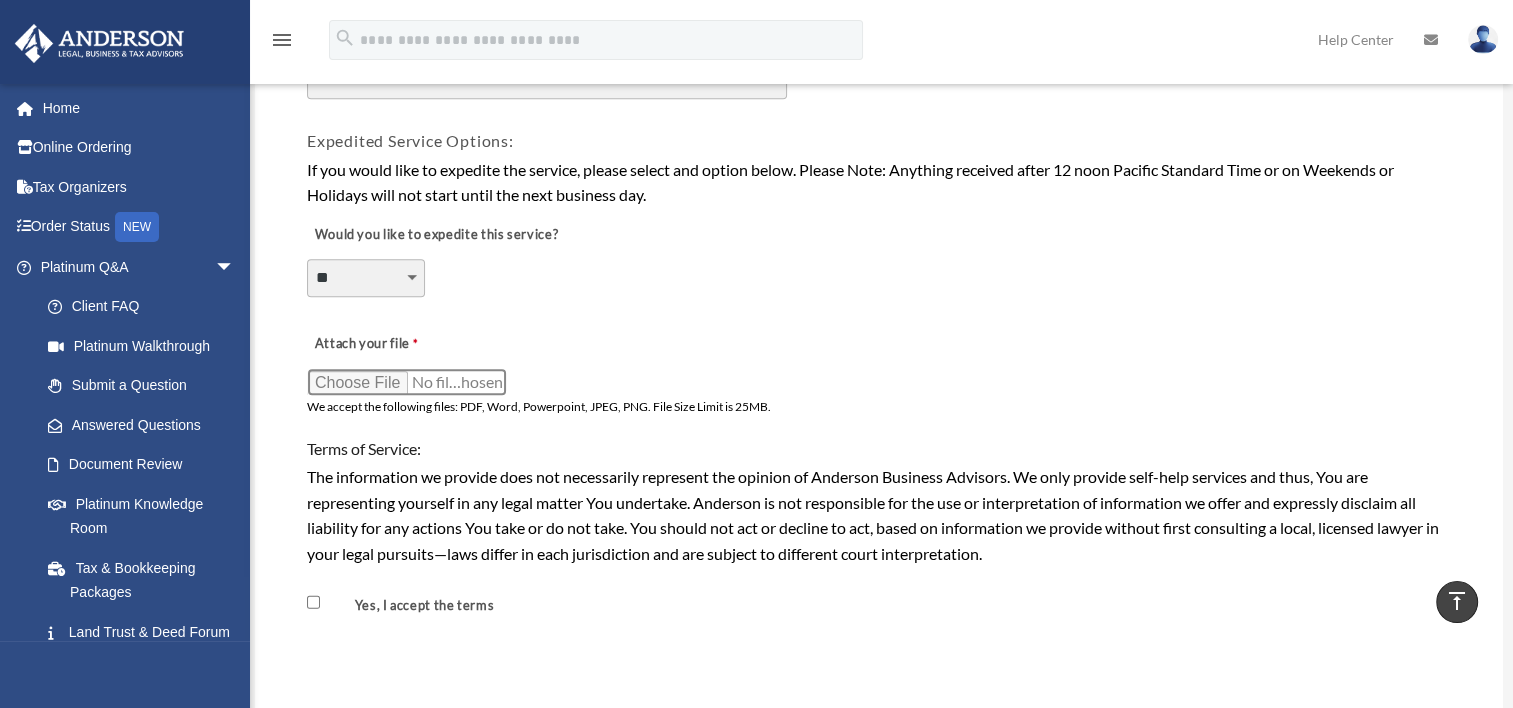 click on "Attach your file" at bounding box center (407, 382) 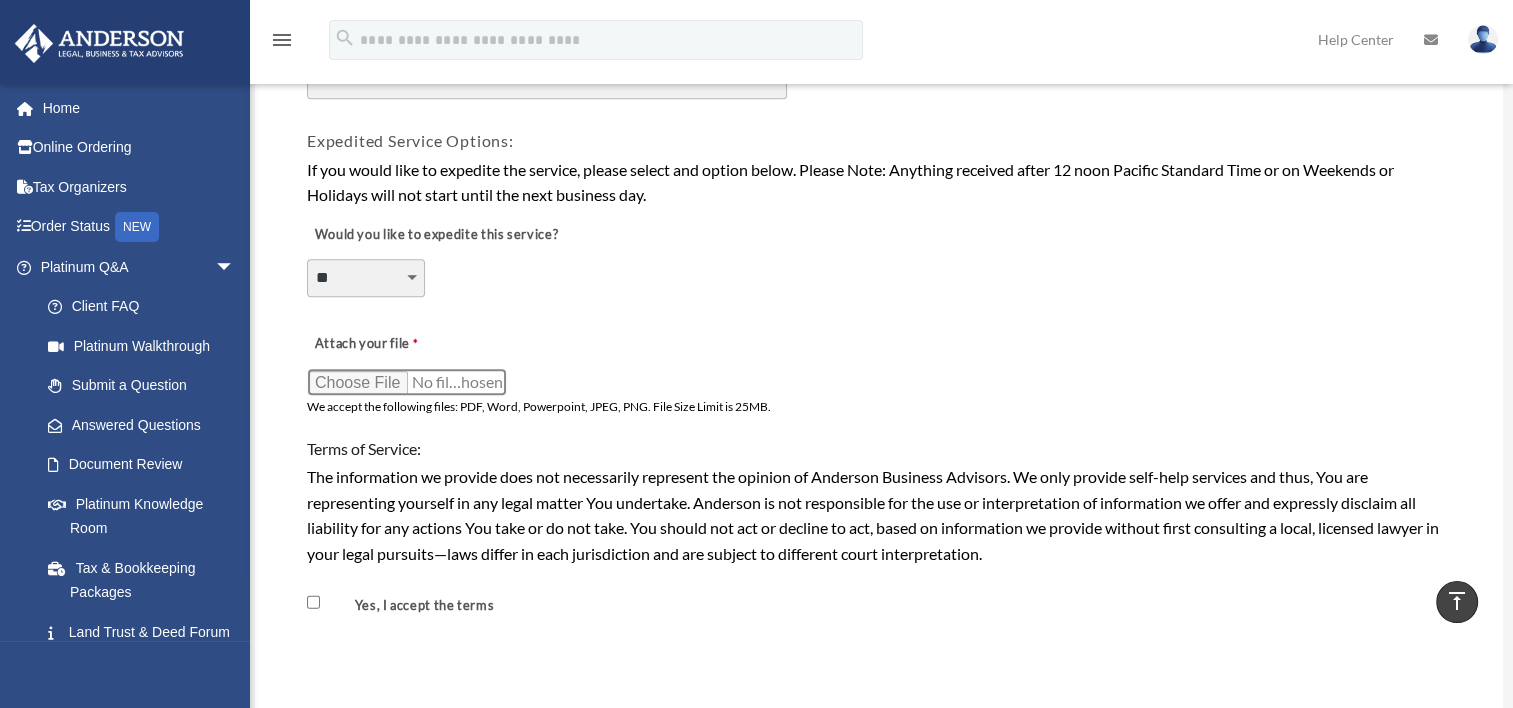 type on "**********" 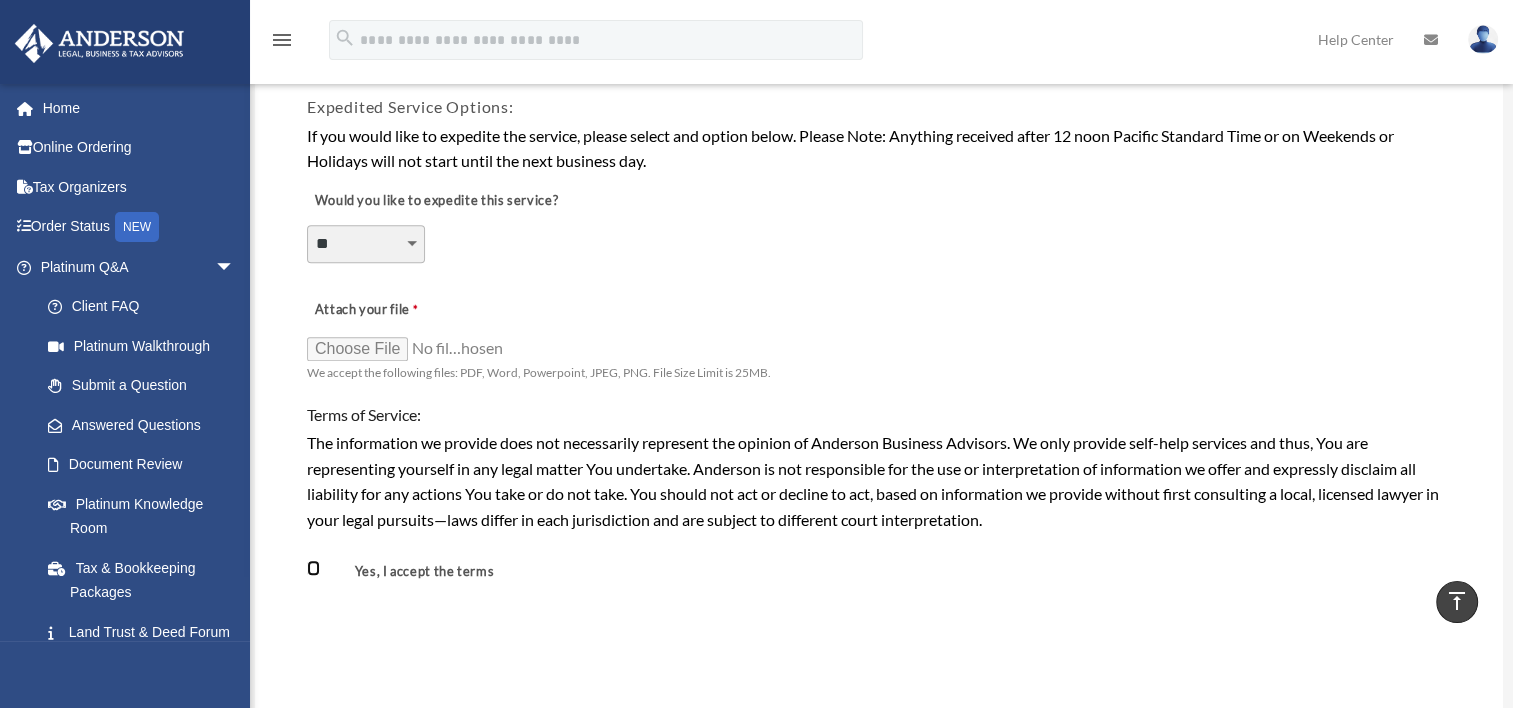 scroll, scrollTop: 1432, scrollLeft: 0, axis: vertical 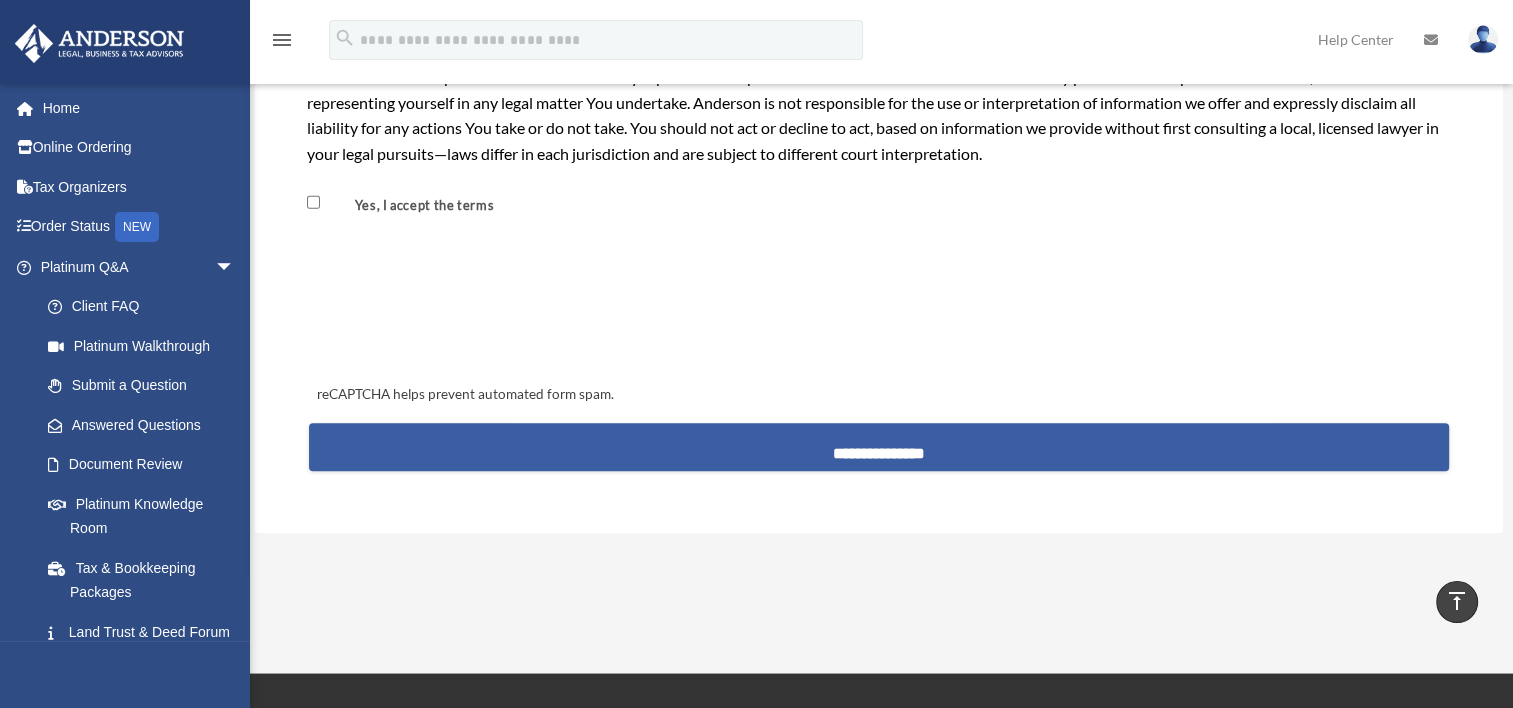 click on "**********" at bounding box center (879, 447) 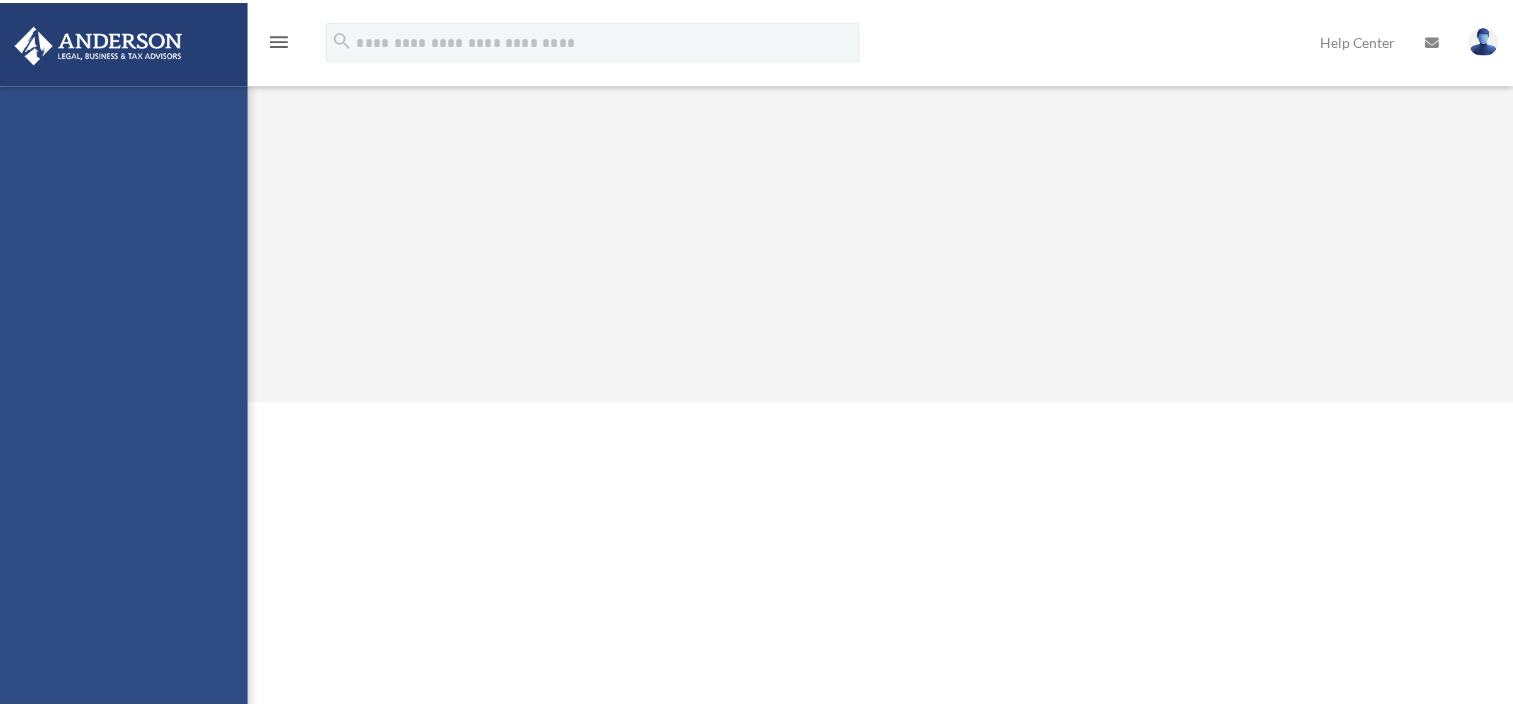 scroll, scrollTop: 0, scrollLeft: 0, axis: both 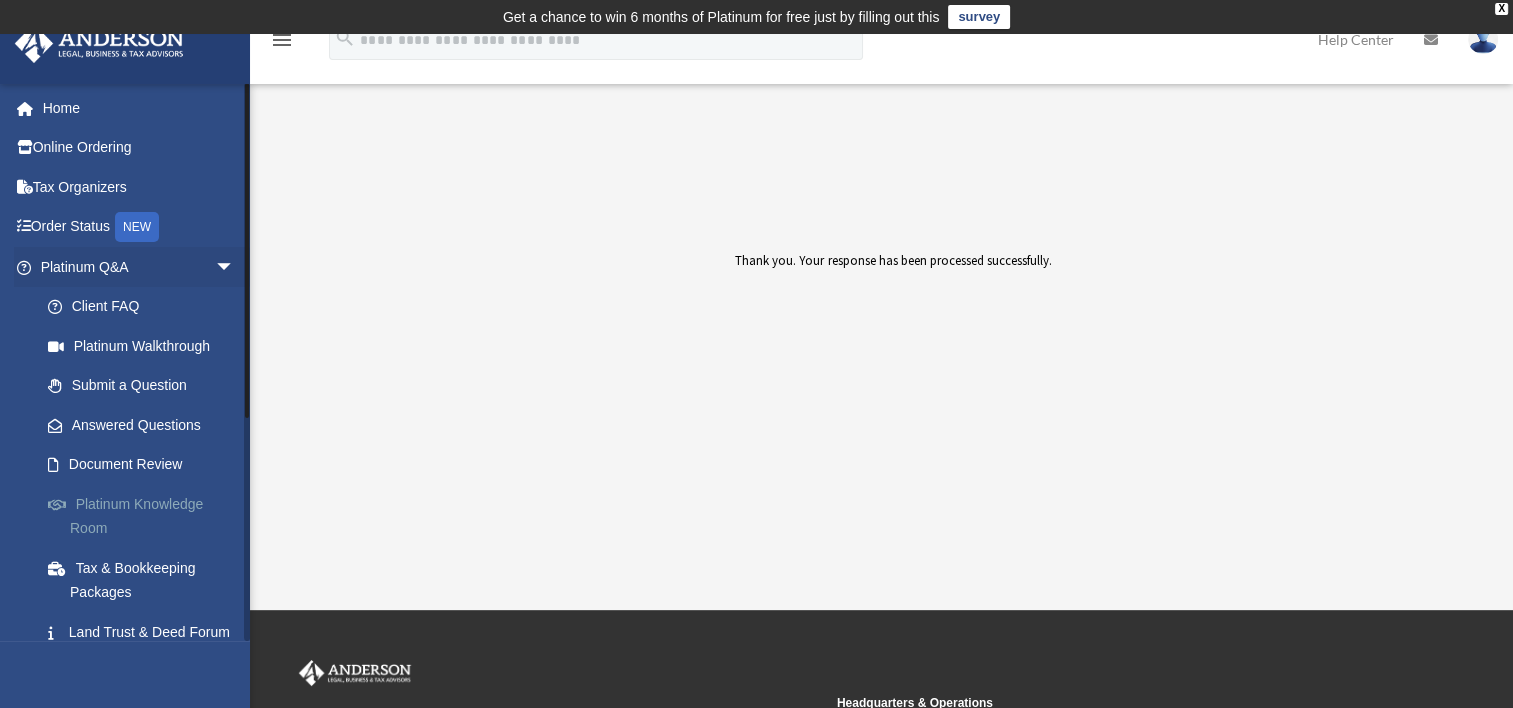 click on "Platinum Knowledge Room" at bounding box center (146, 516) 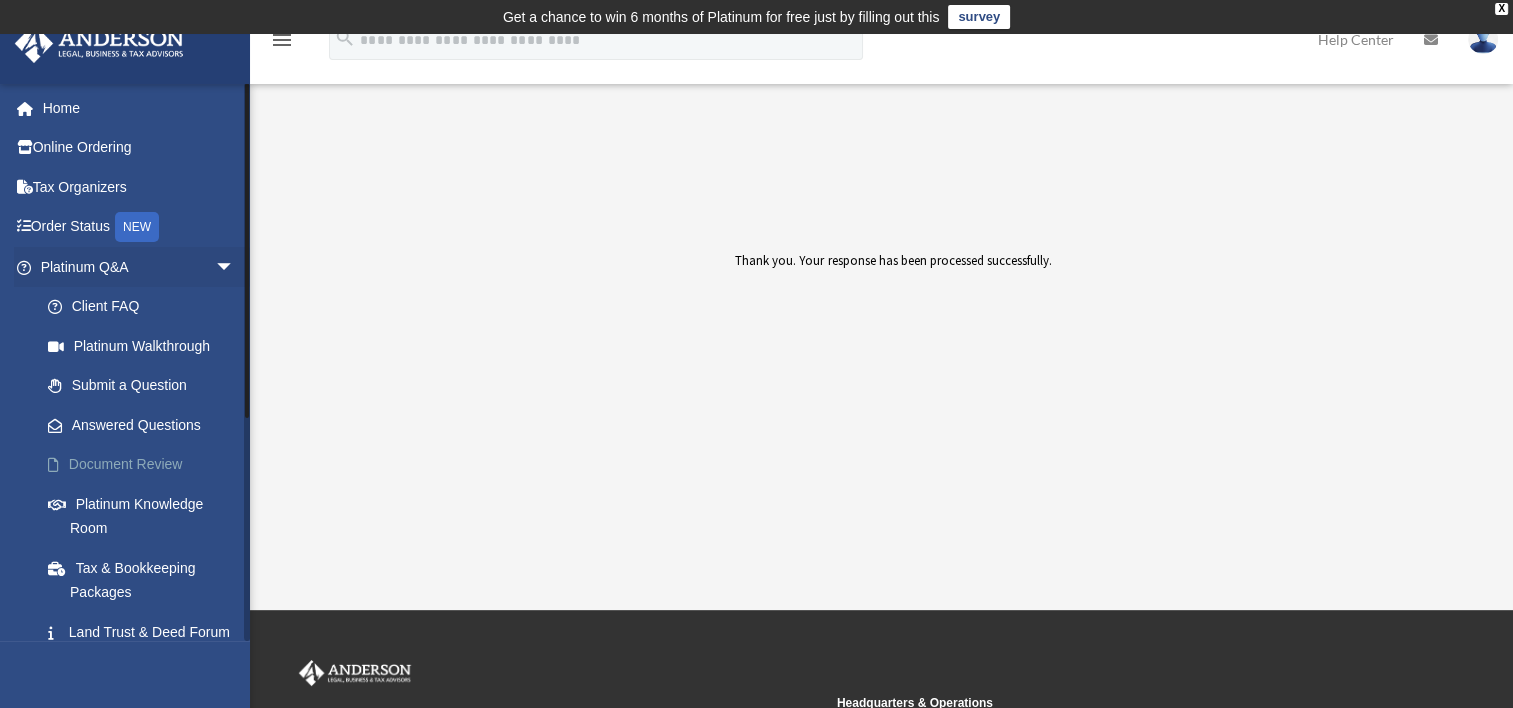 click on "Document Review" at bounding box center (146, 465) 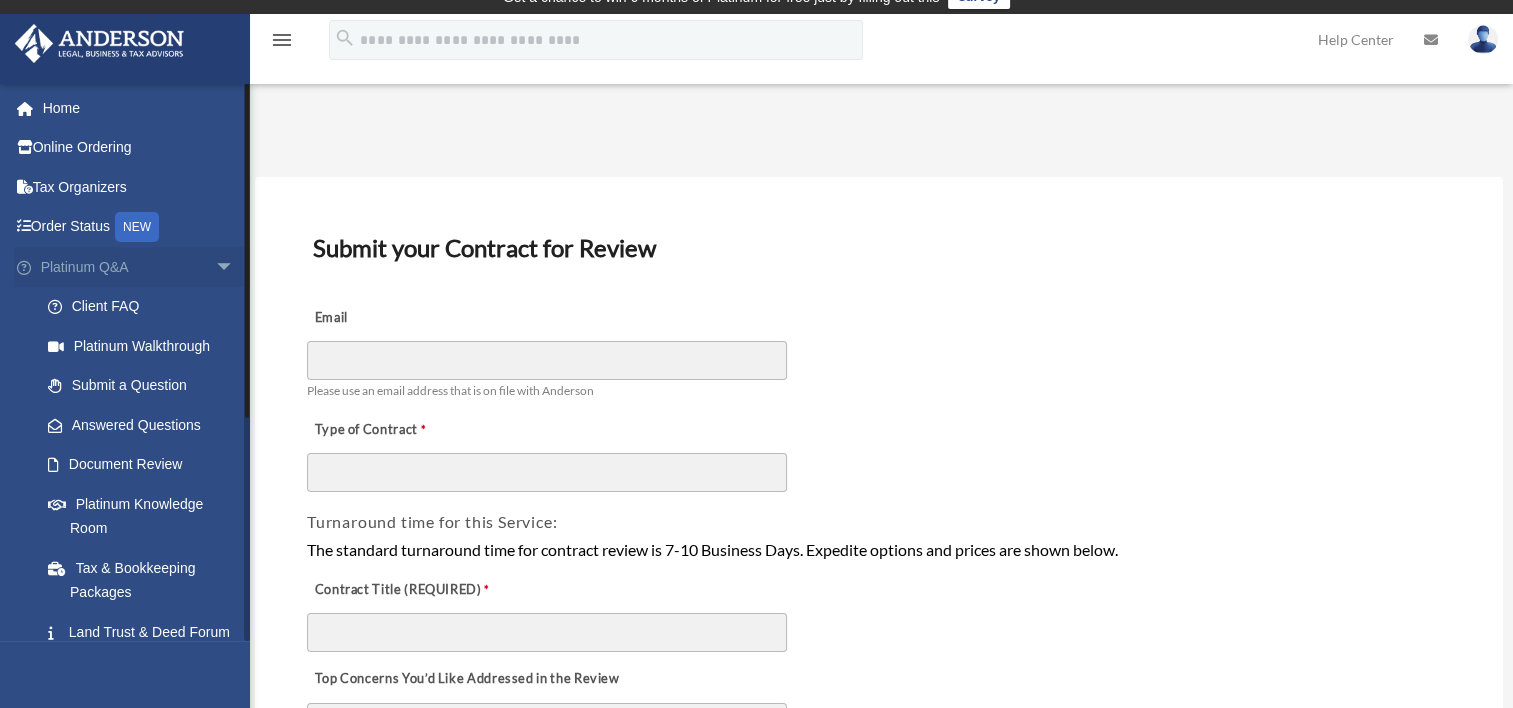 scroll, scrollTop: 0, scrollLeft: 0, axis: both 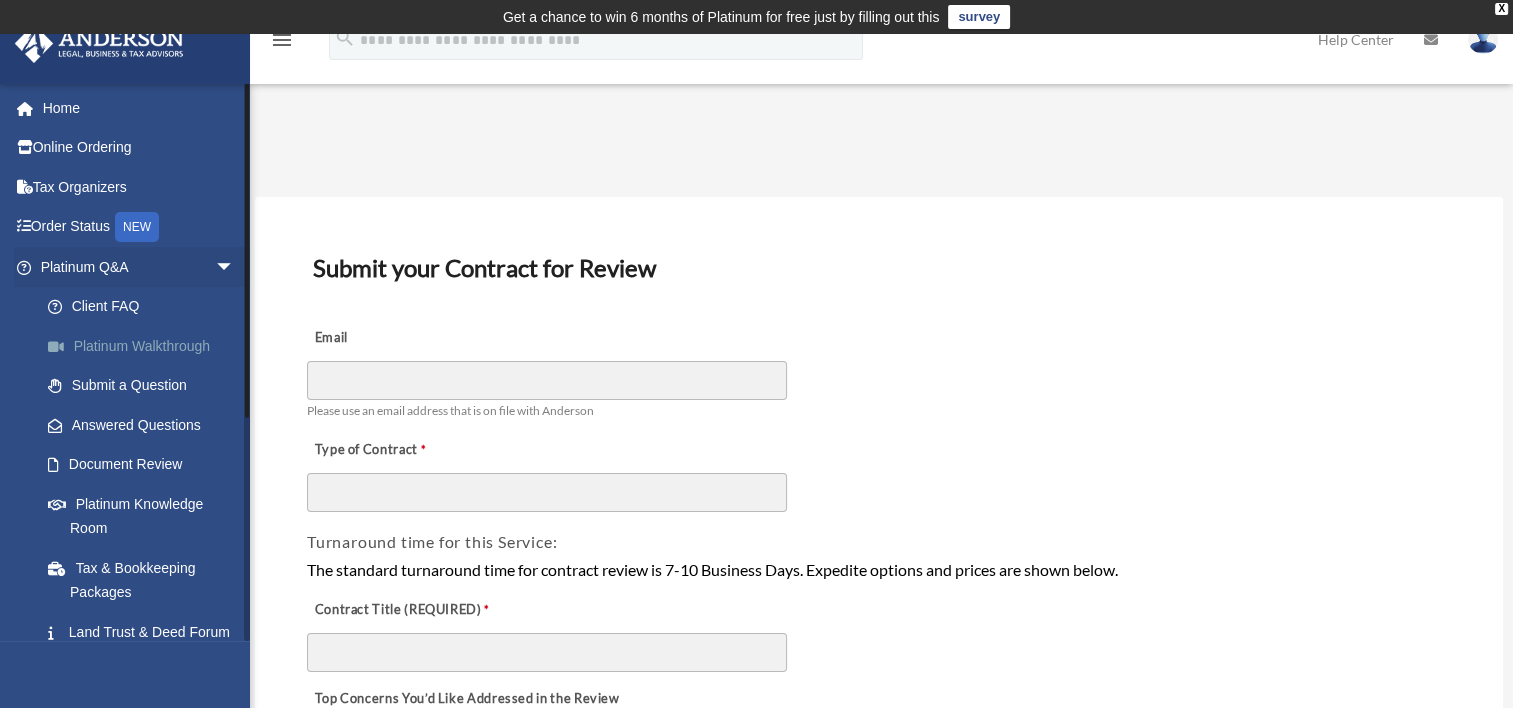 click on "Platinum Walkthrough" at bounding box center (146, 346) 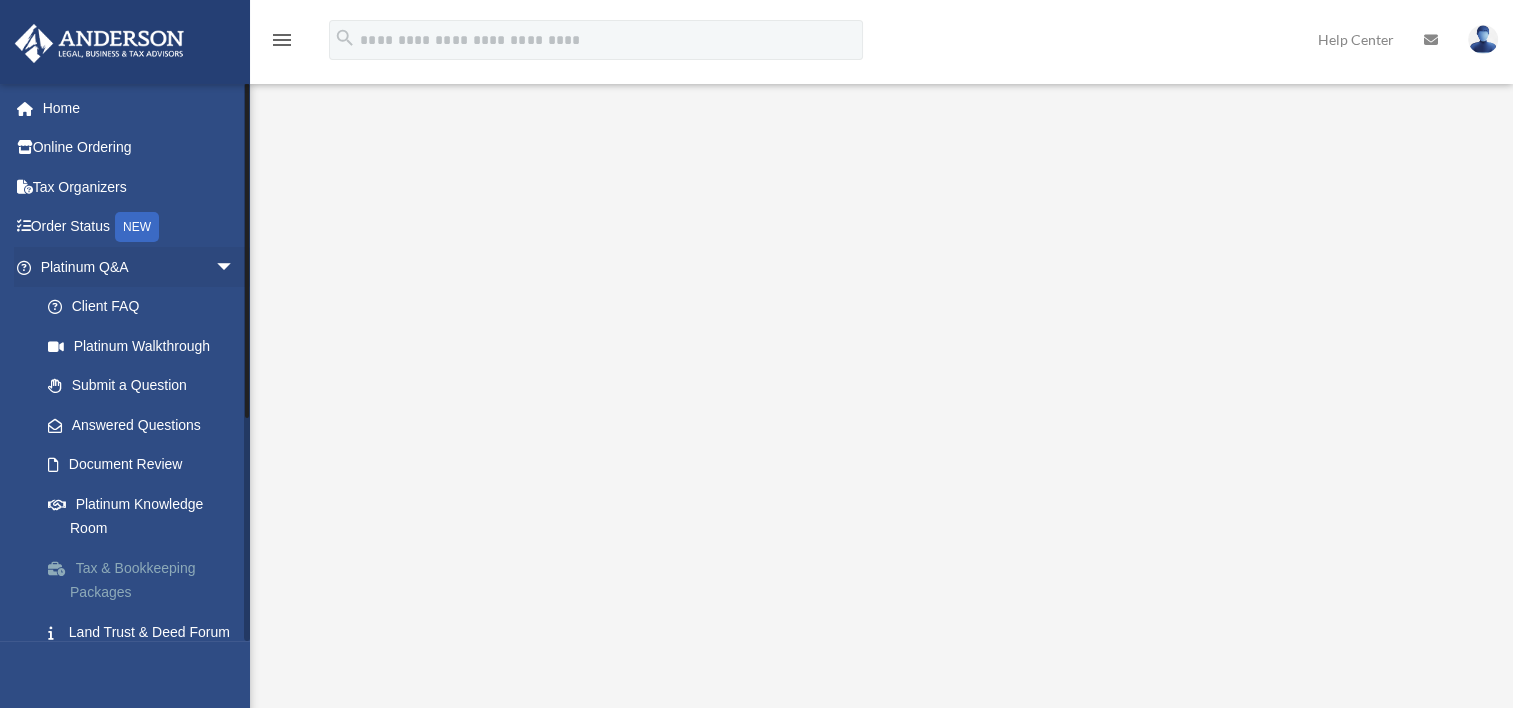 scroll, scrollTop: 124, scrollLeft: 0, axis: vertical 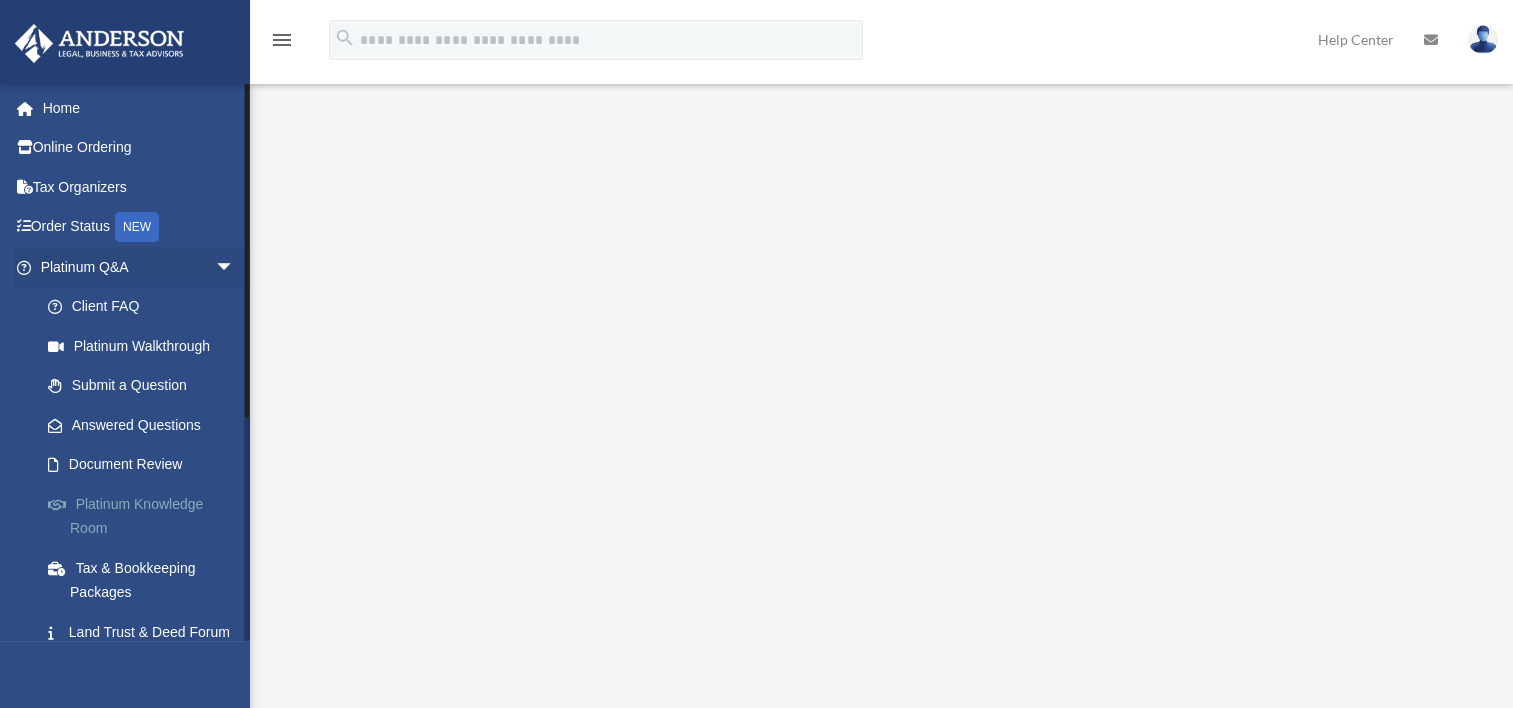 click on "Platinum Knowledge Room" at bounding box center (146, 516) 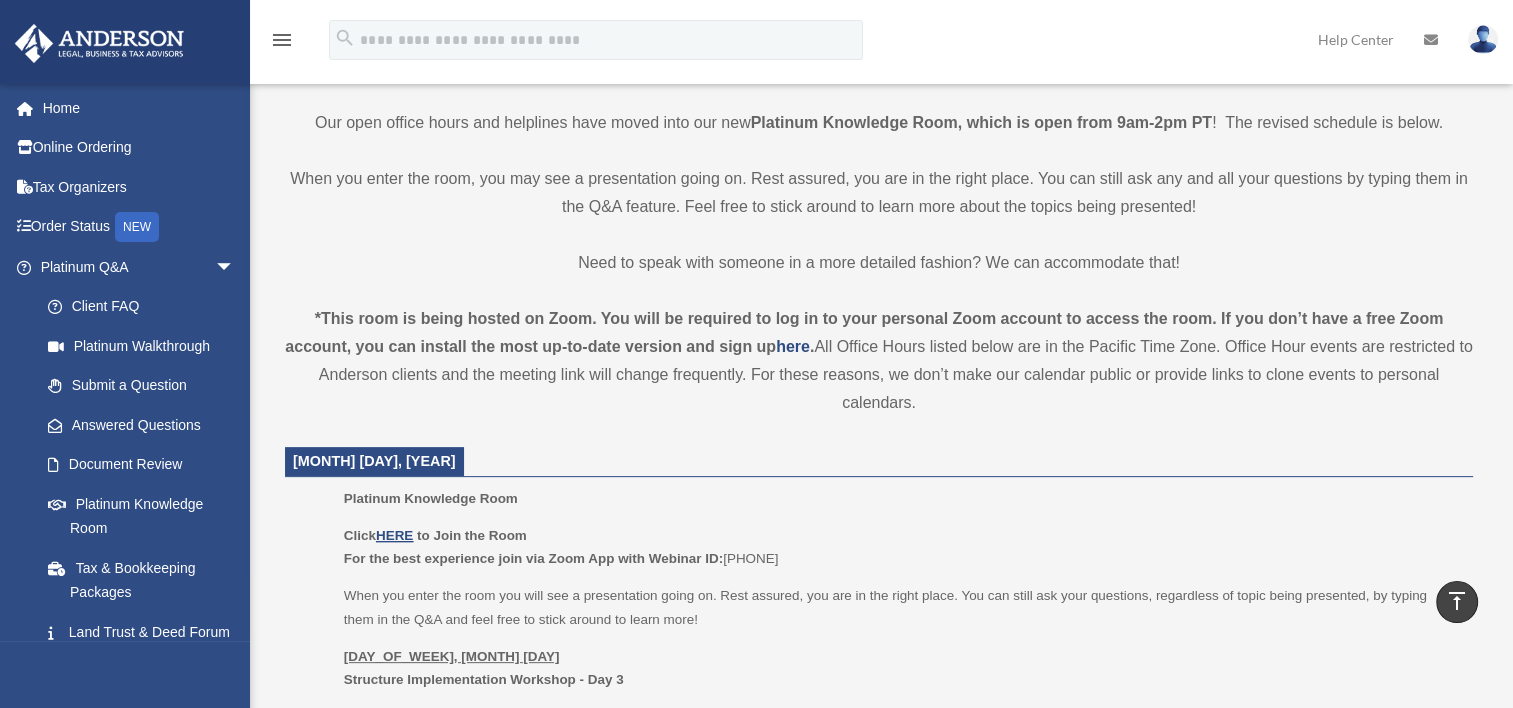 scroll, scrollTop: 475, scrollLeft: 0, axis: vertical 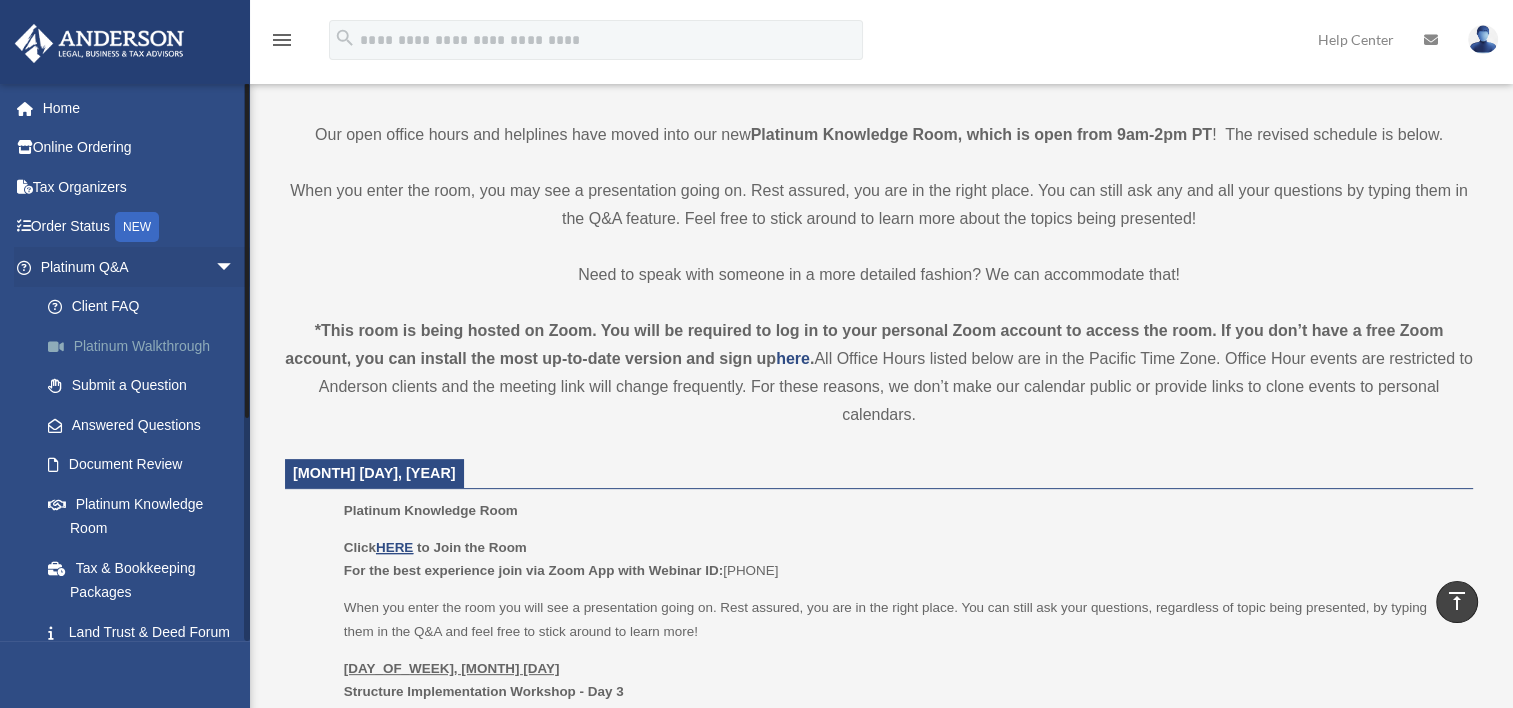 click on "Platinum Walkthrough" at bounding box center (146, 346) 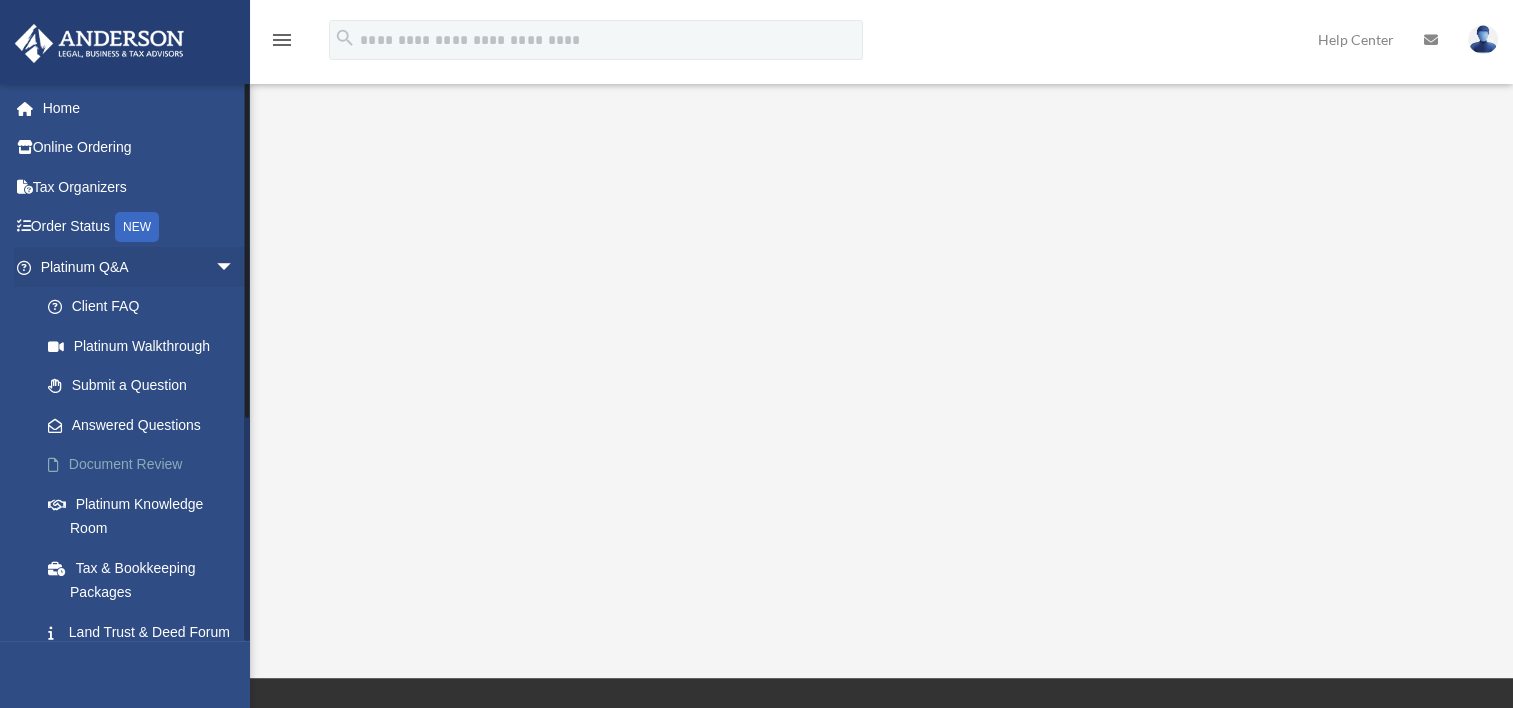 scroll, scrollTop: 273, scrollLeft: 0, axis: vertical 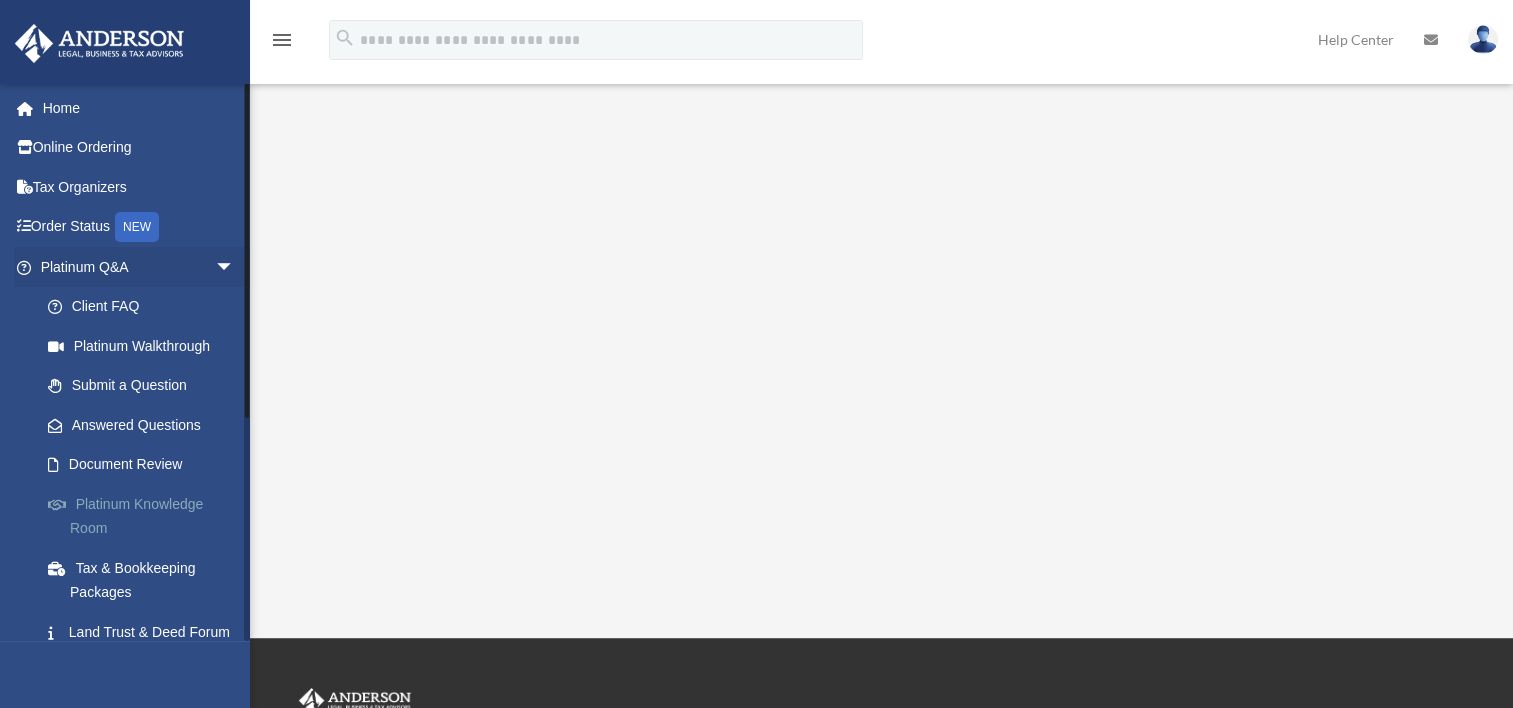 click on "Platinum Knowledge Room" at bounding box center [146, 516] 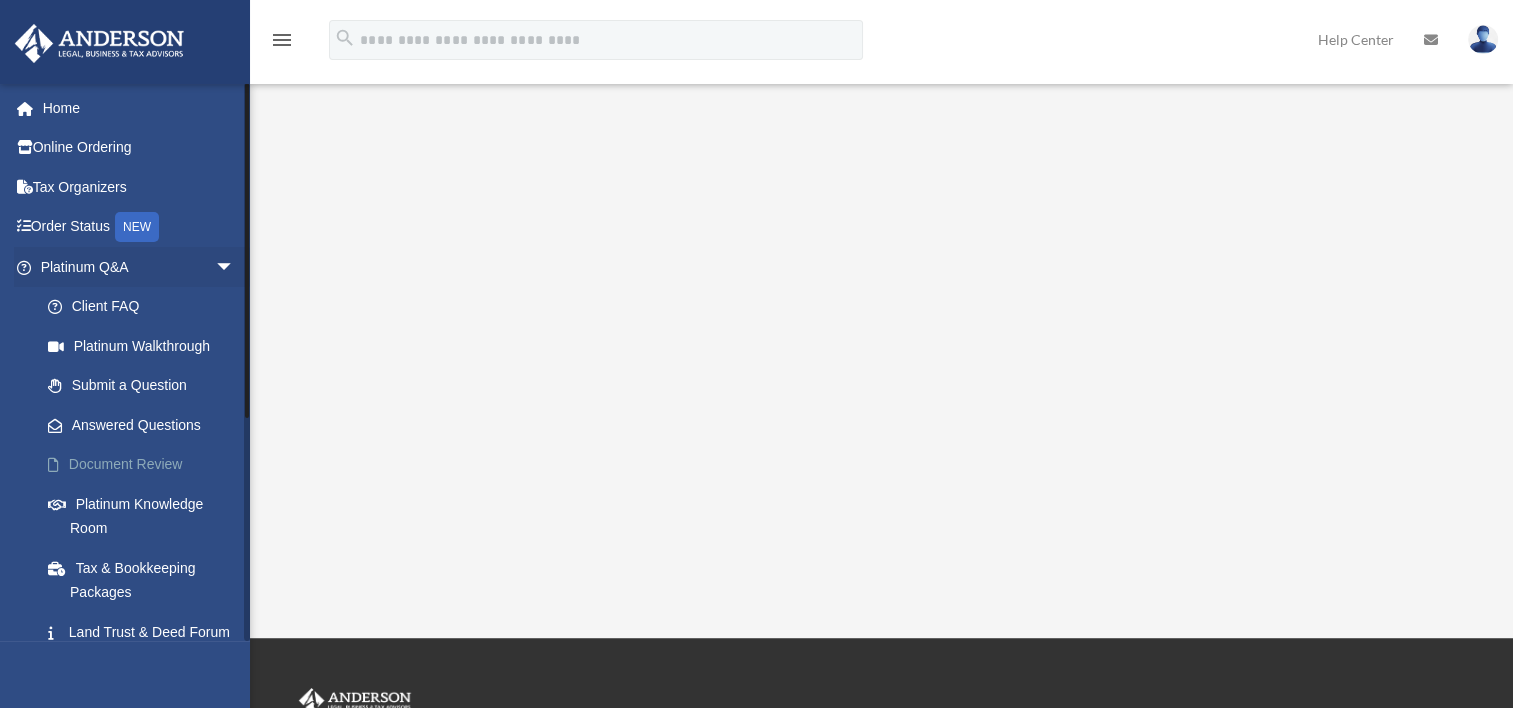 click on "Document Review" at bounding box center (146, 465) 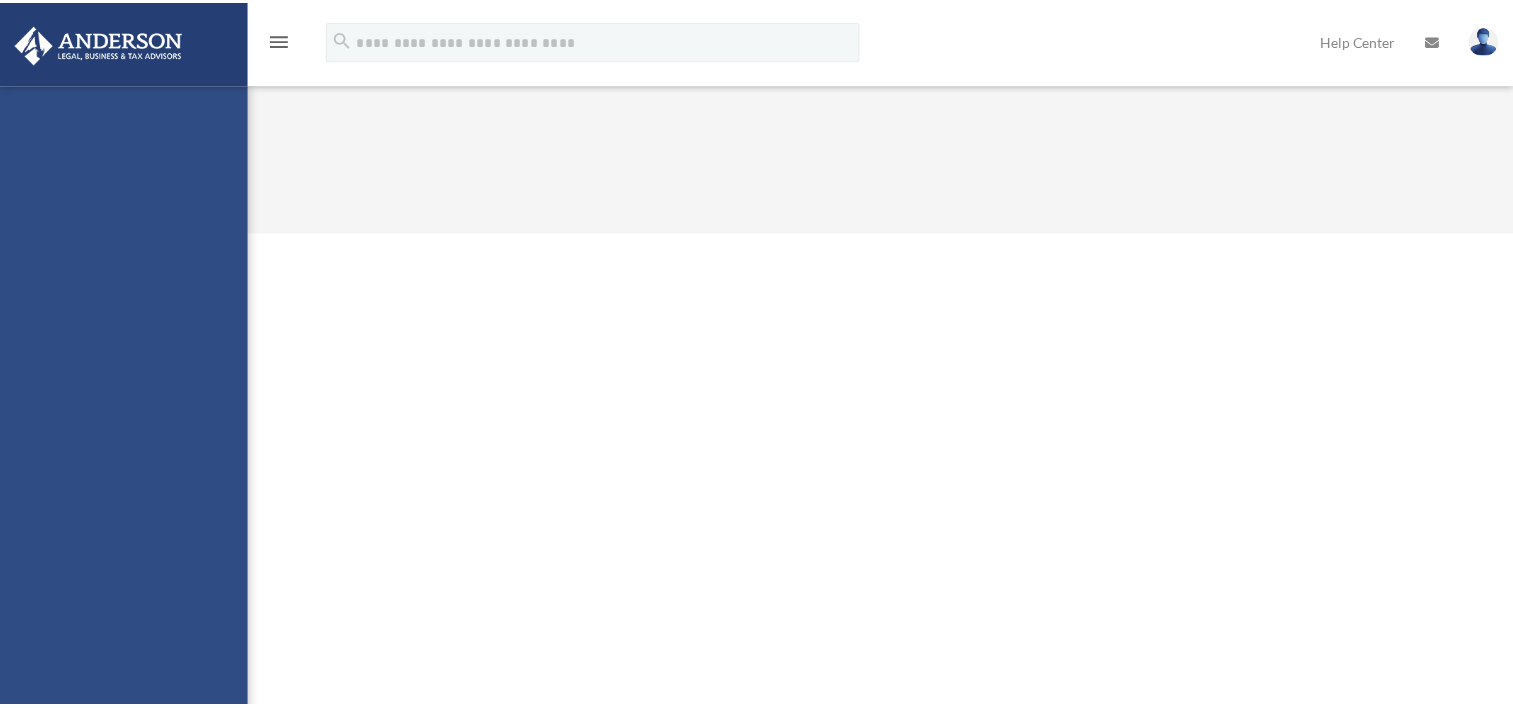 scroll, scrollTop: 0, scrollLeft: 0, axis: both 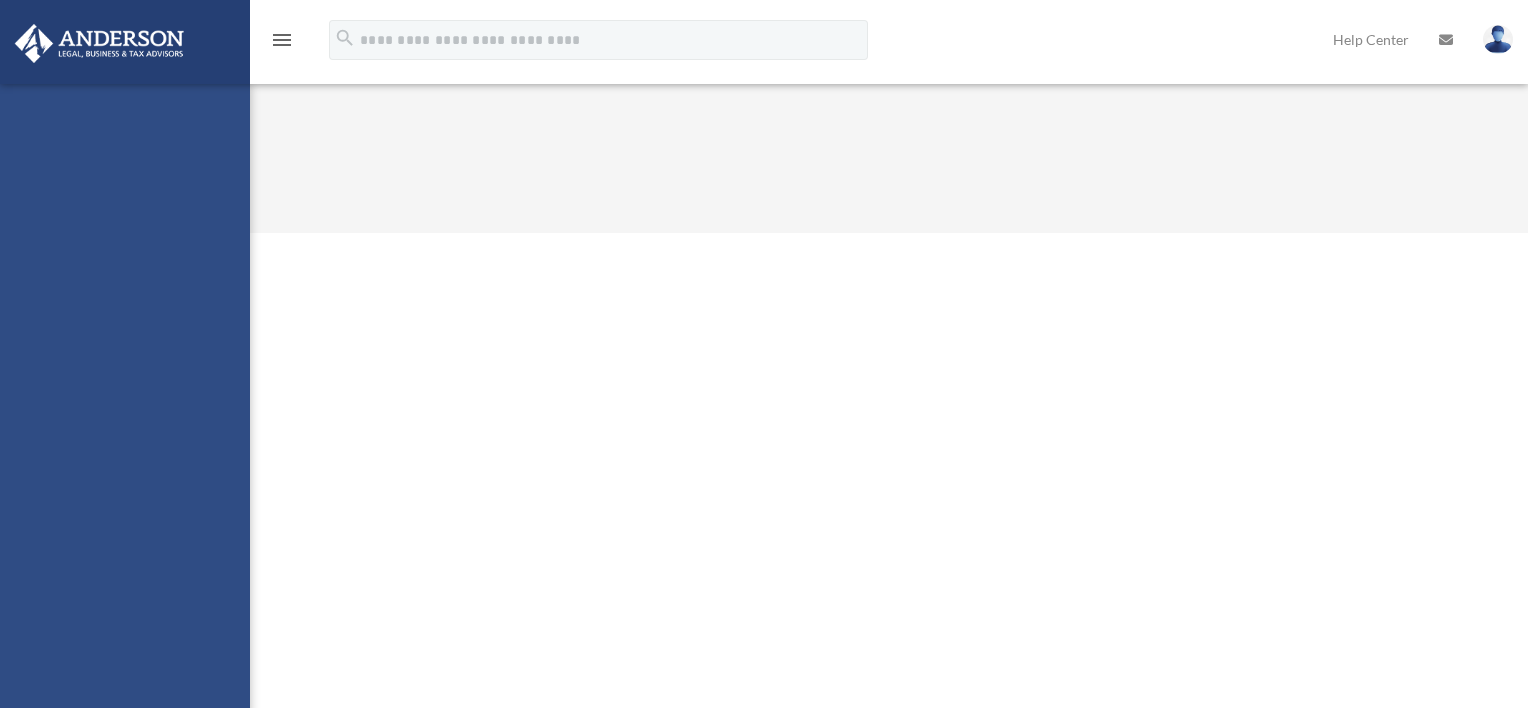 click on "yami413@yahoo.com
Sign Out
yami413@yahoo.com
Home
Online Ordering
Tax Organizers
Order Status  NEW
Platinum Q&A
Client FAQ
Platinum Walkthrough
Submit a Question
Answered Questions
Document Review
Platinum Knowledge Room
Tax & Bookkeeping Packages
Land Trust & Deed Forum
Portal Feedback
Digital Products
Tax Toolbox
Business Credit Optimizer
Virtual Bookkeeping
Land Trust Kit
Wholesale Trust Kit
Non Profit Resource Kit
My Entities
Overview
CTA Hub
Entity Change Request
Binder Walkthrough
My Blueprint
Tax Due Dates
My Anderson Team
My Anderson Team
Anderson System
Client Referrals
My Documents
Box
Meeting Minutes
Forms Library
Notarize
Online Learning" at bounding box center (125, 438) 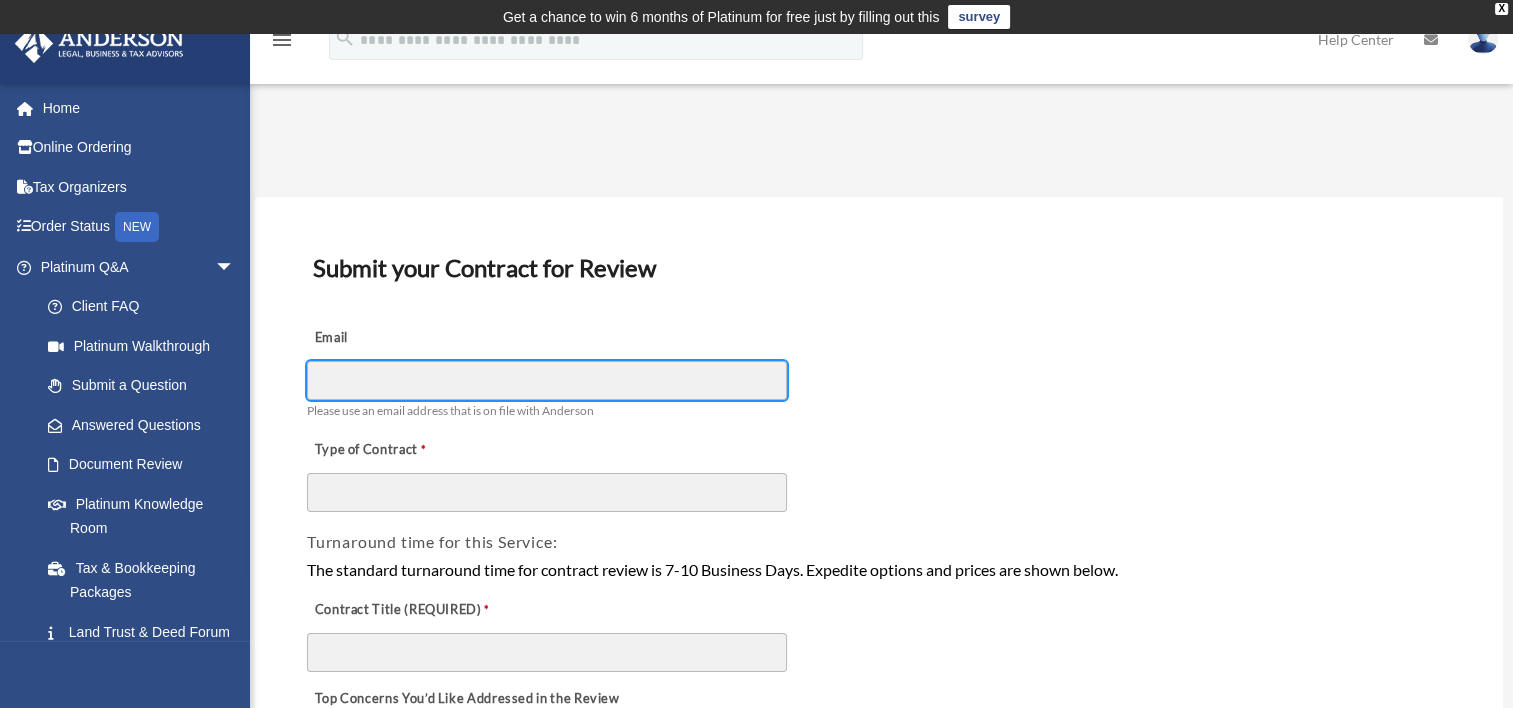 click on "Email" at bounding box center (547, 380) 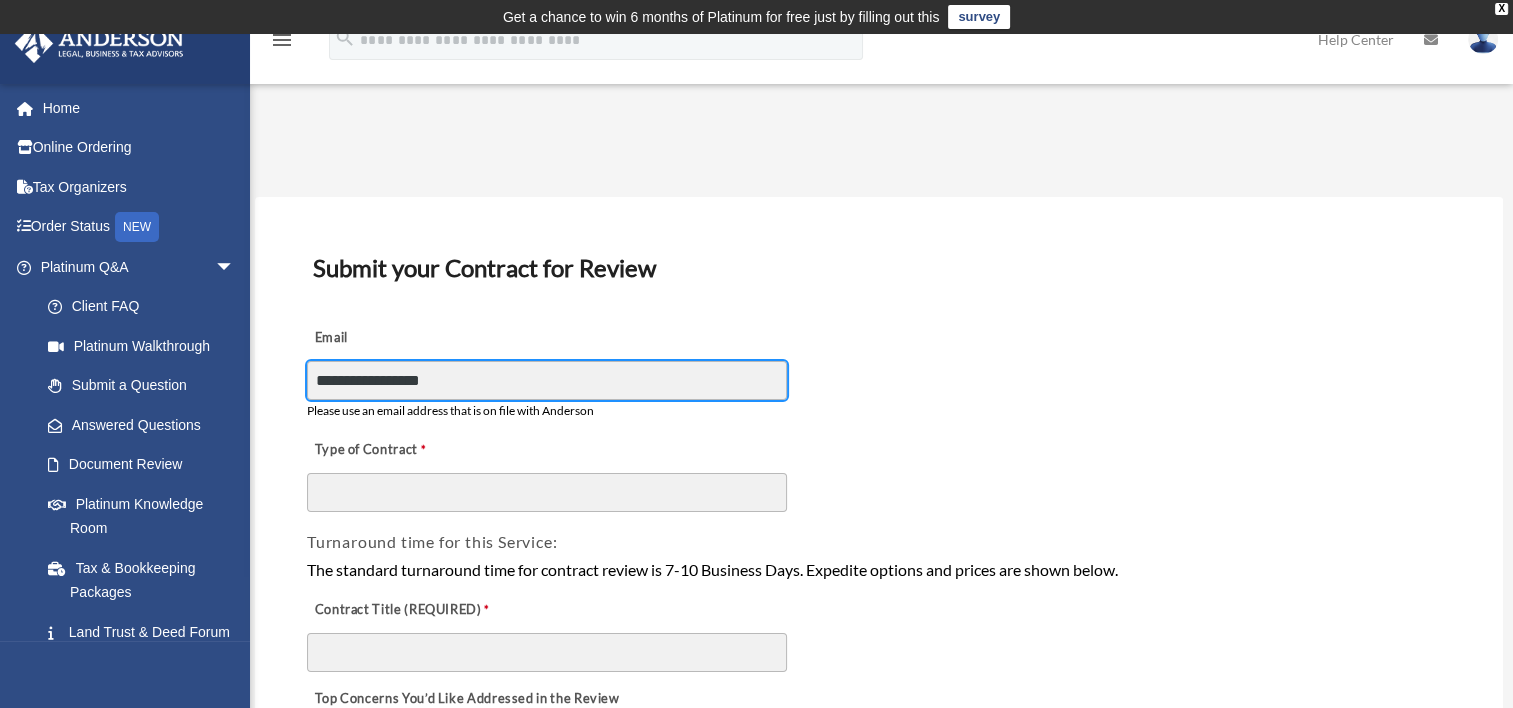 type on "**********" 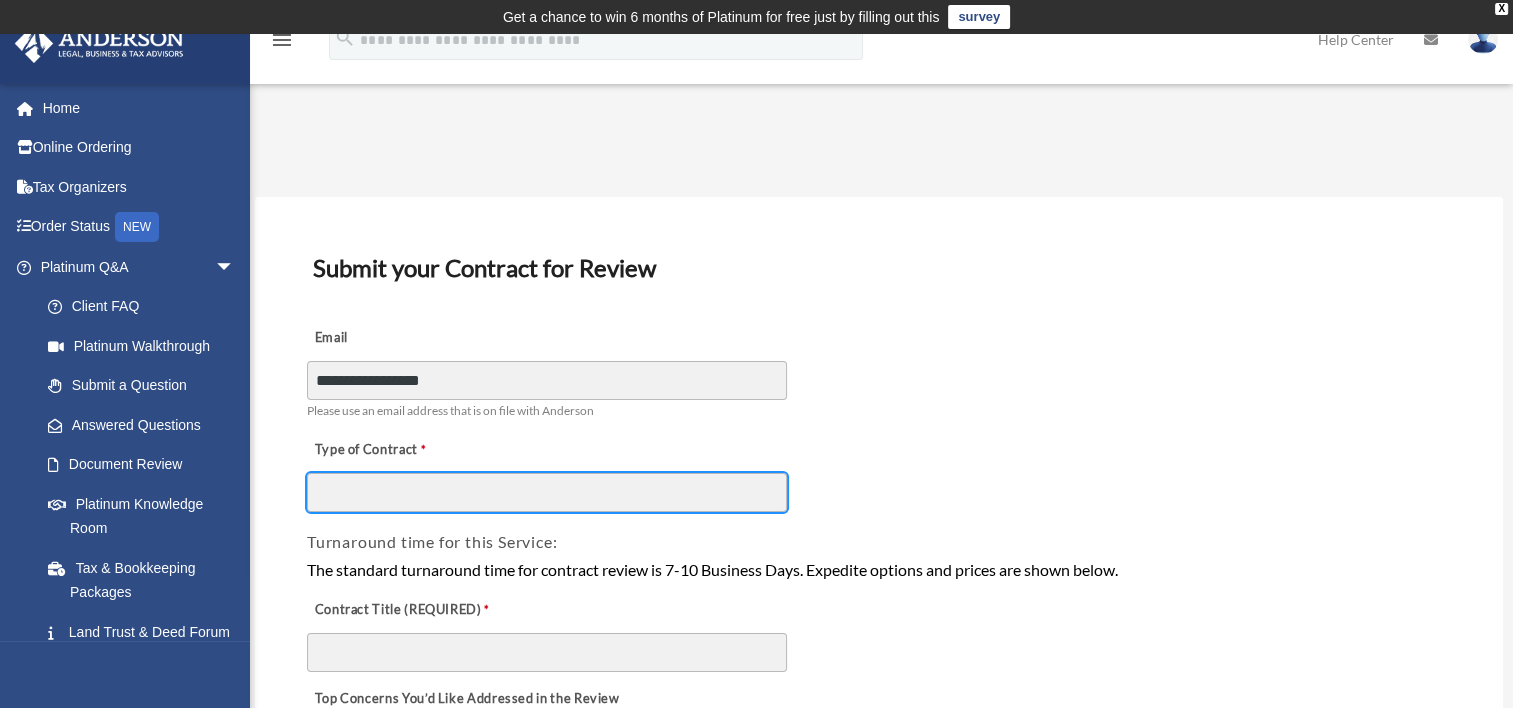 click on "Type of Contract" at bounding box center (547, 492) 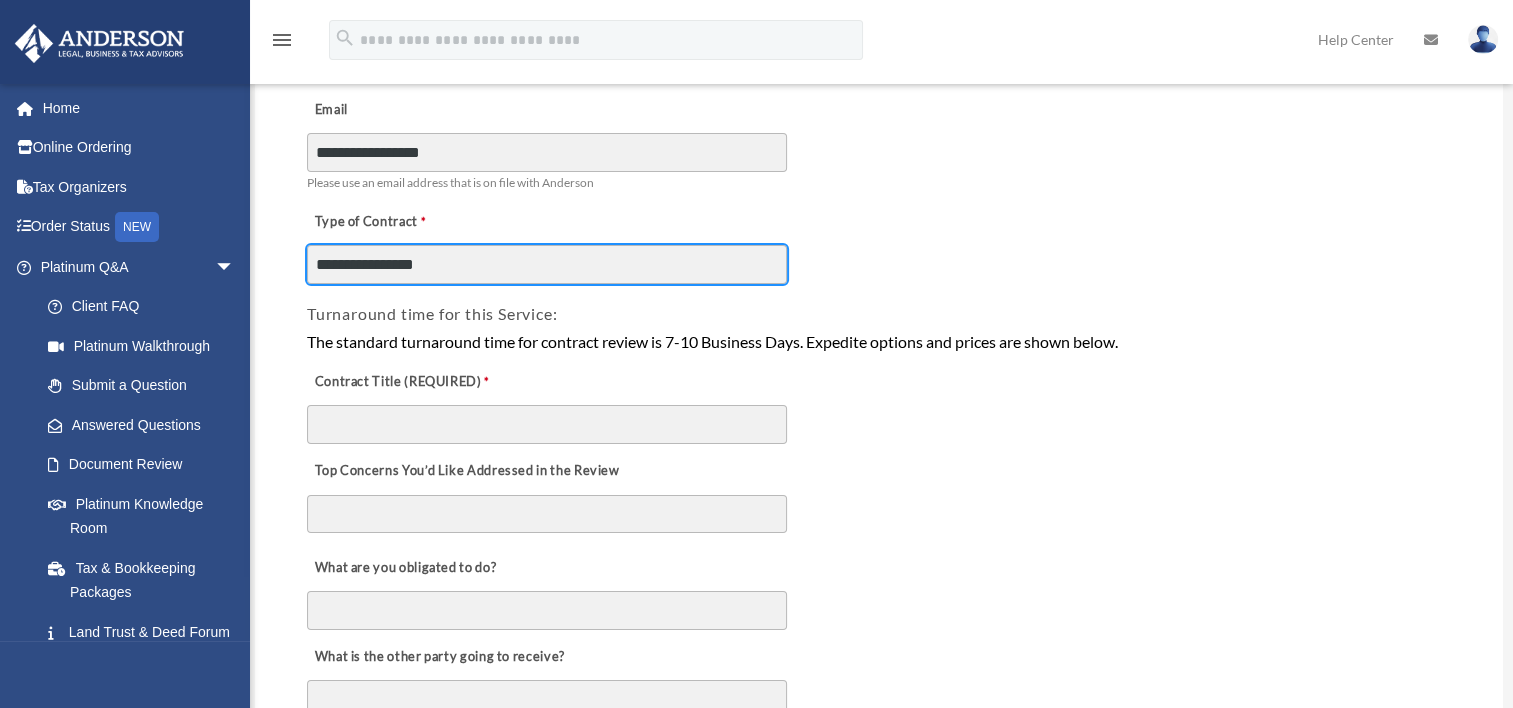 scroll, scrollTop: 250, scrollLeft: 0, axis: vertical 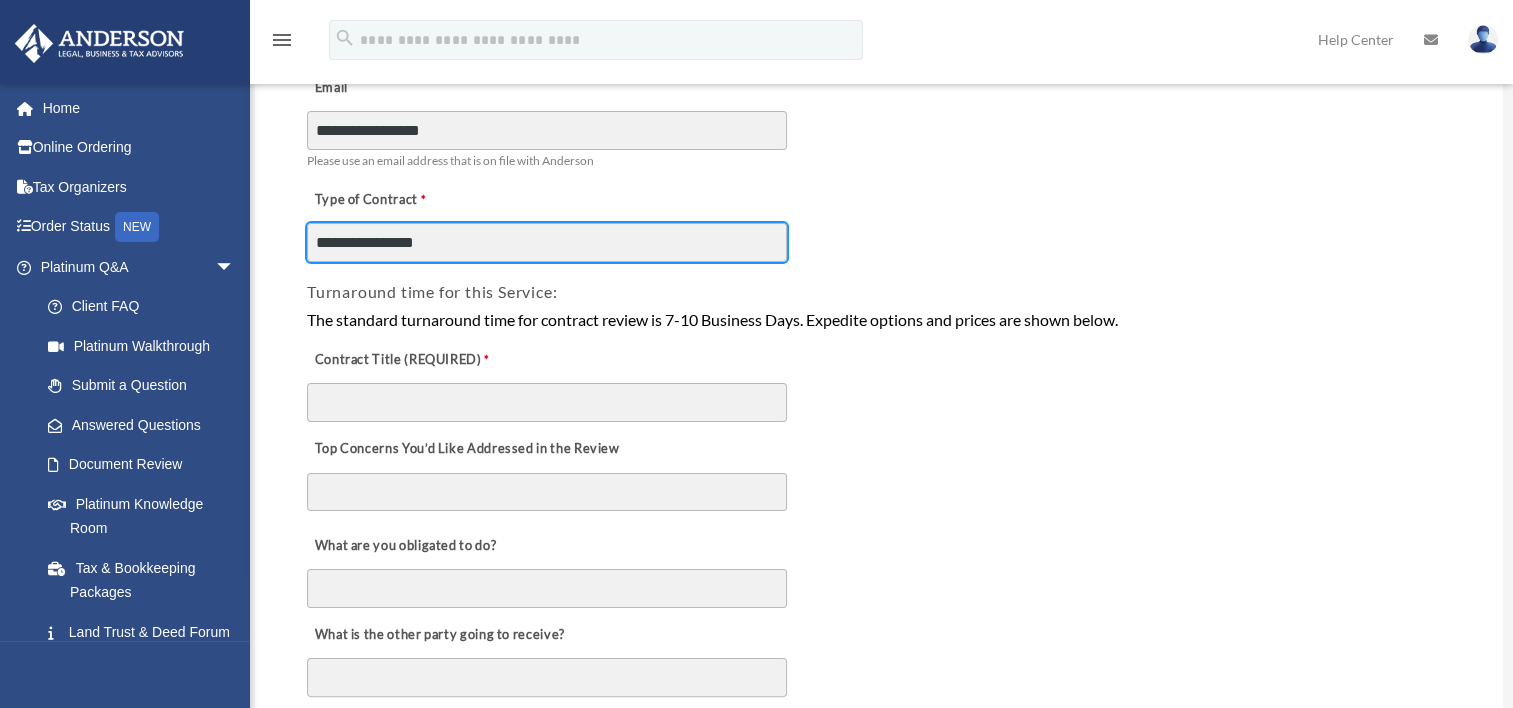 type on "**********" 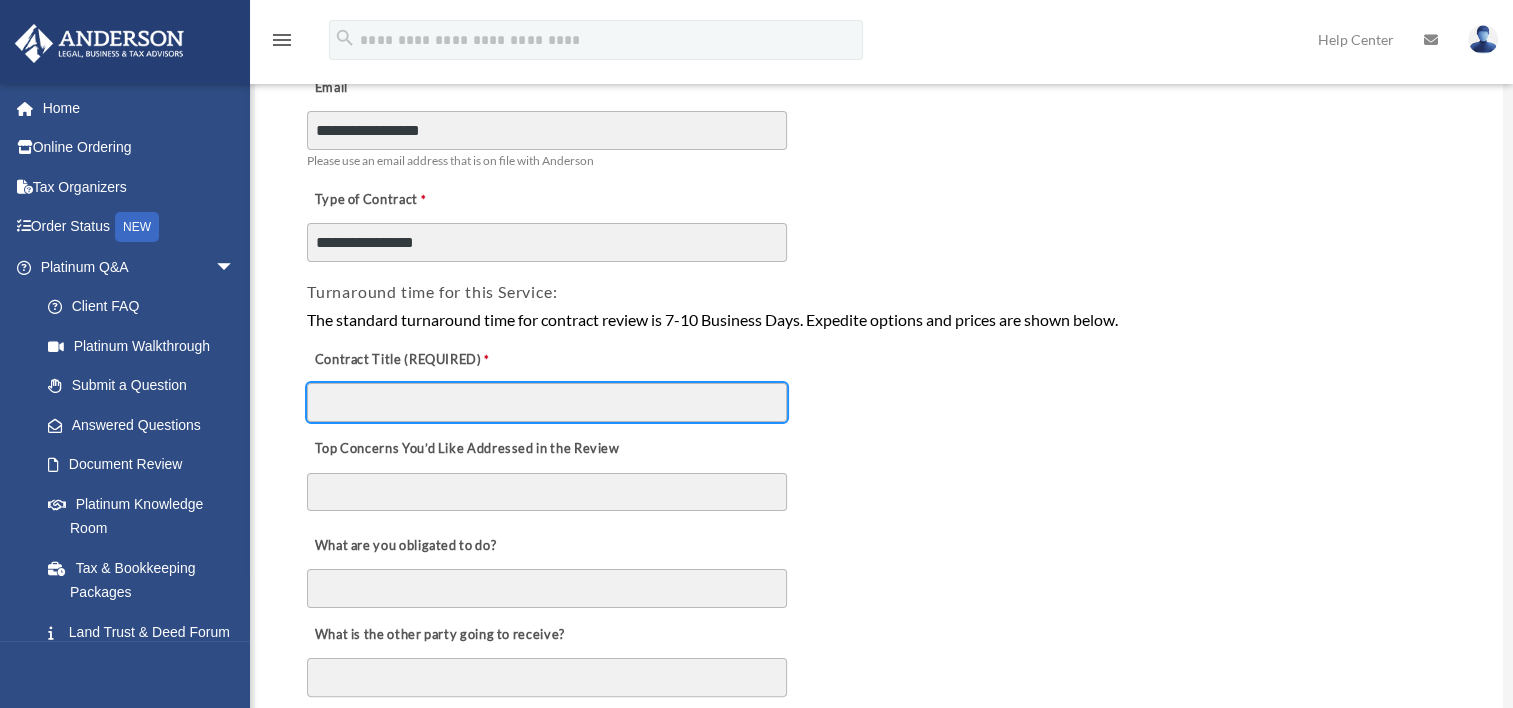 click on "Contract Title (REQUIRED)" at bounding box center (547, 402) 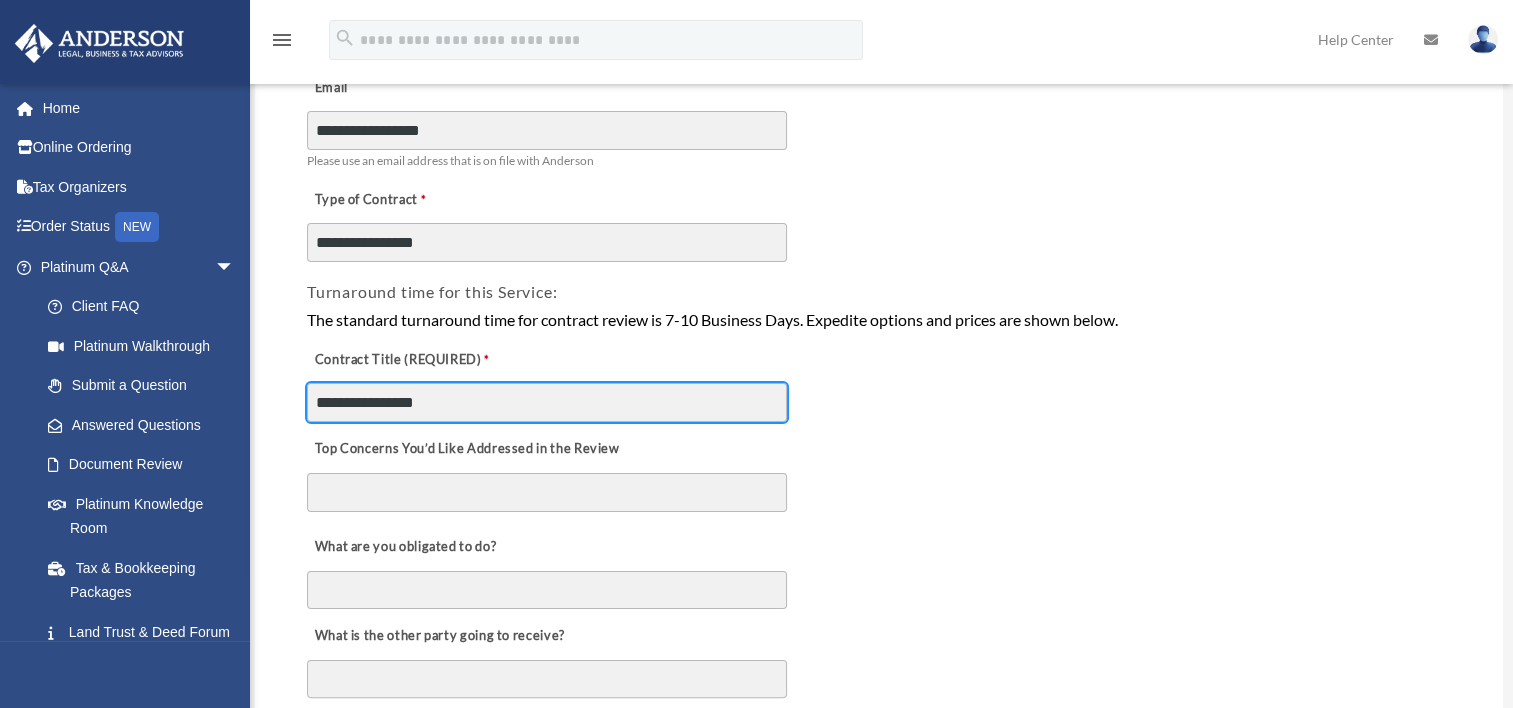 type on "**********" 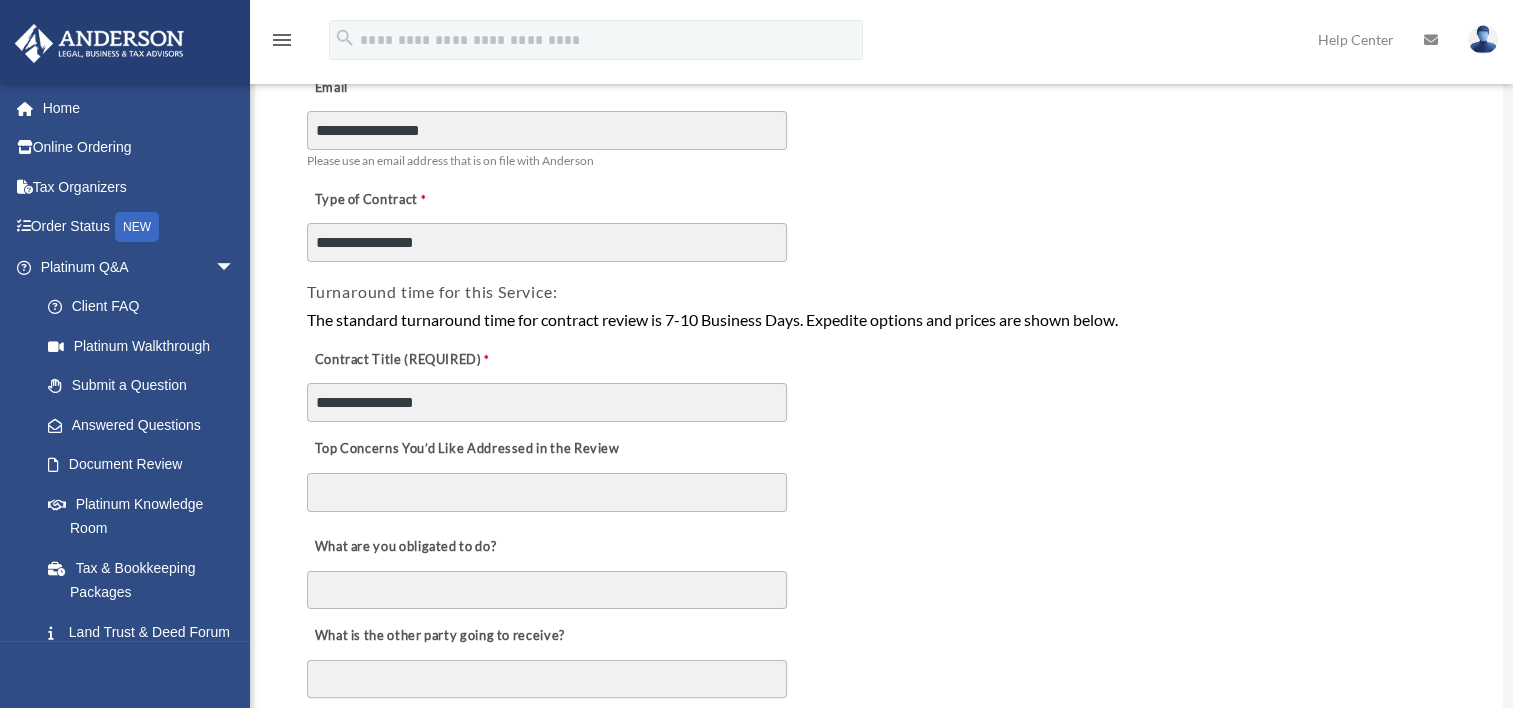 click on "Top Concerns You’d Like Addressed in the Review" at bounding box center [547, 493] 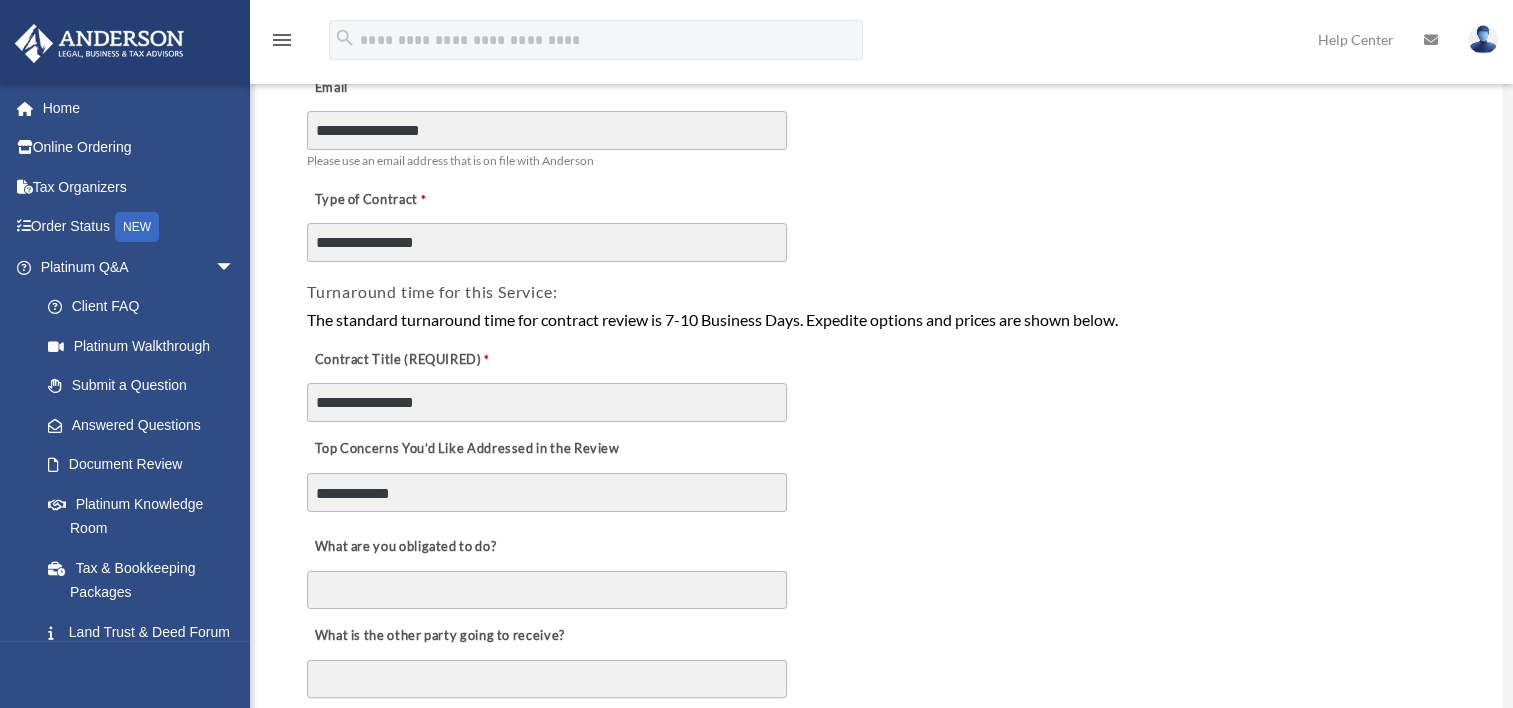 type on "**********" 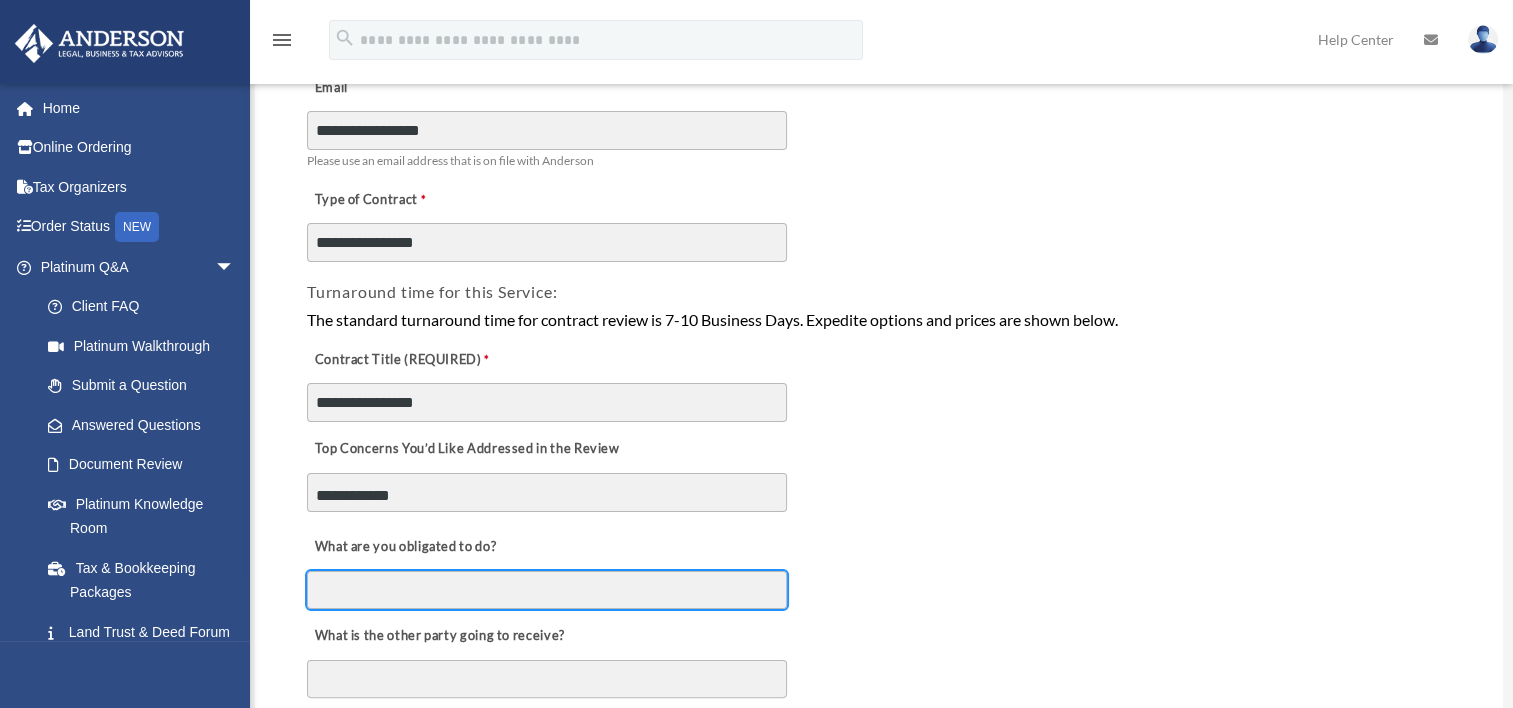 drag, startPoint x: 429, startPoint y: 582, endPoint x: 454, endPoint y: 564, distance: 30.805843 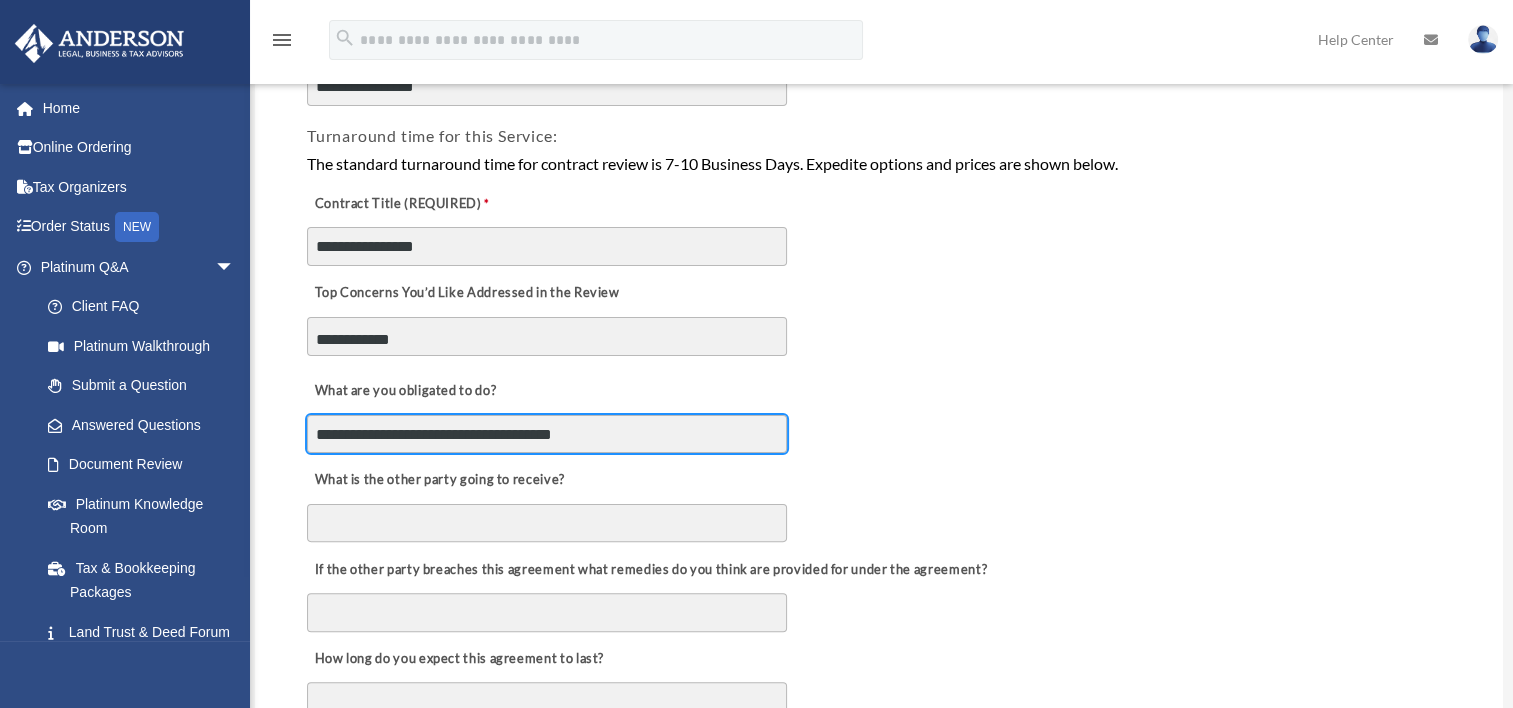 scroll, scrollTop: 424, scrollLeft: 0, axis: vertical 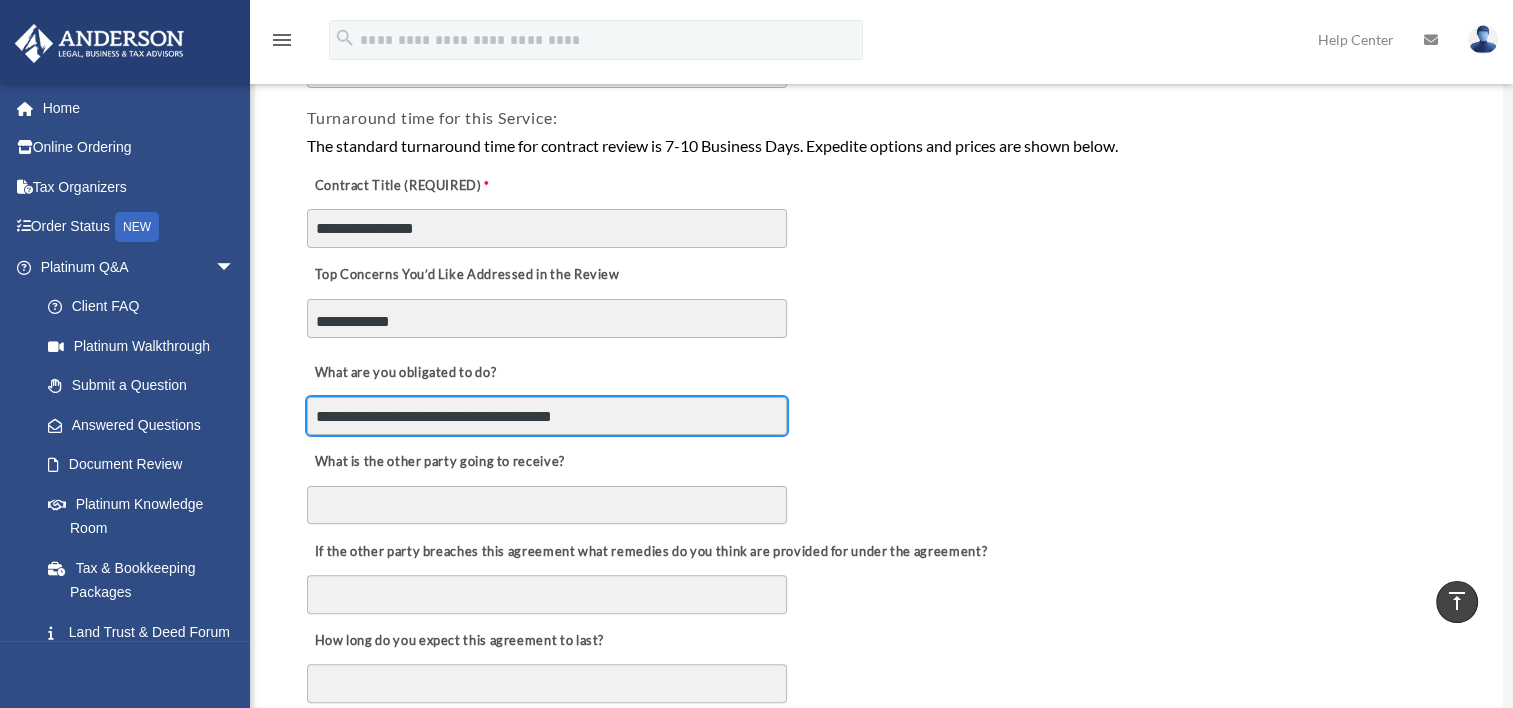 type on "**********" 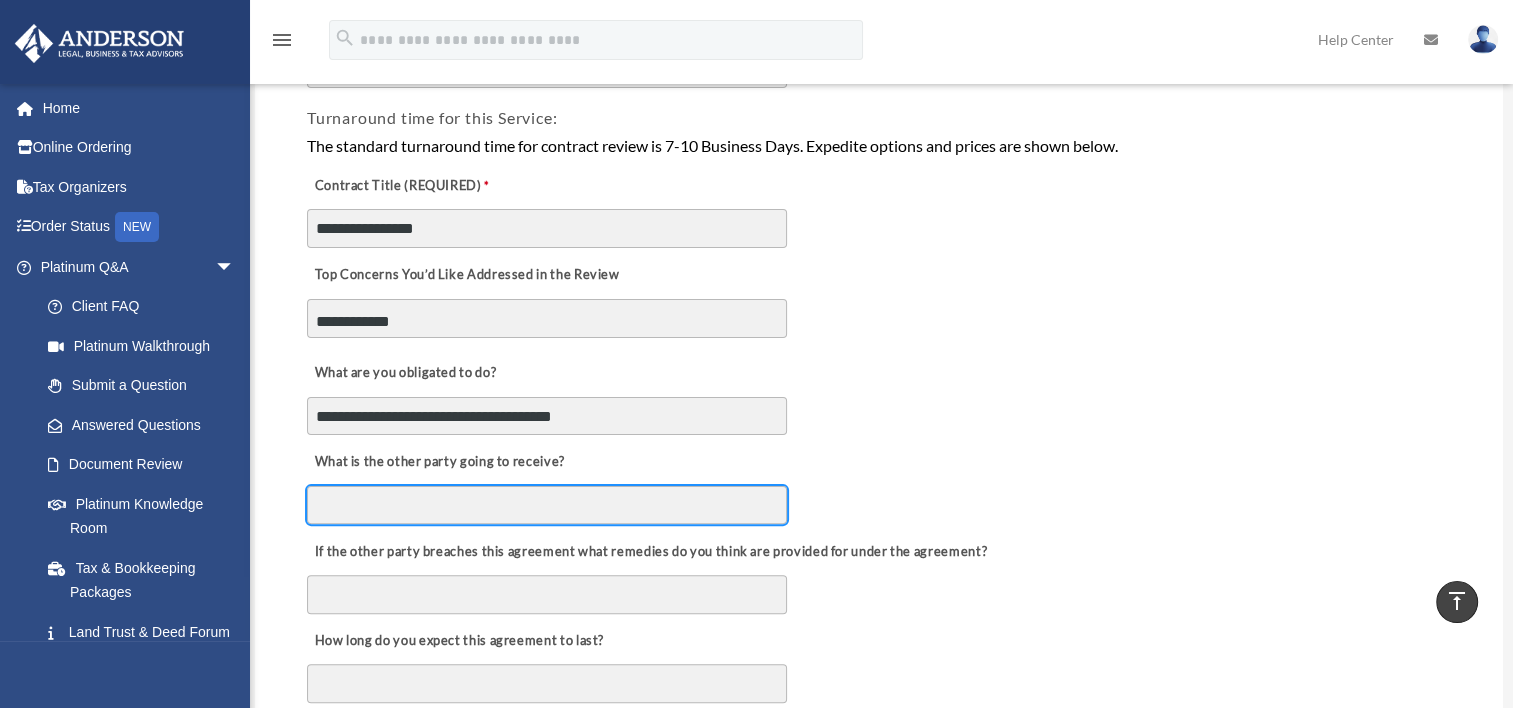 click on "What is the other party going to receive?" at bounding box center [547, 505] 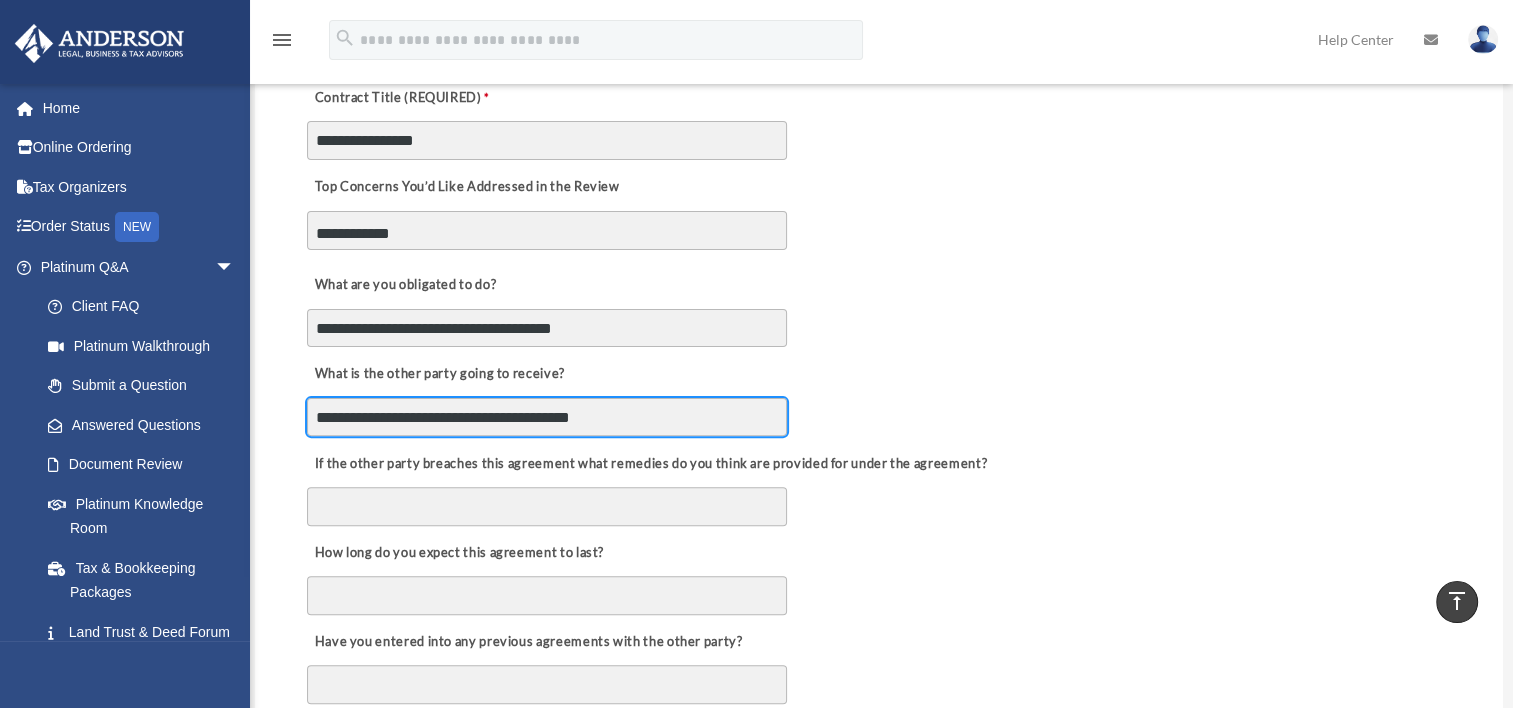 scroll, scrollTop: 524, scrollLeft: 0, axis: vertical 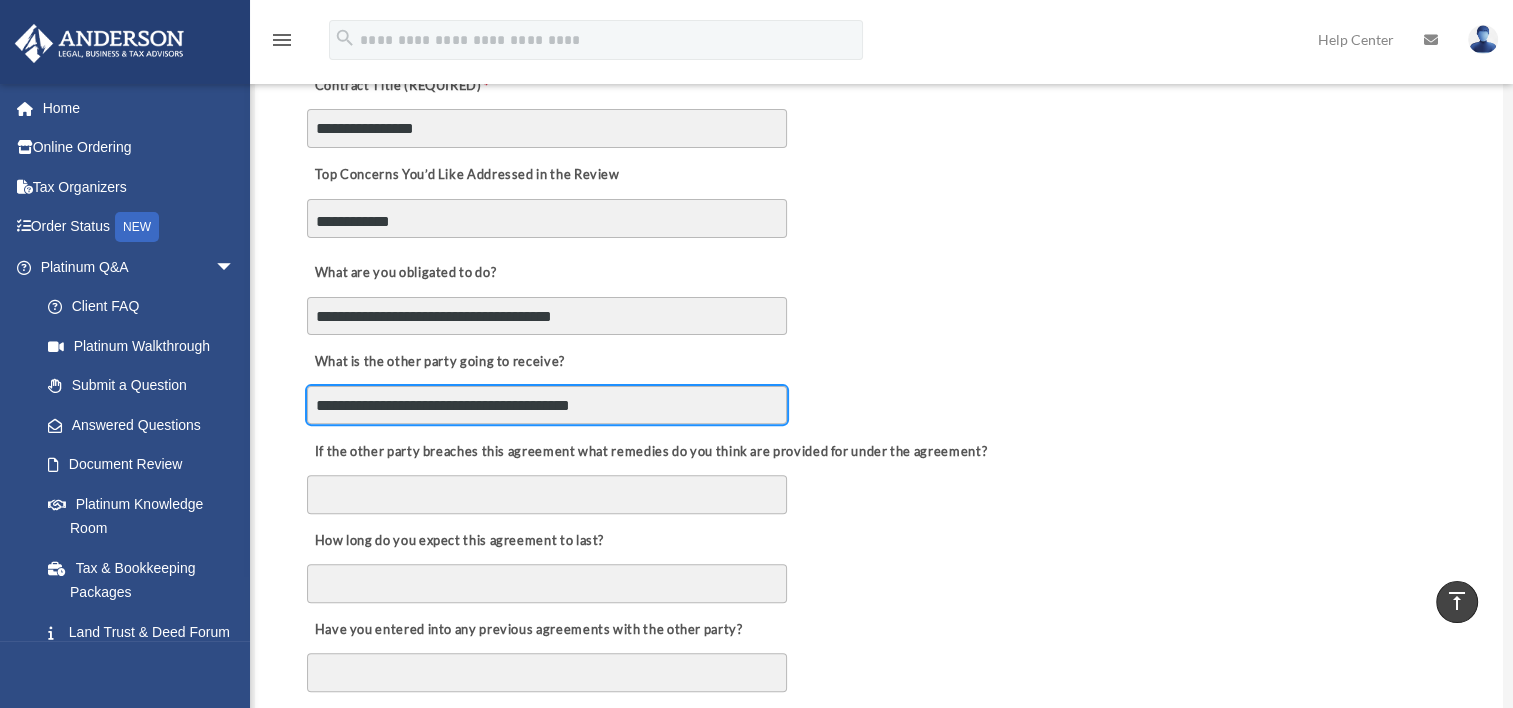 type on "**********" 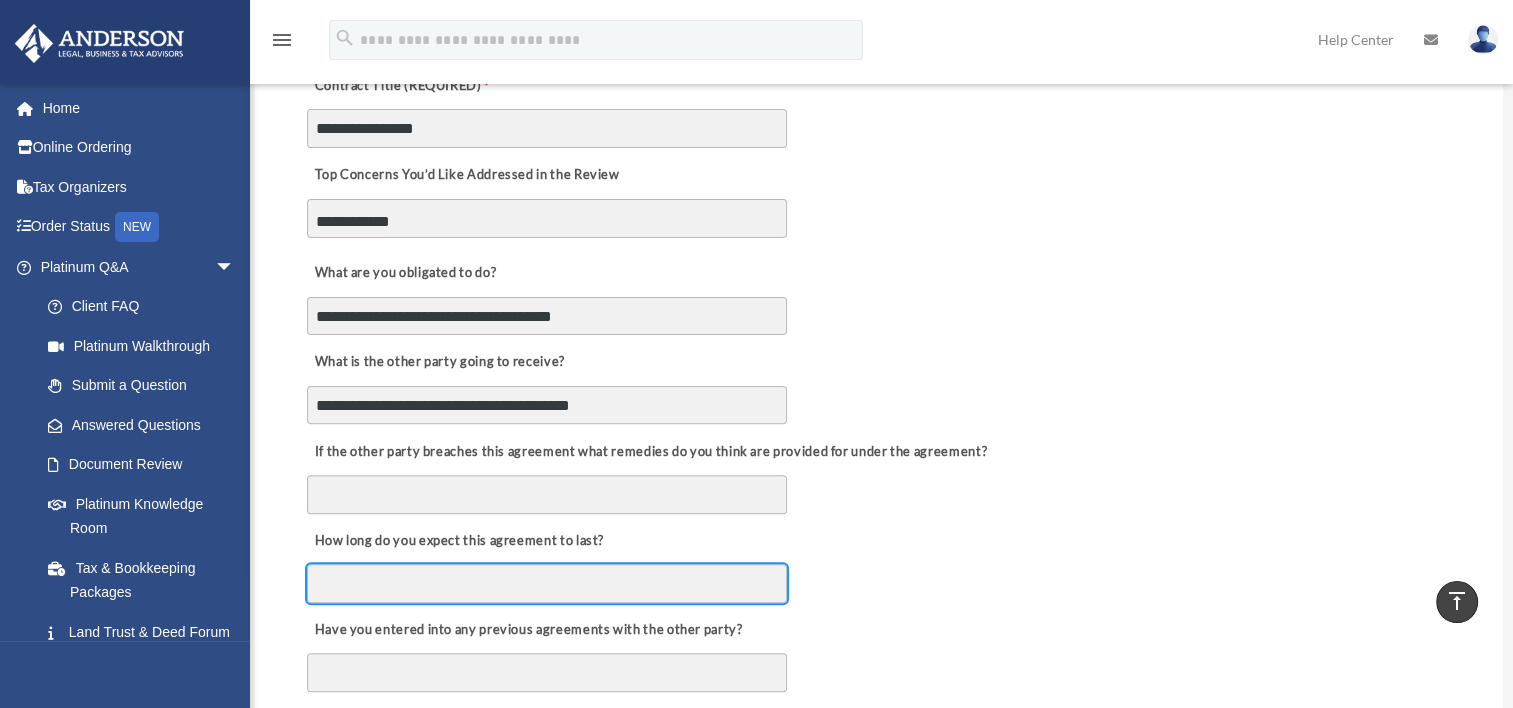click on "How long do you expect this agreement to last?" at bounding box center [547, 583] 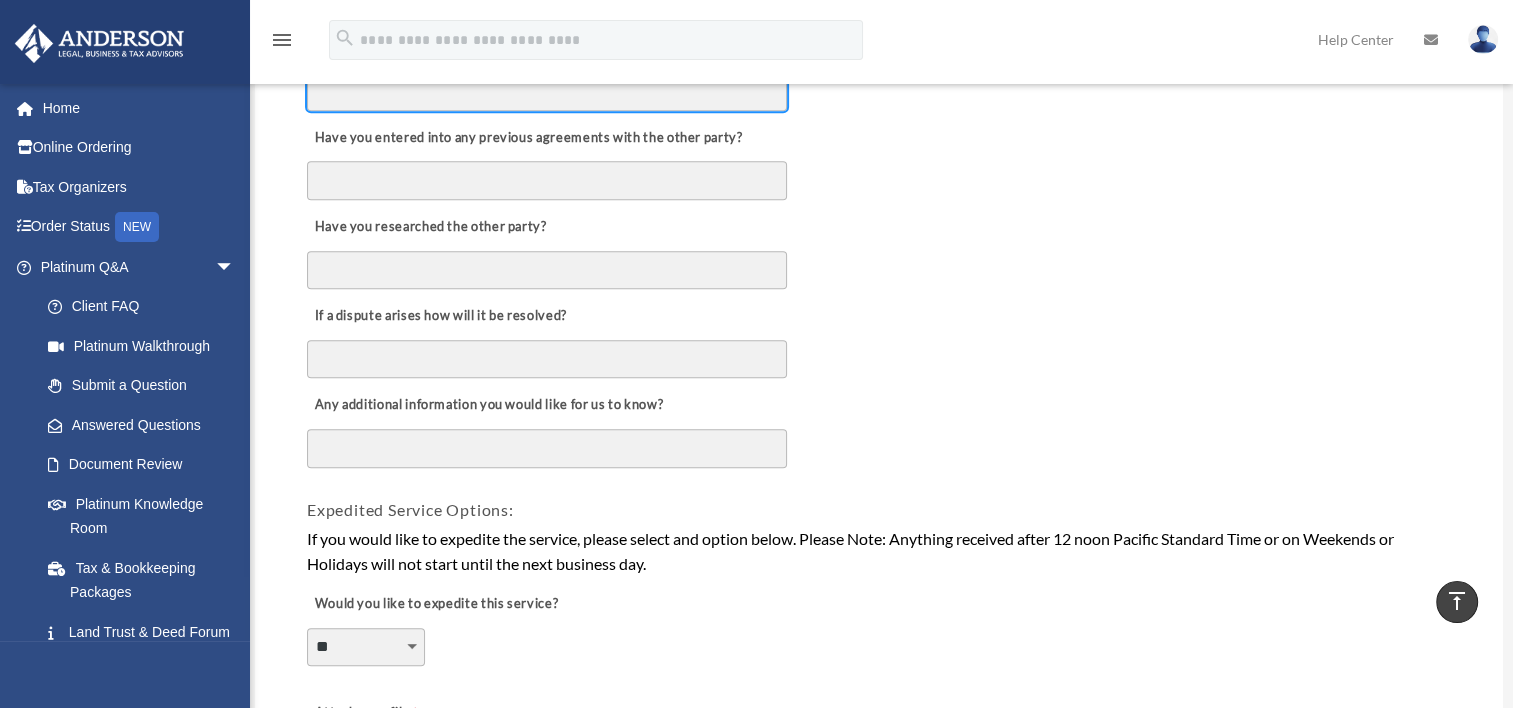 scroll, scrollTop: 1024, scrollLeft: 0, axis: vertical 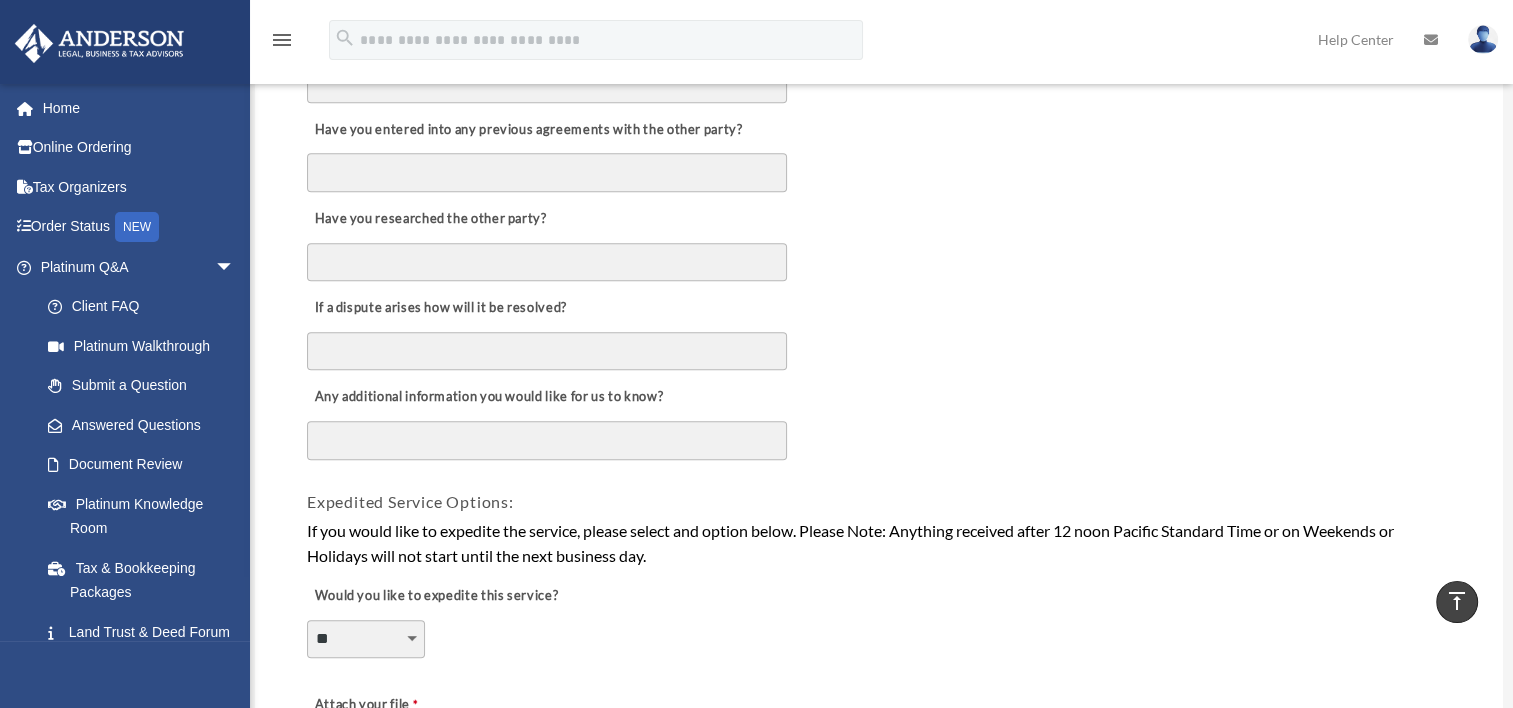 click on "Any additional information you would like for us to know?" at bounding box center [547, 441] 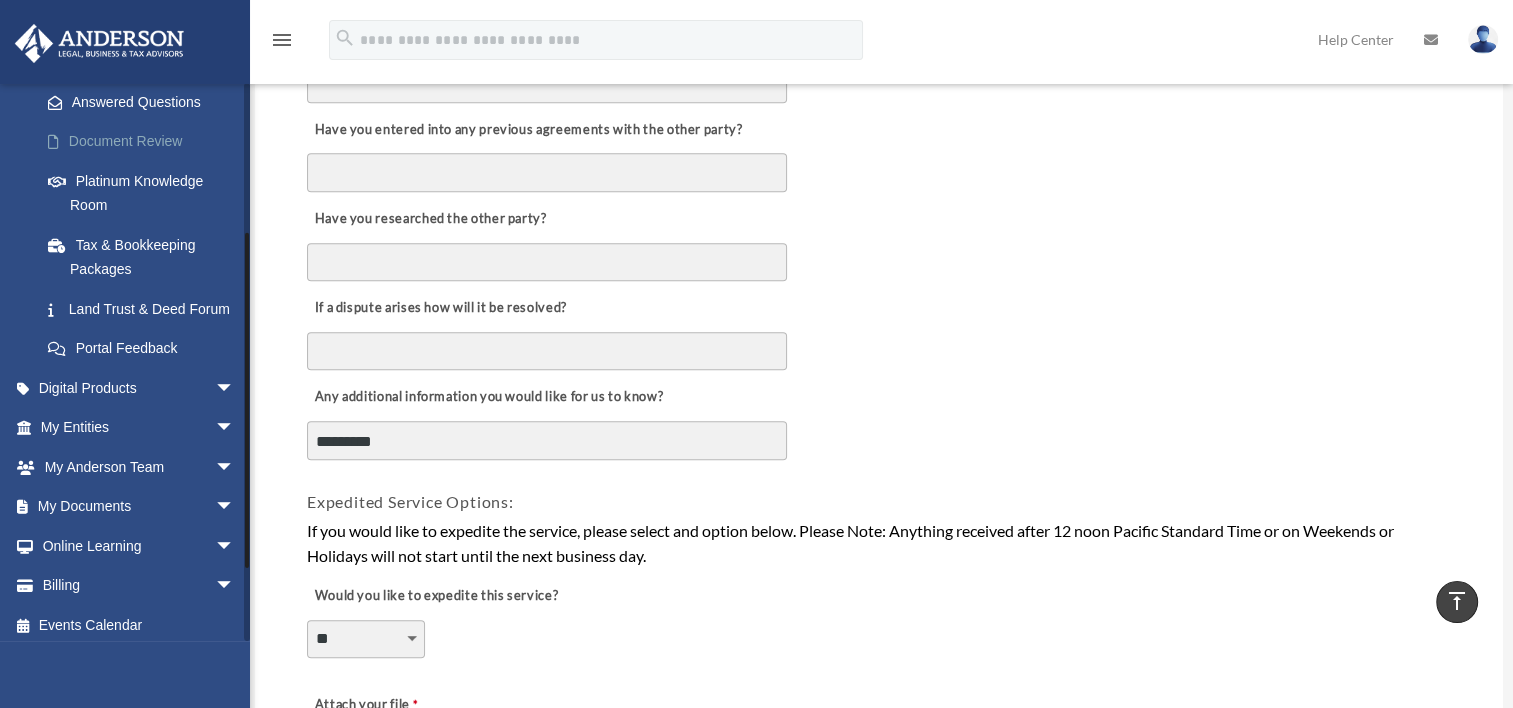 scroll, scrollTop: 355, scrollLeft: 0, axis: vertical 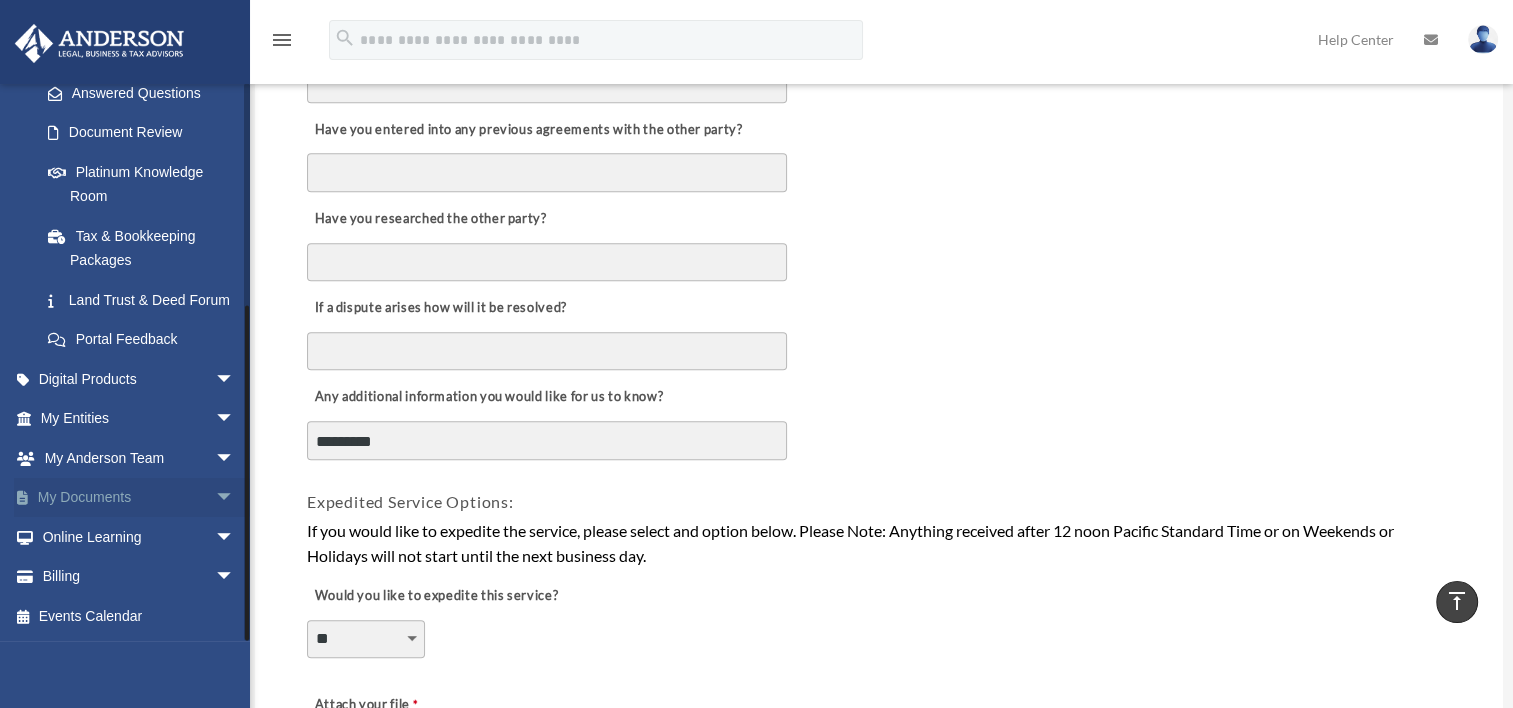 type on "*********" 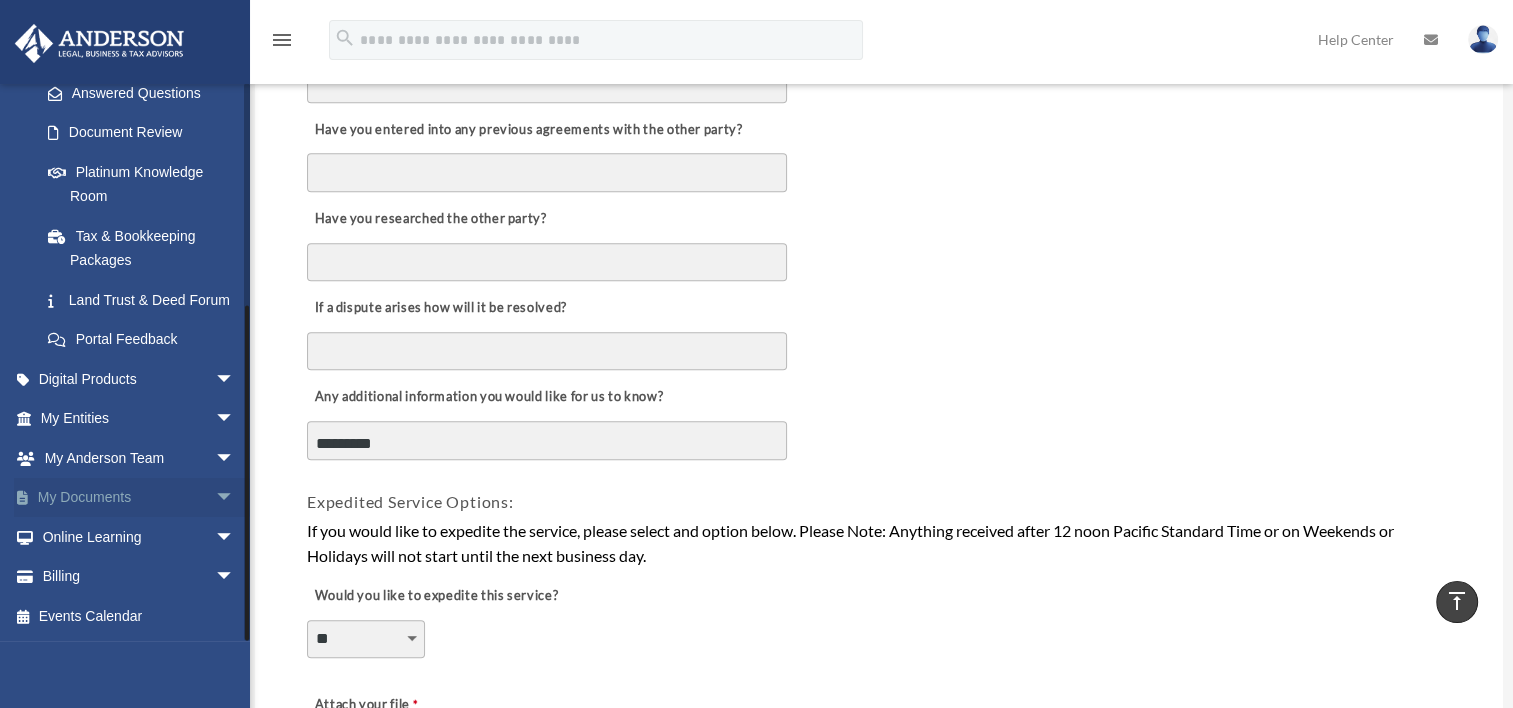 click on "My Documents arrow_drop_down" at bounding box center (139, 498) 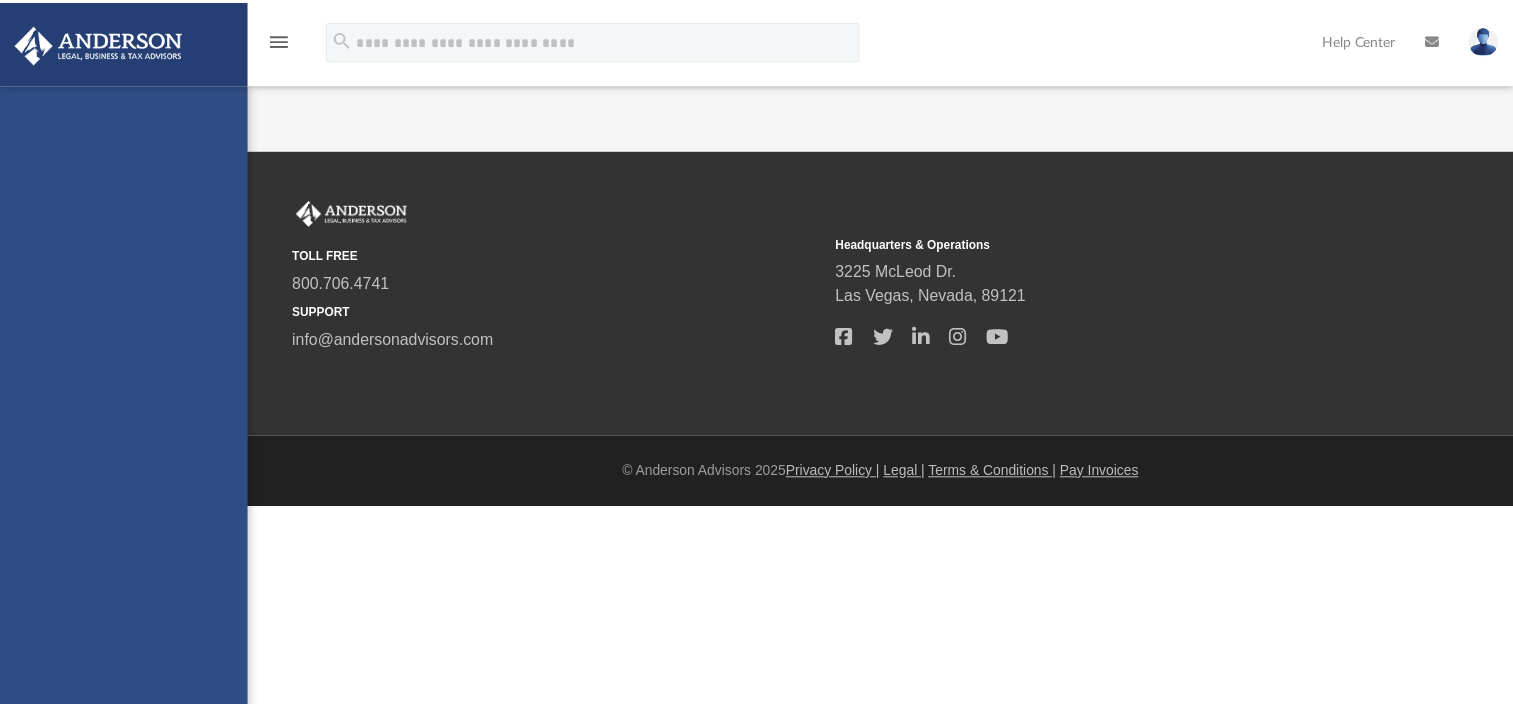 scroll, scrollTop: 0, scrollLeft: 0, axis: both 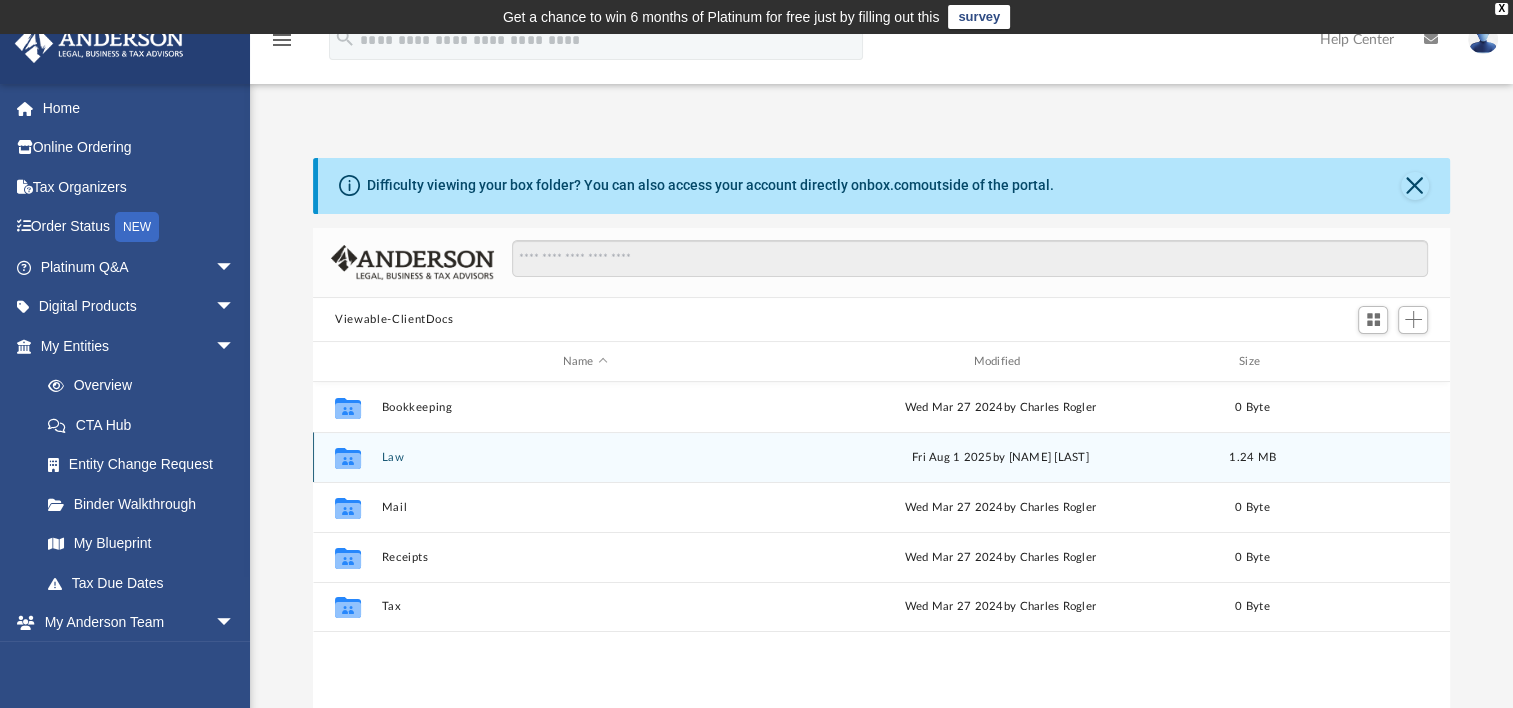 click on "Law" at bounding box center [585, 457] 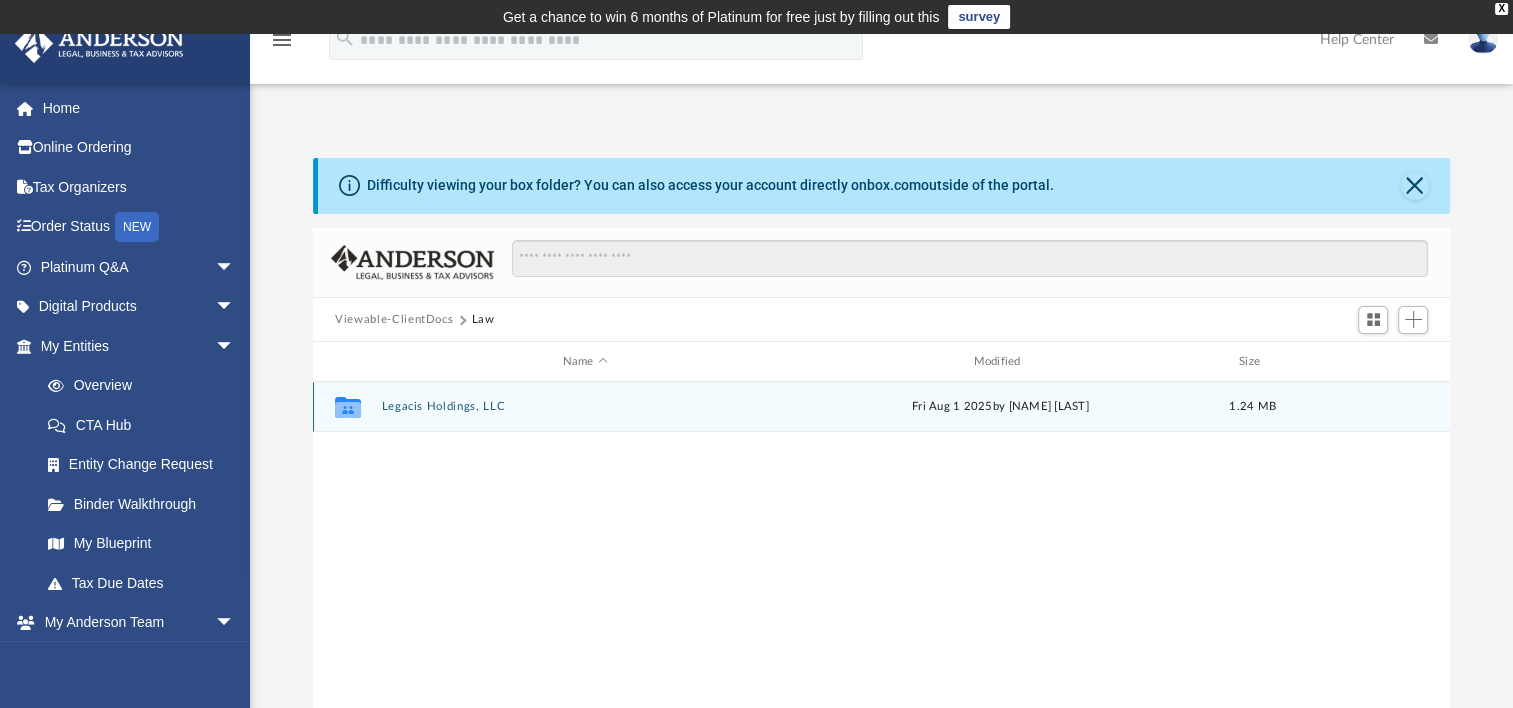 click on "Legacis Holdings, LLC" at bounding box center [585, 406] 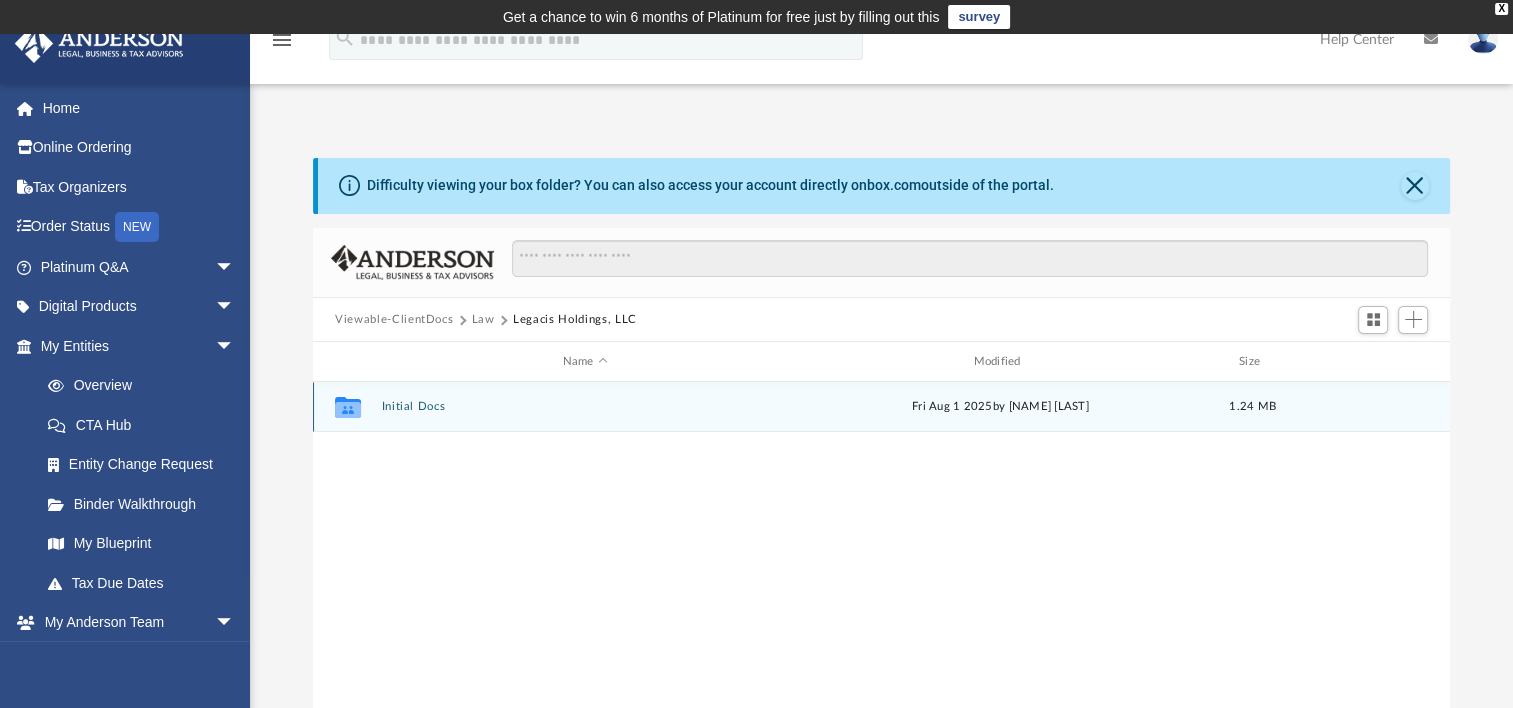 click on "Initial Docs" at bounding box center [585, 406] 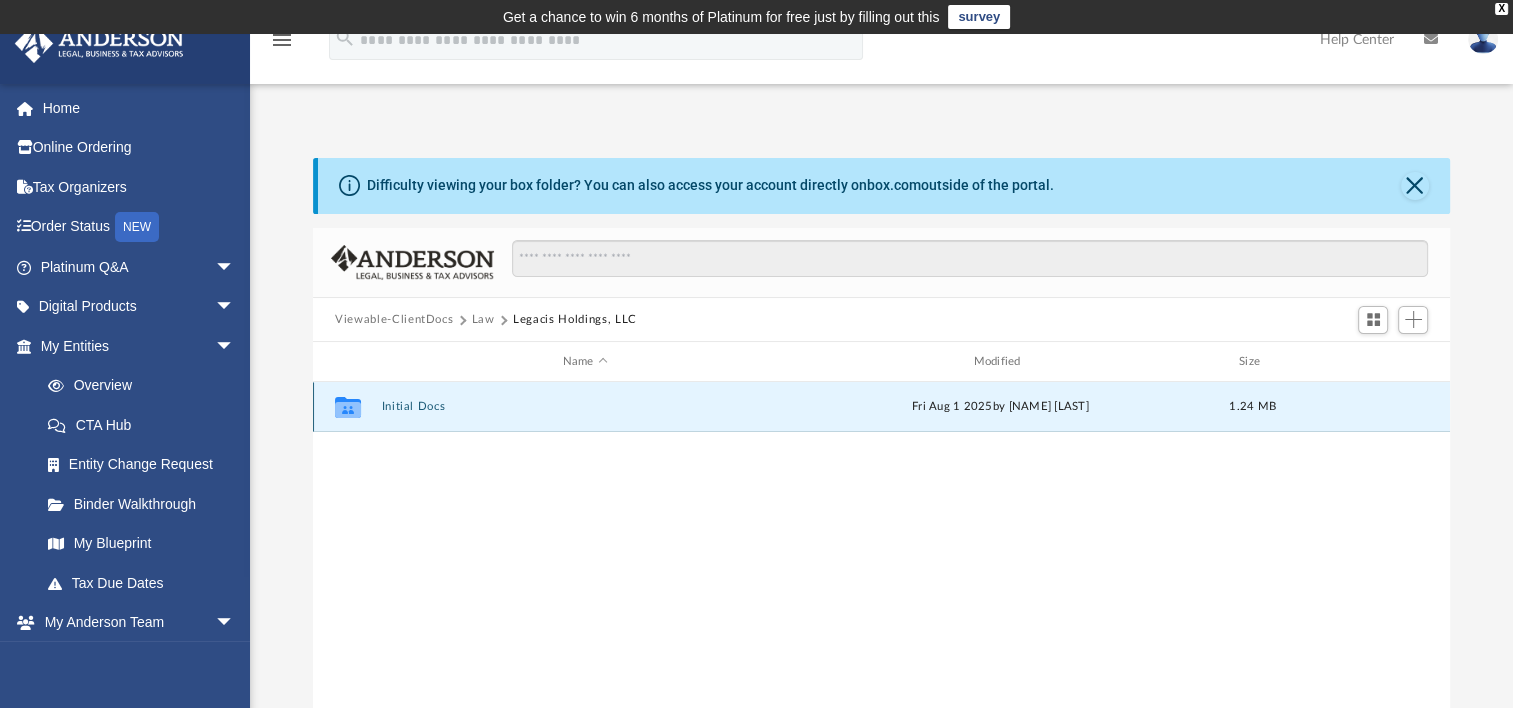 click on "Initial Docs" at bounding box center [585, 406] 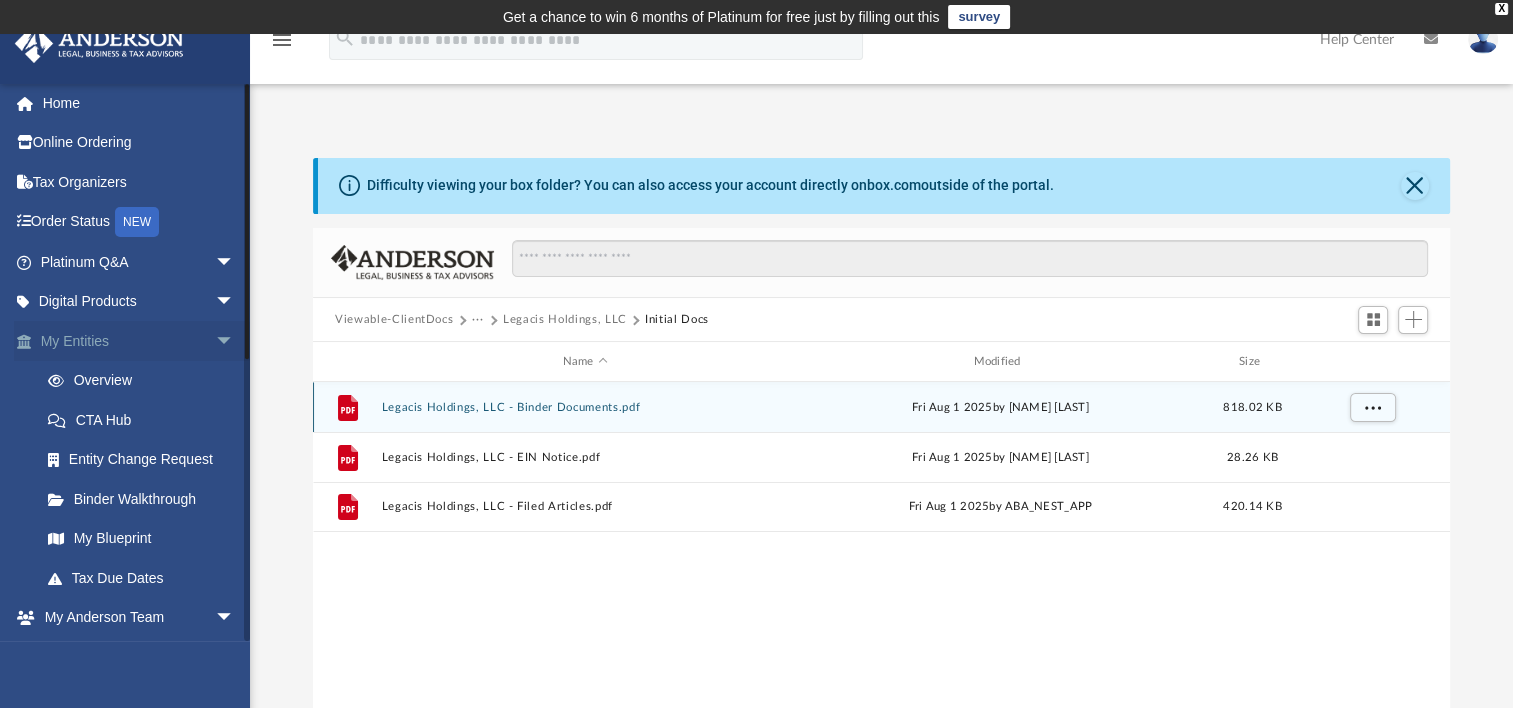scroll, scrollTop: 0, scrollLeft: 0, axis: both 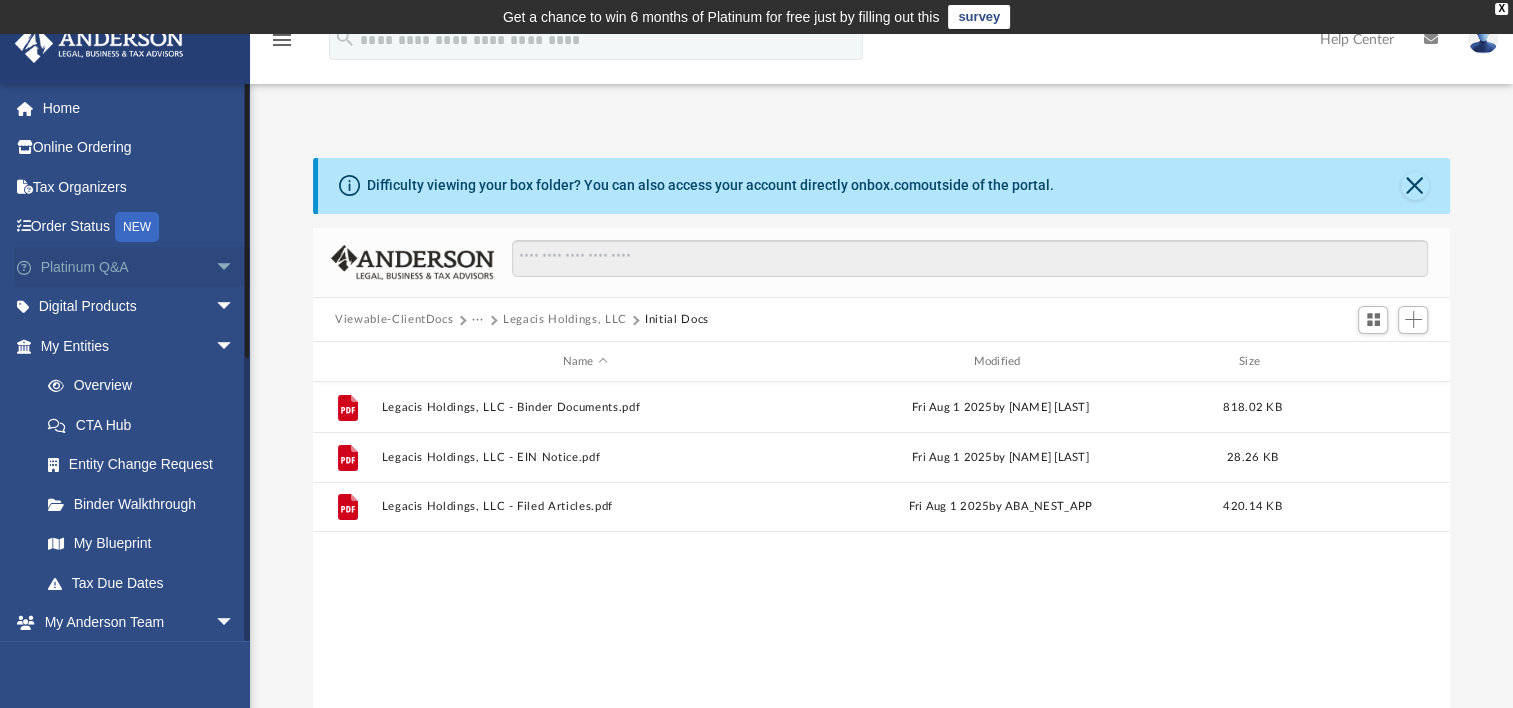 click on "Platinum Q&A arrow_drop_down" at bounding box center [139, 267] 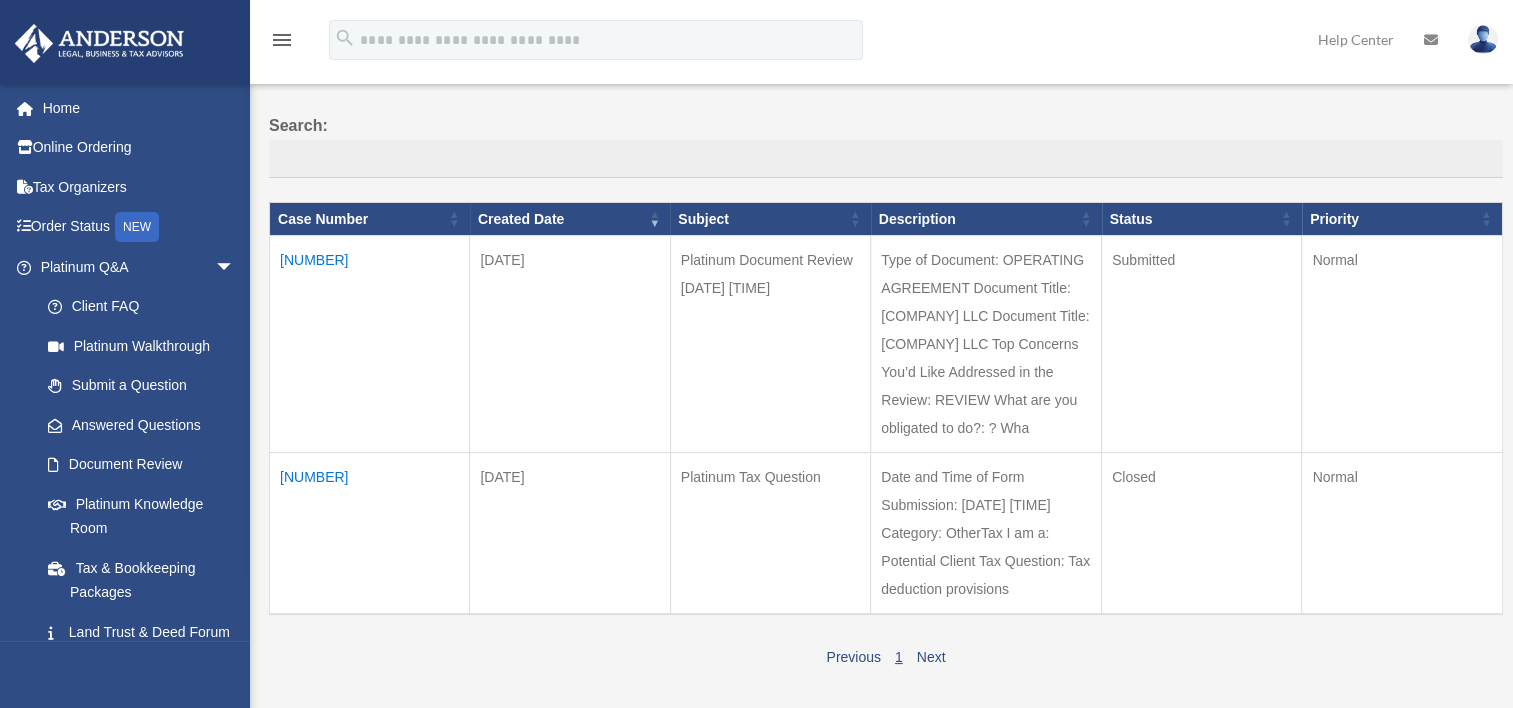 scroll, scrollTop: 150, scrollLeft: 0, axis: vertical 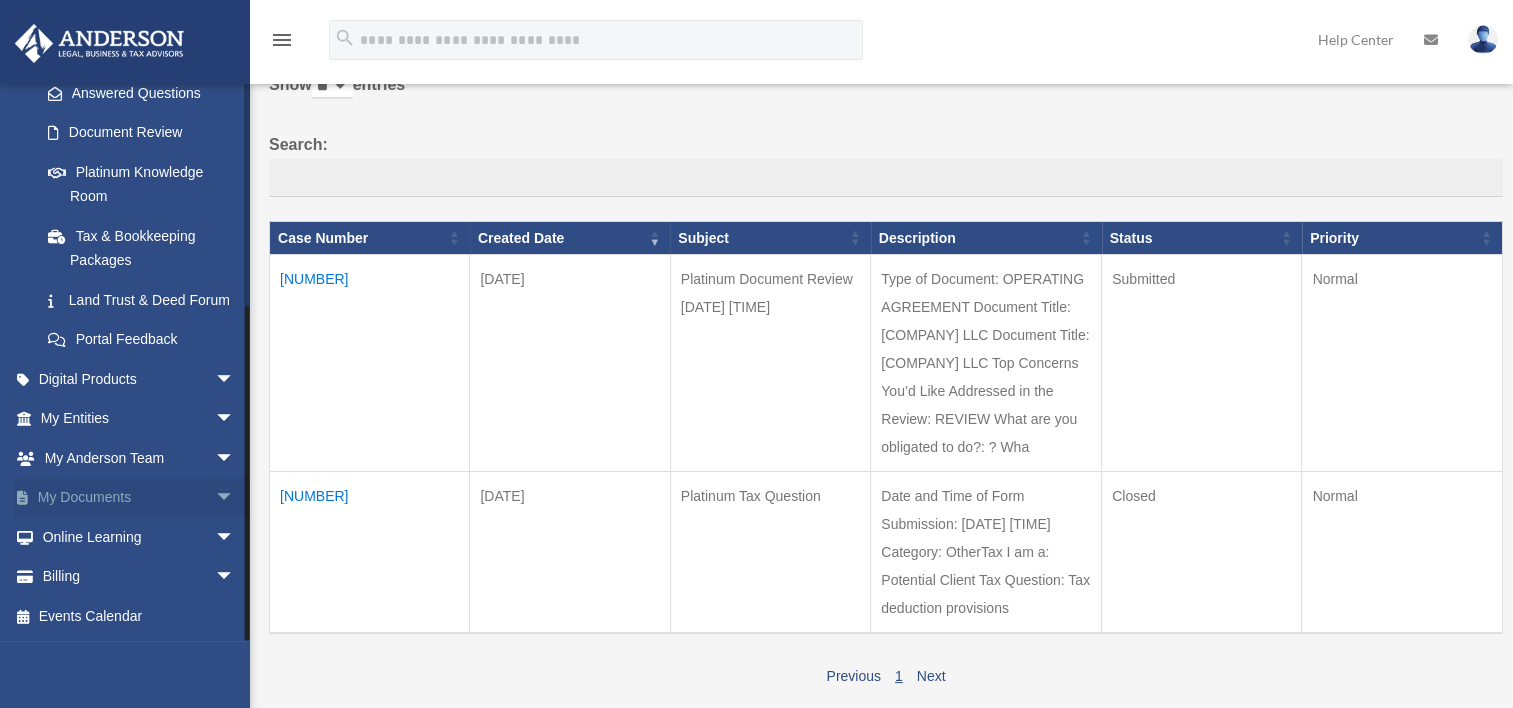 click on "My Documents arrow_drop_down" at bounding box center (139, 498) 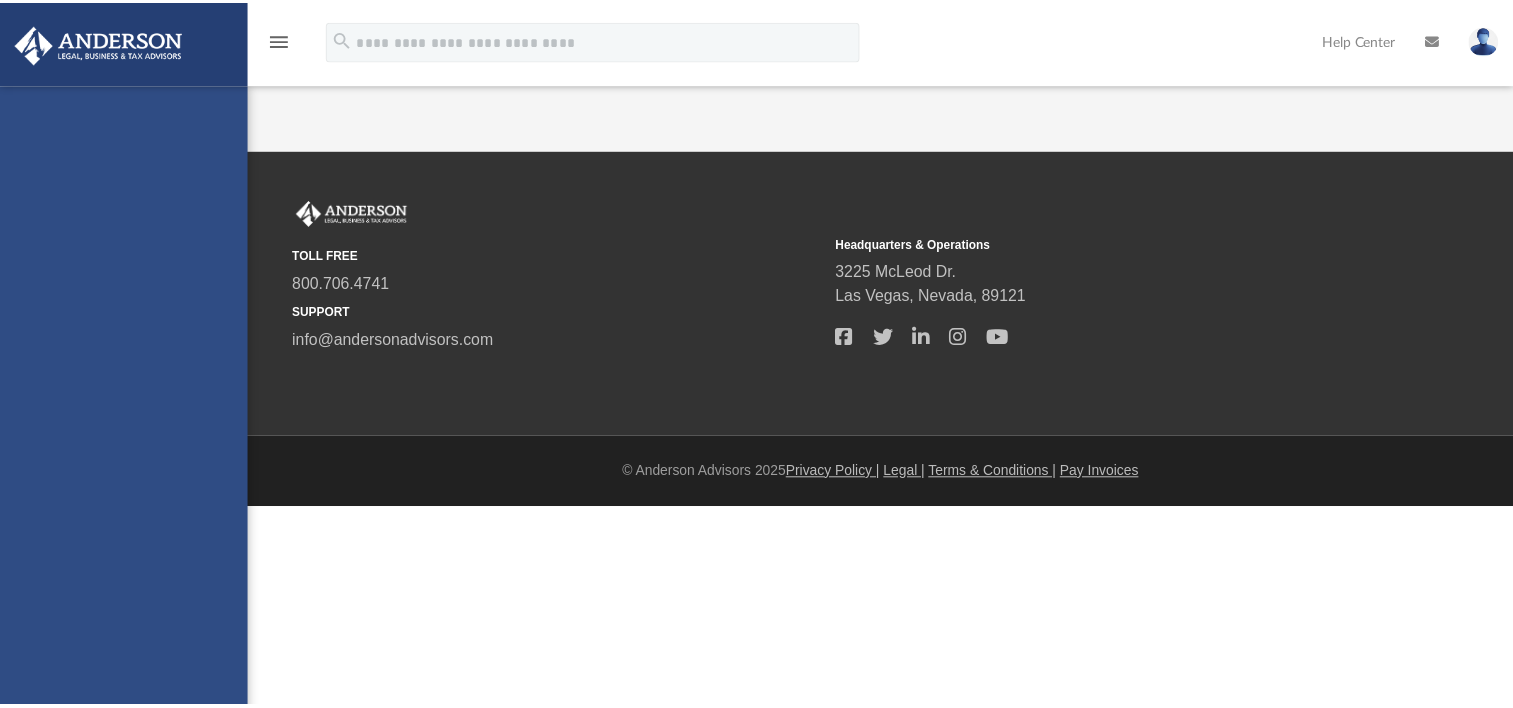 scroll, scrollTop: 0, scrollLeft: 0, axis: both 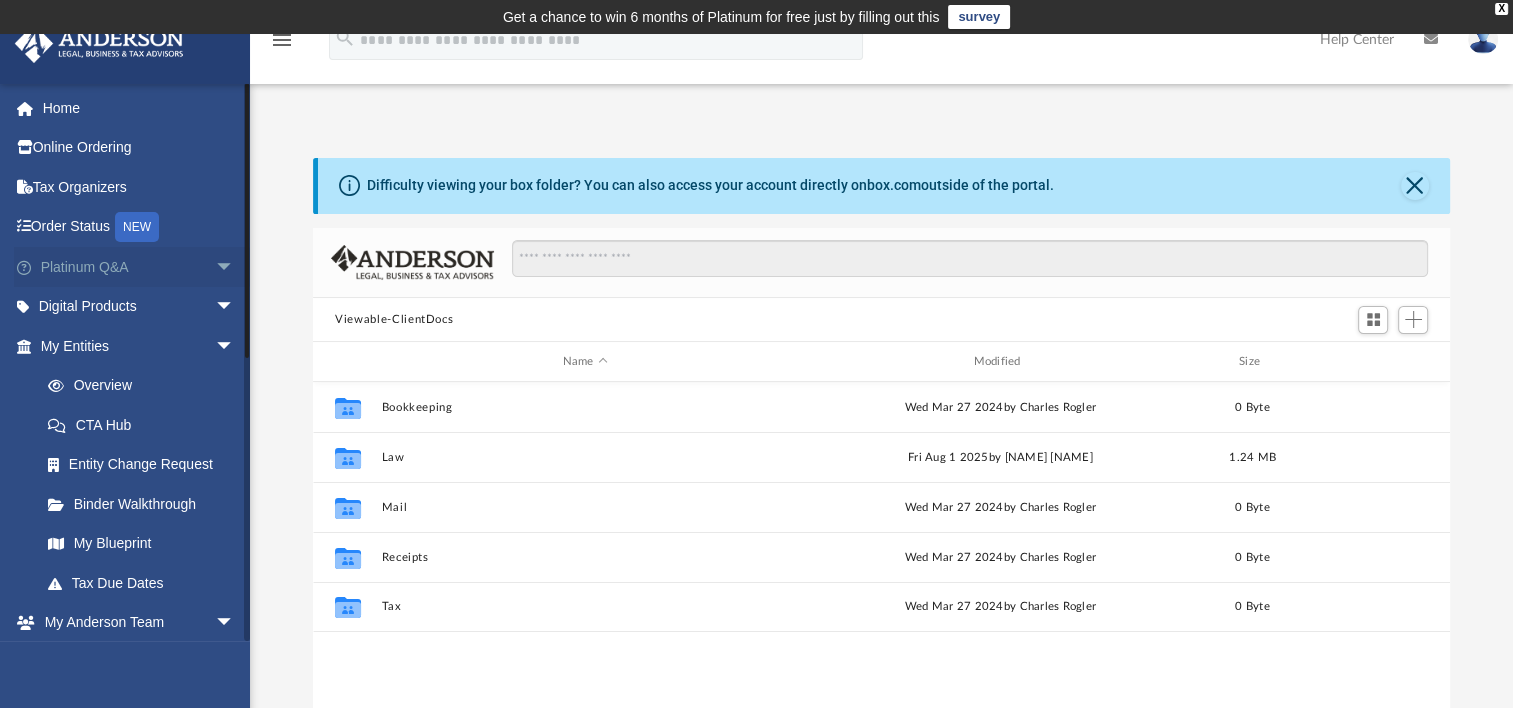 click on "Platinum Q&A arrow_drop_down" at bounding box center [139, 267] 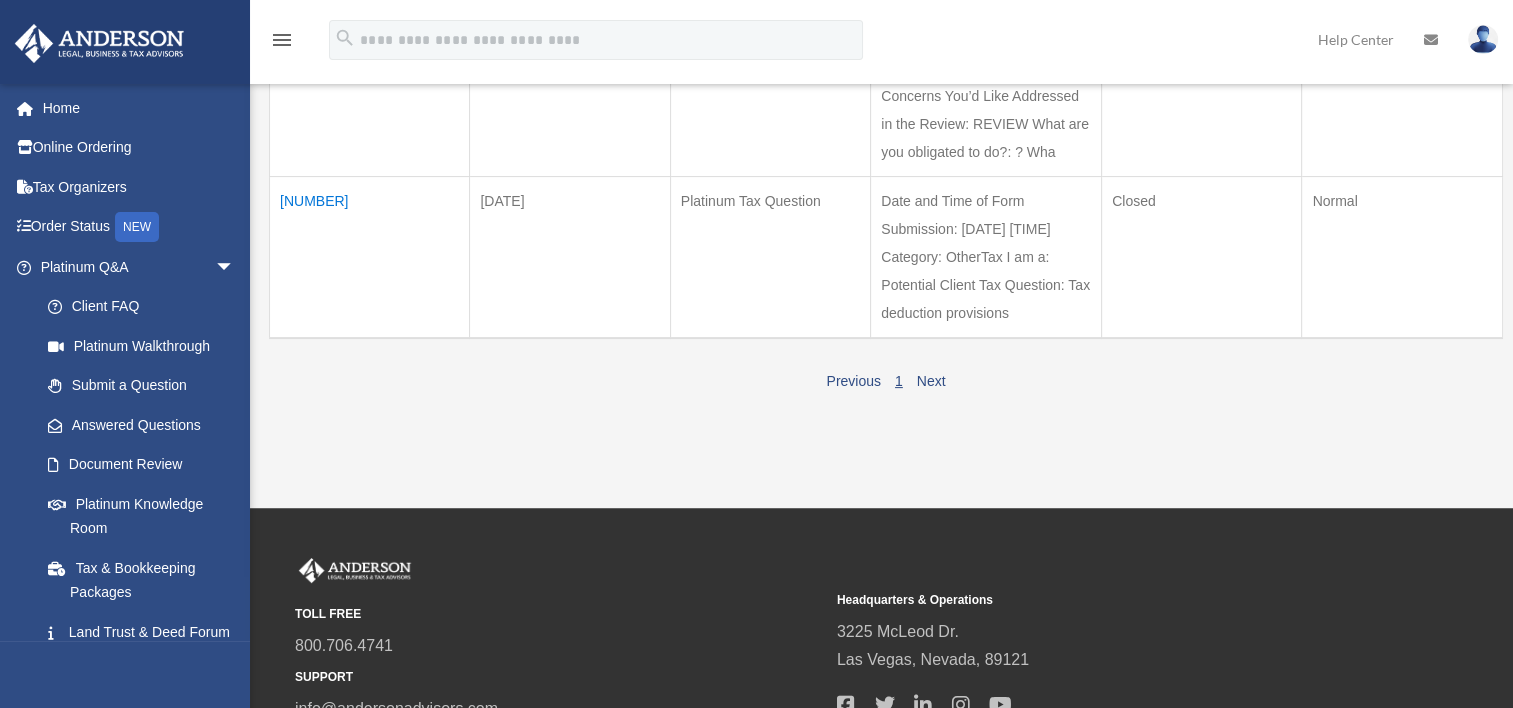 scroll, scrollTop: 524, scrollLeft: 0, axis: vertical 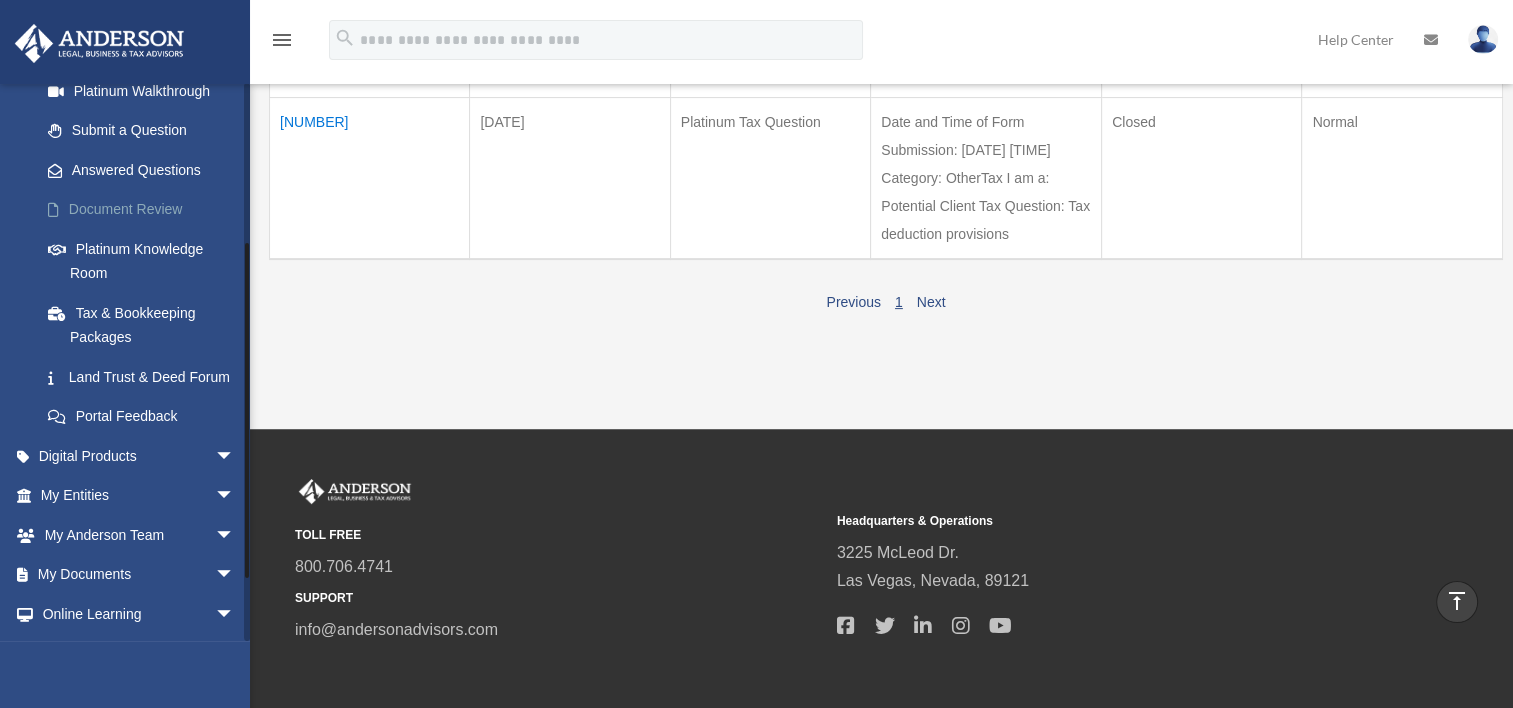click on "Document Review" at bounding box center [146, 210] 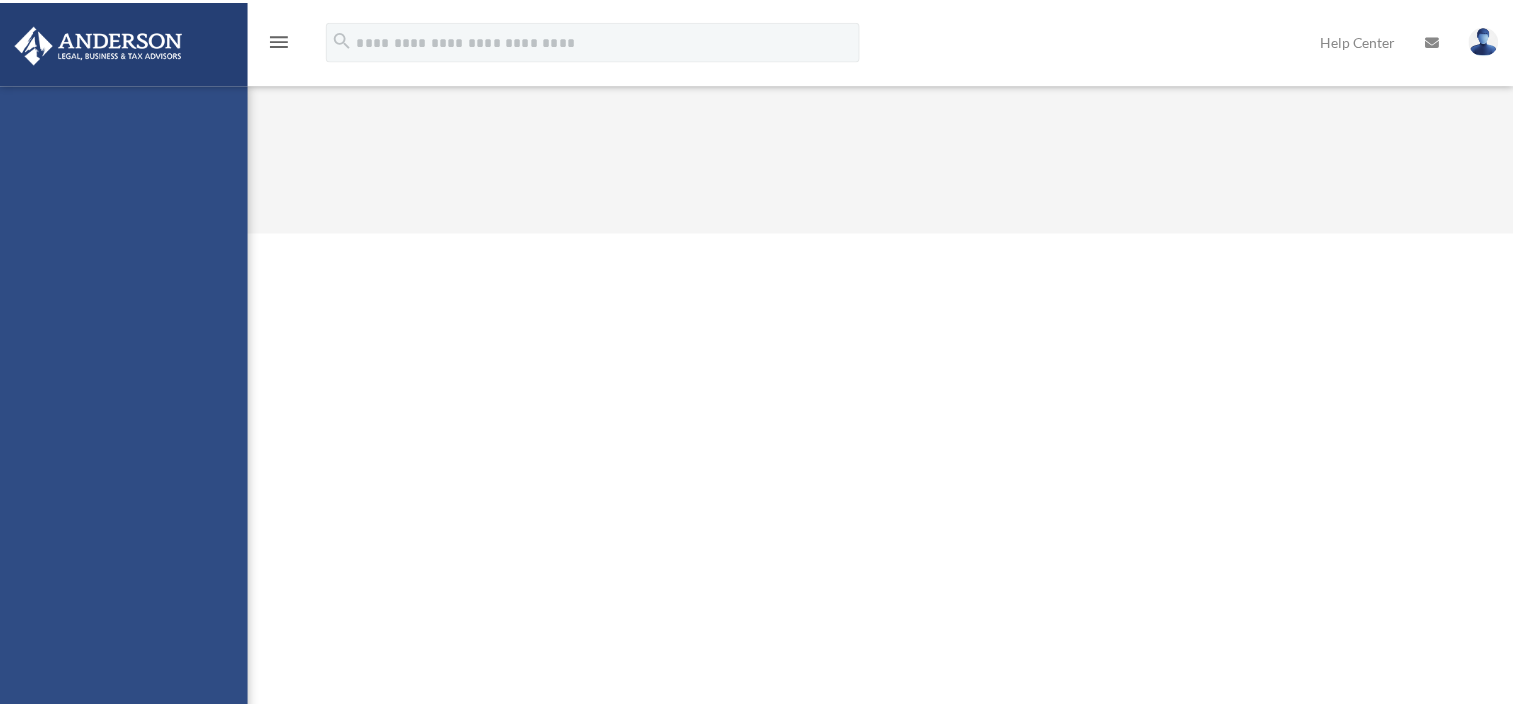 scroll, scrollTop: 0, scrollLeft: 0, axis: both 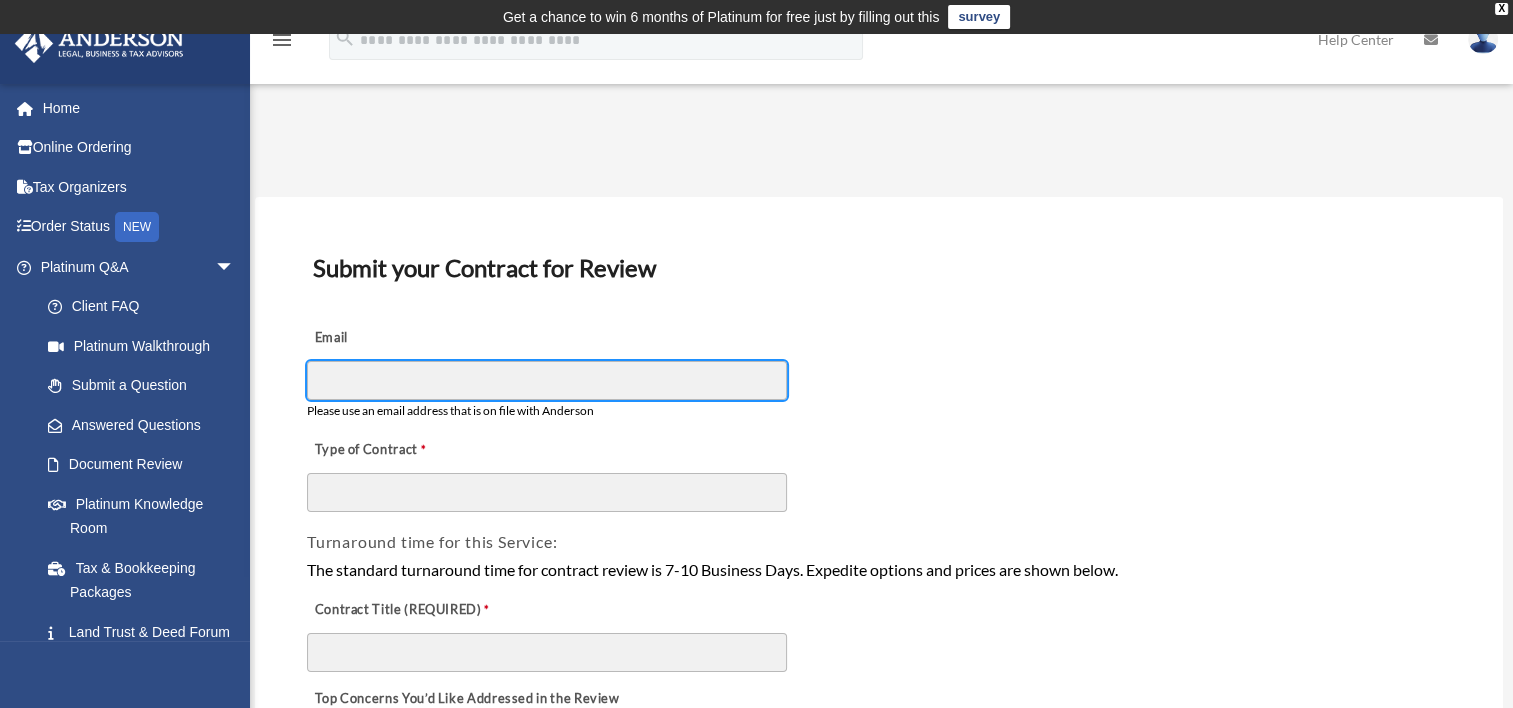 click on "Email" at bounding box center (547, 380) 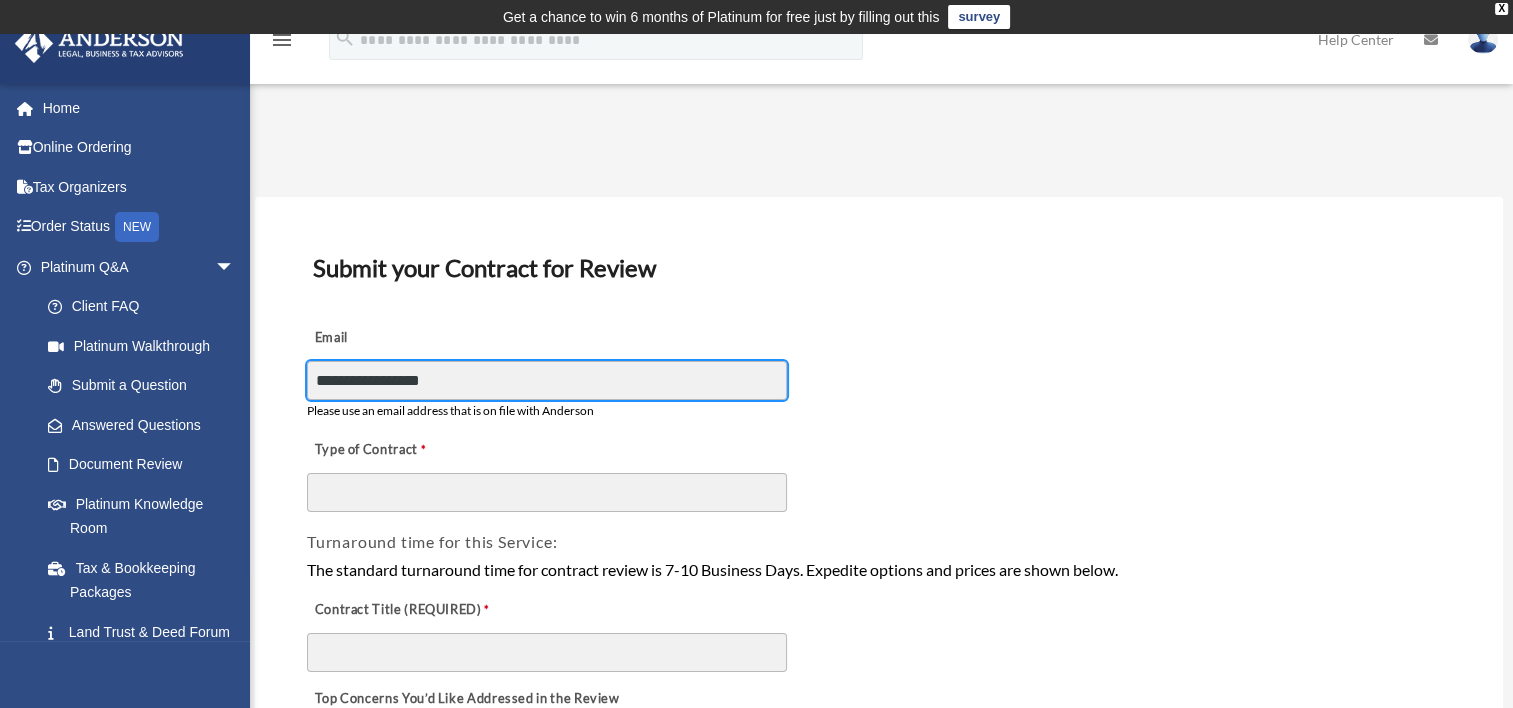 type on "**********" 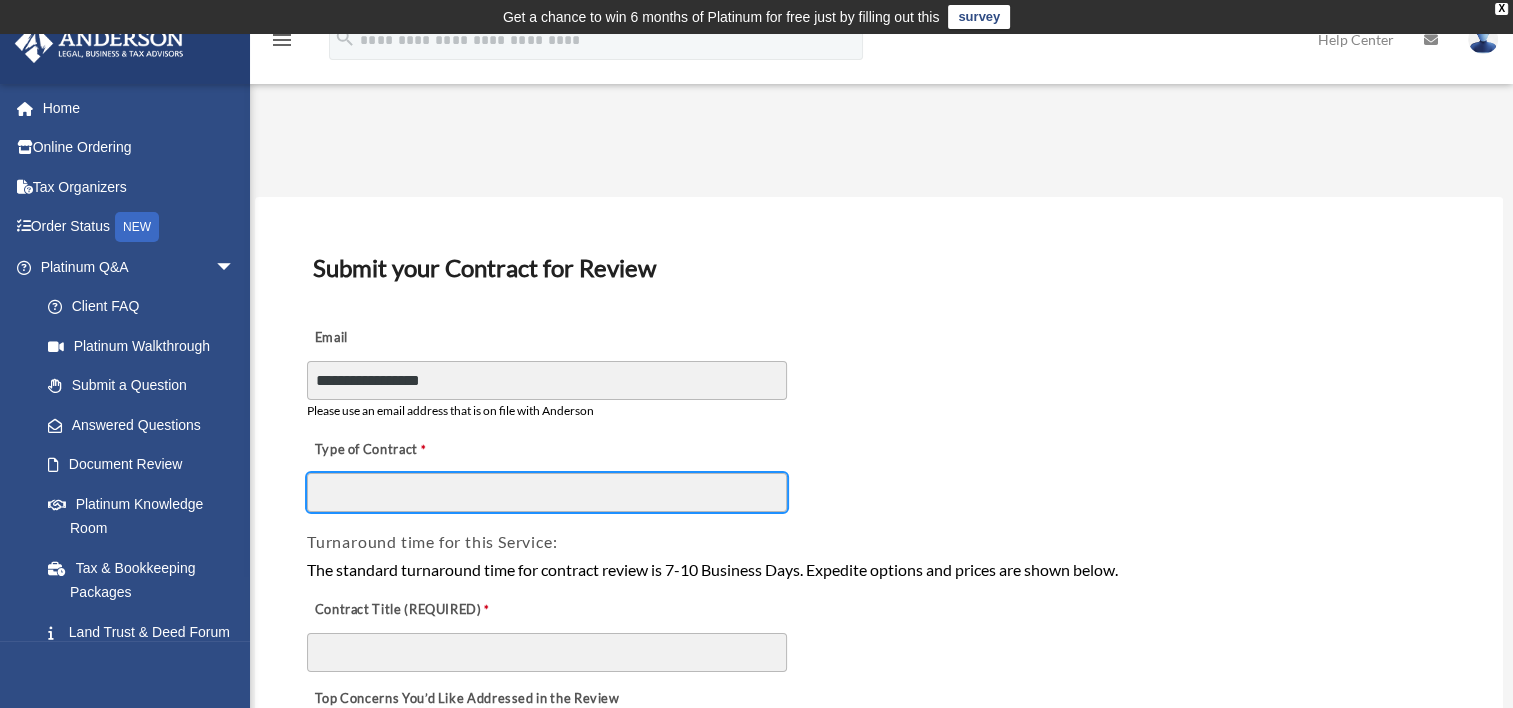 click on "Type of Contract" at bounding box center [547, 492] 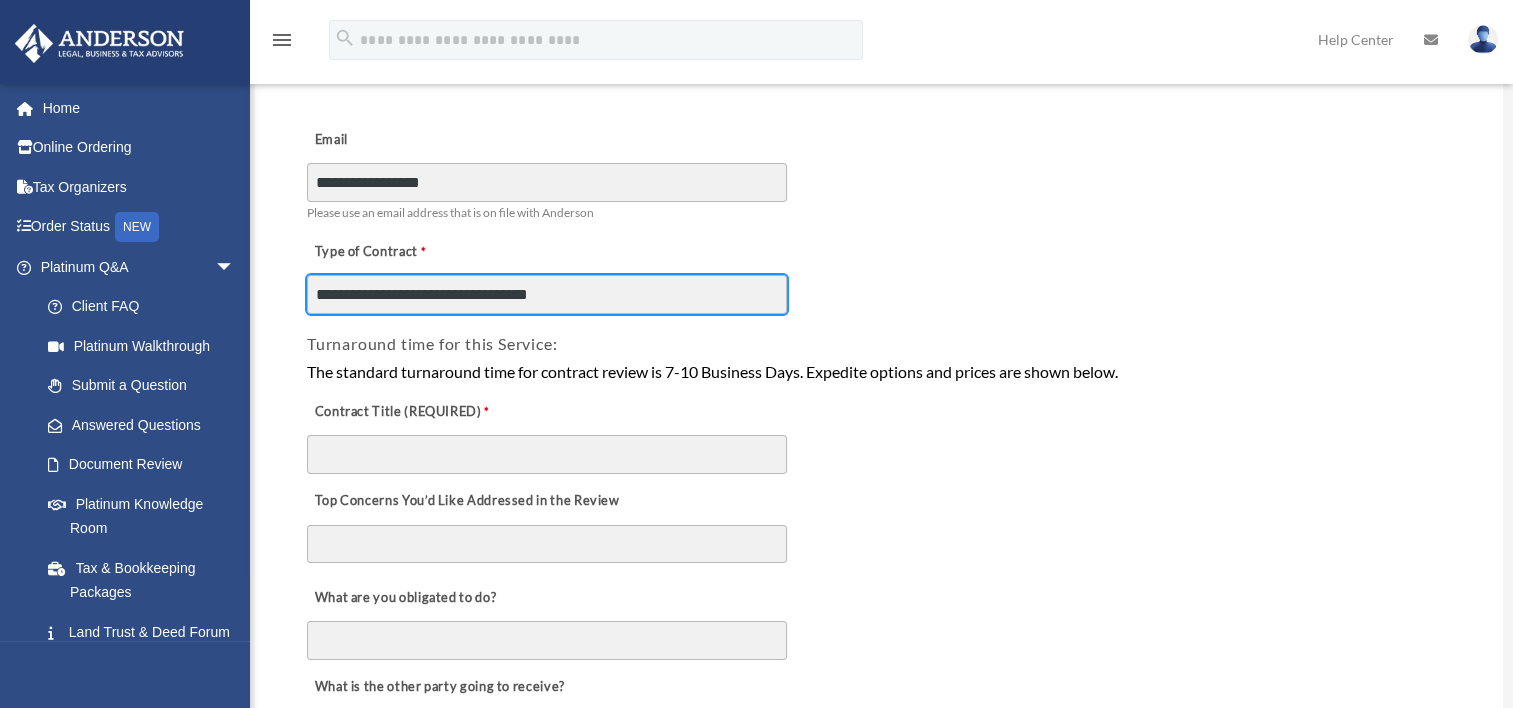 scroll, scrollTop: 200, scrollLeft: 0, axis: vertical 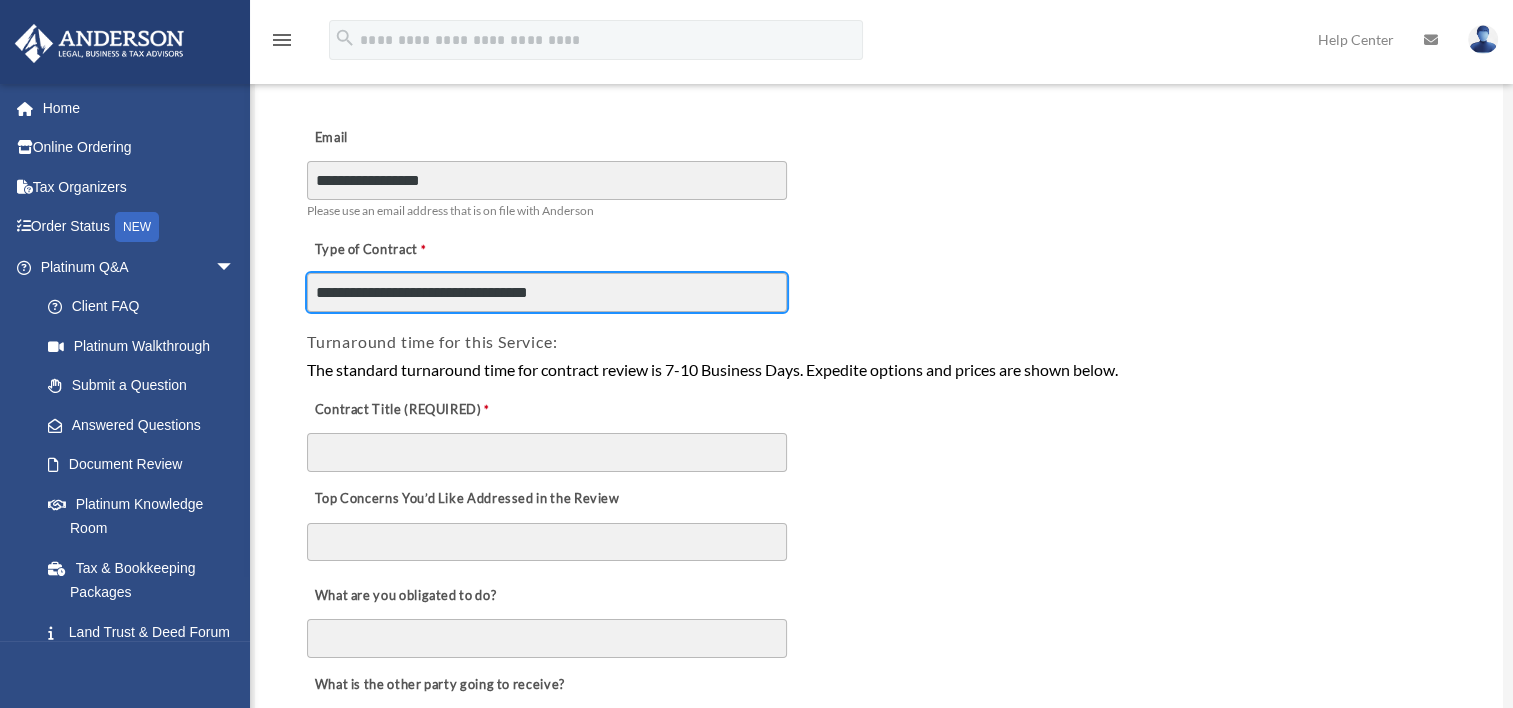 type on "**********" 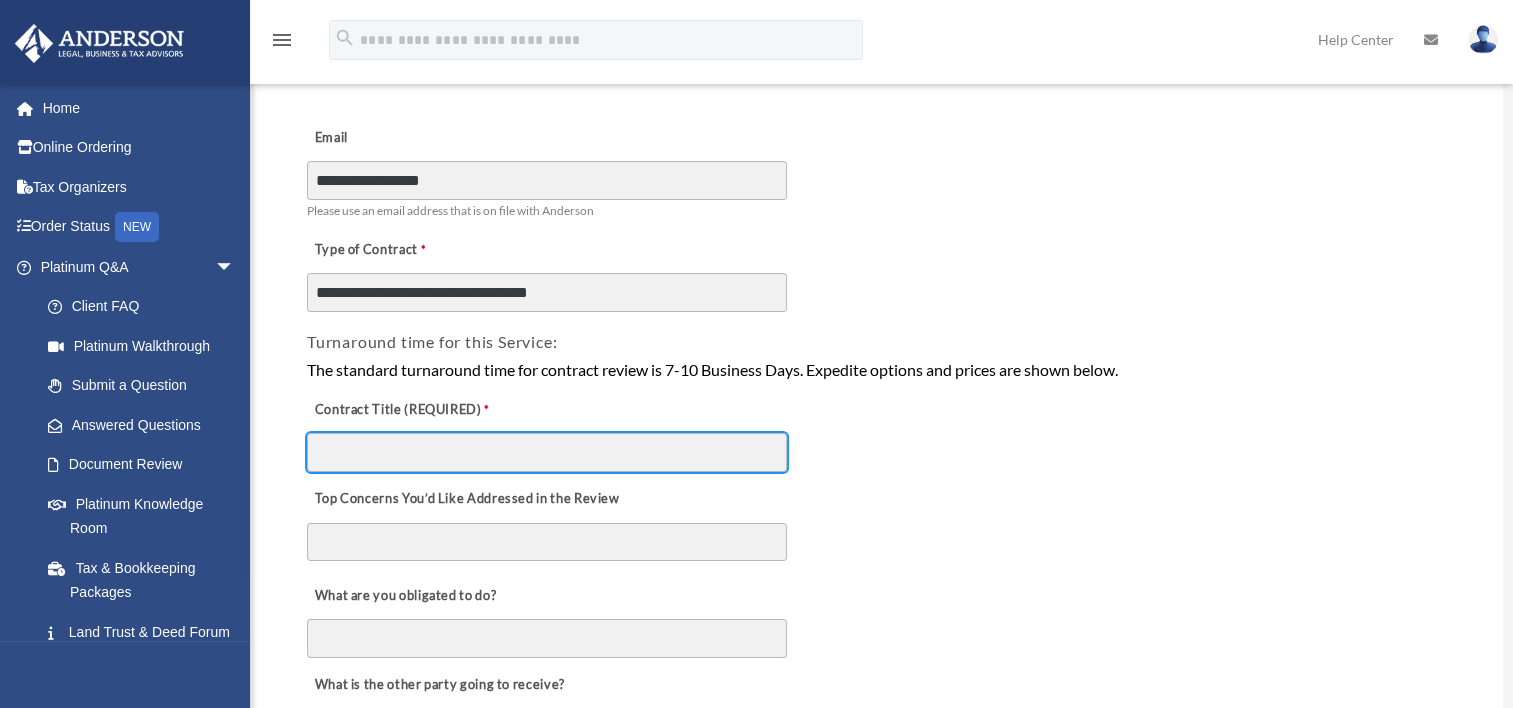 click on "Contract Title (REQUIRED)" at bounding box center [547, 452] 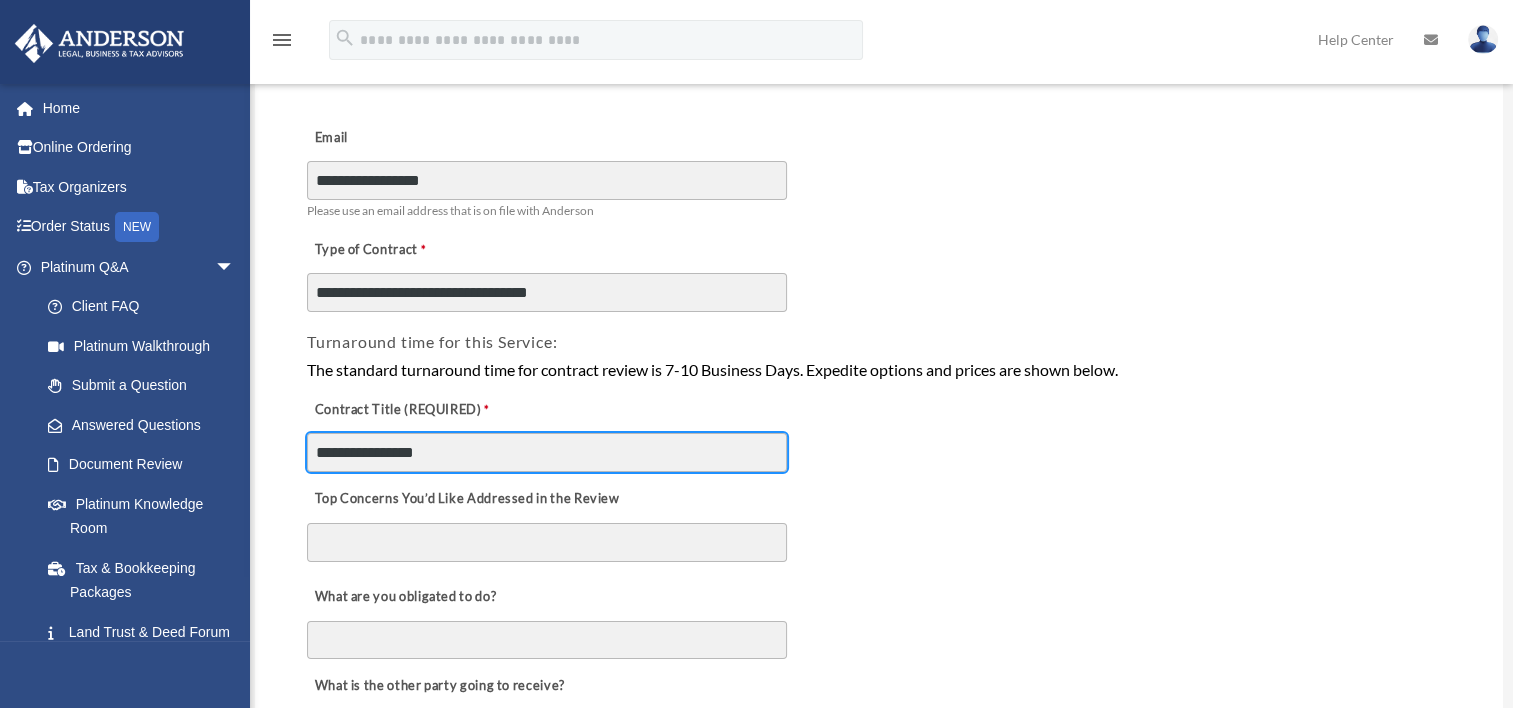 type on "**********" 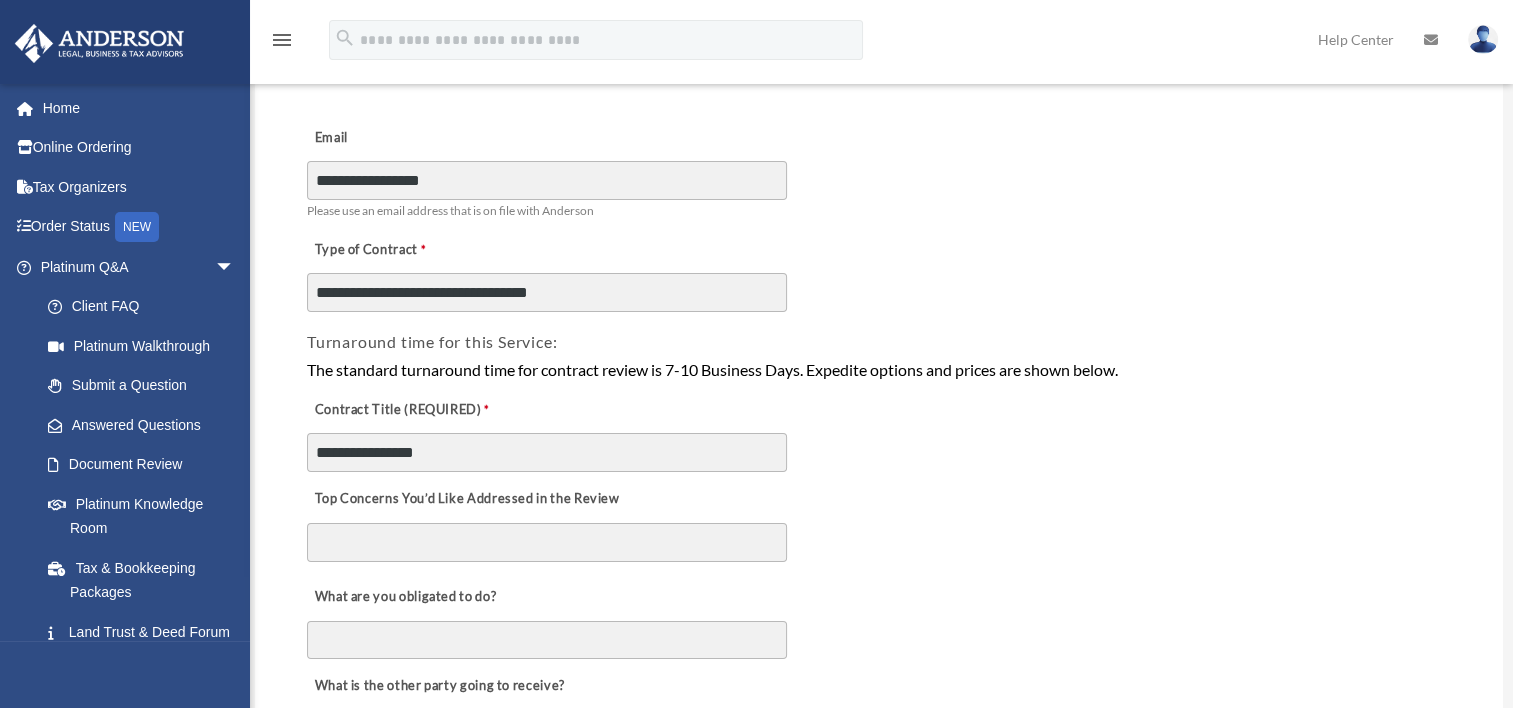 click on "Top Concerns You’d Like Addressed in the Review" at bounding box center (547, 543) 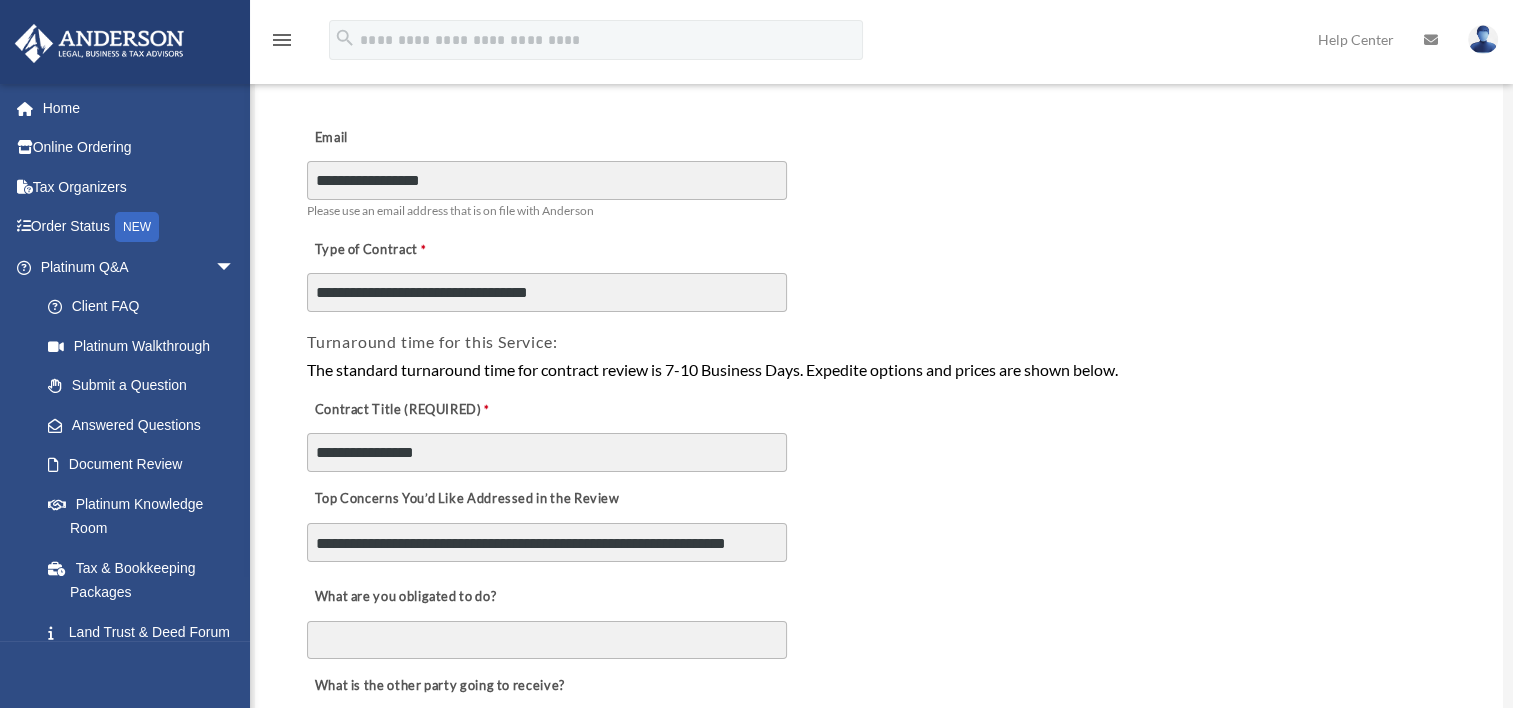scroll, scrollTop: 16, scrollLeft: 0, axis: vertical 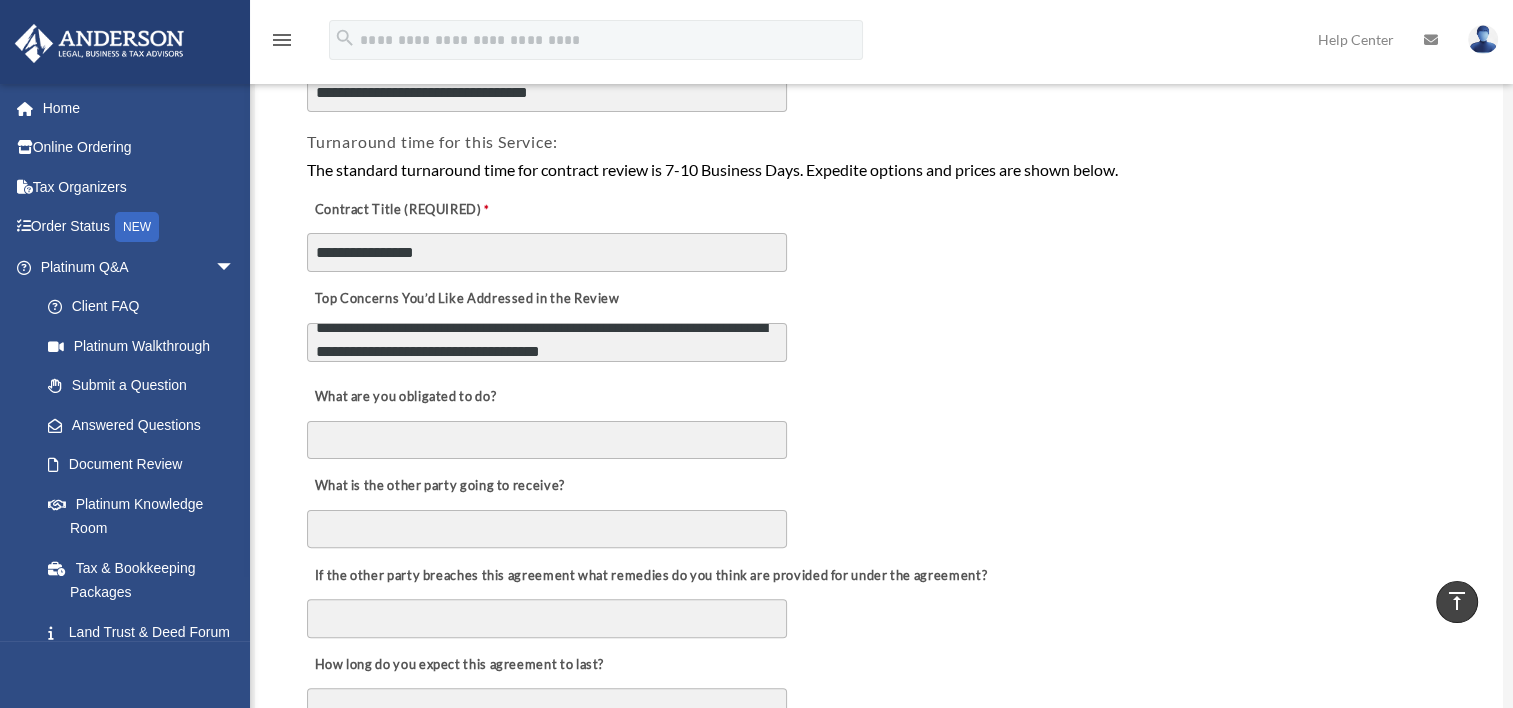 type on "**********" 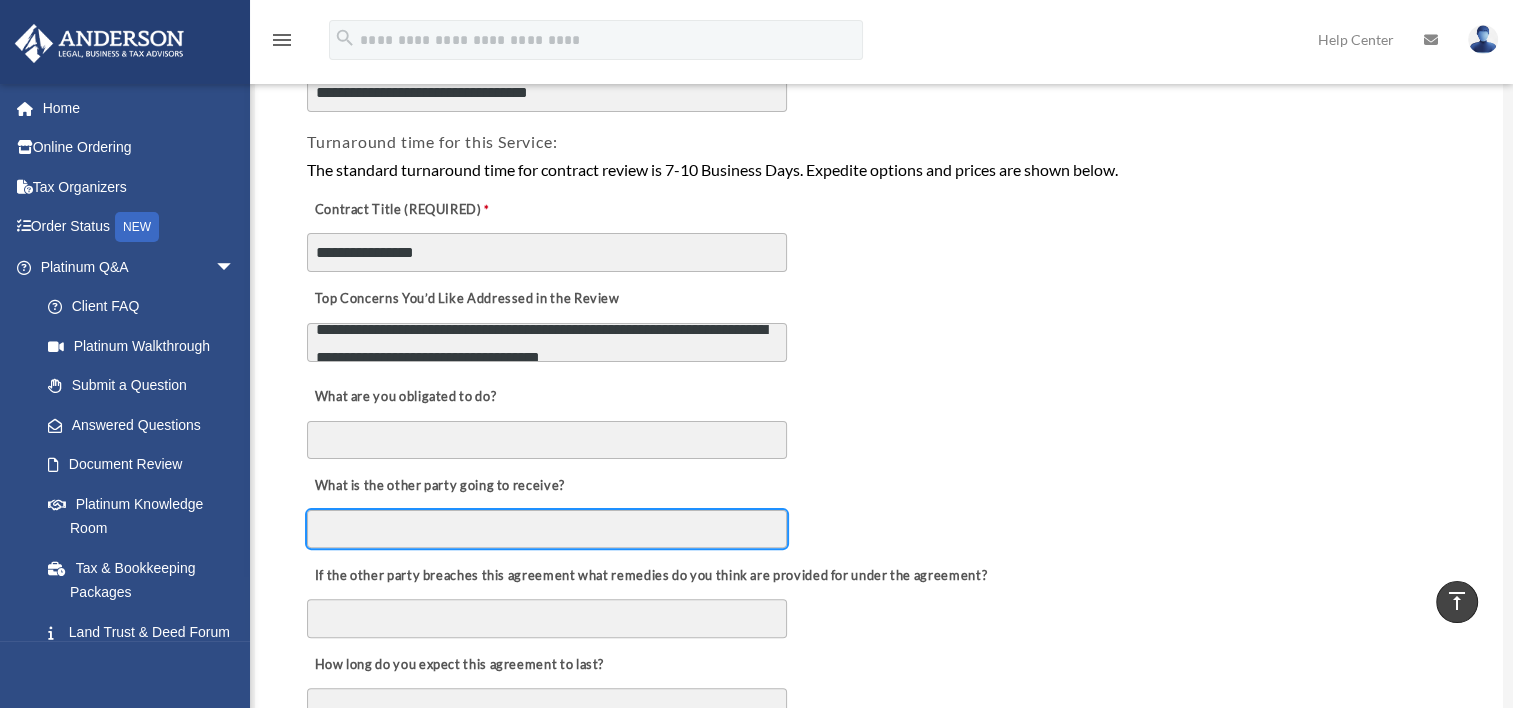 click on "What is the other party going to receive?" at bounding box center [547, 529] 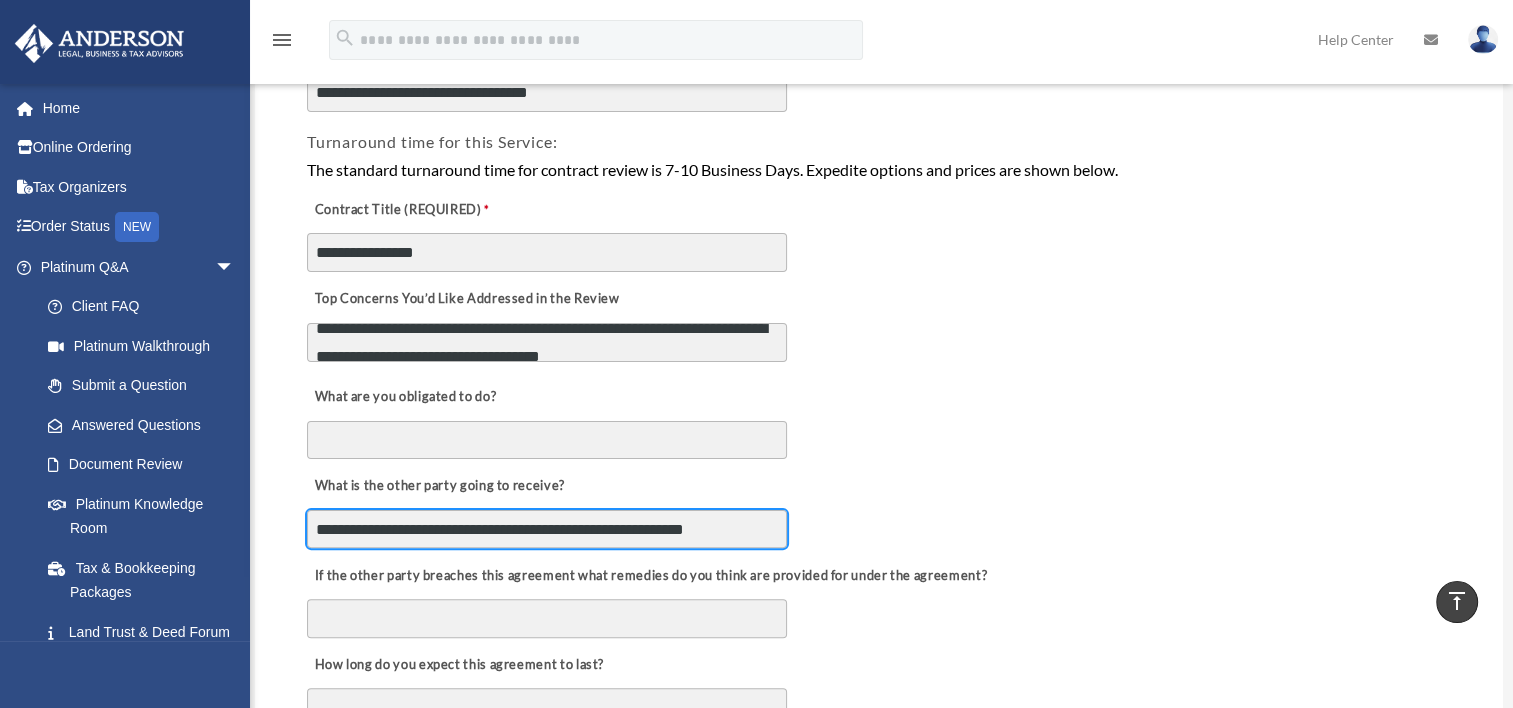 type on "**********" 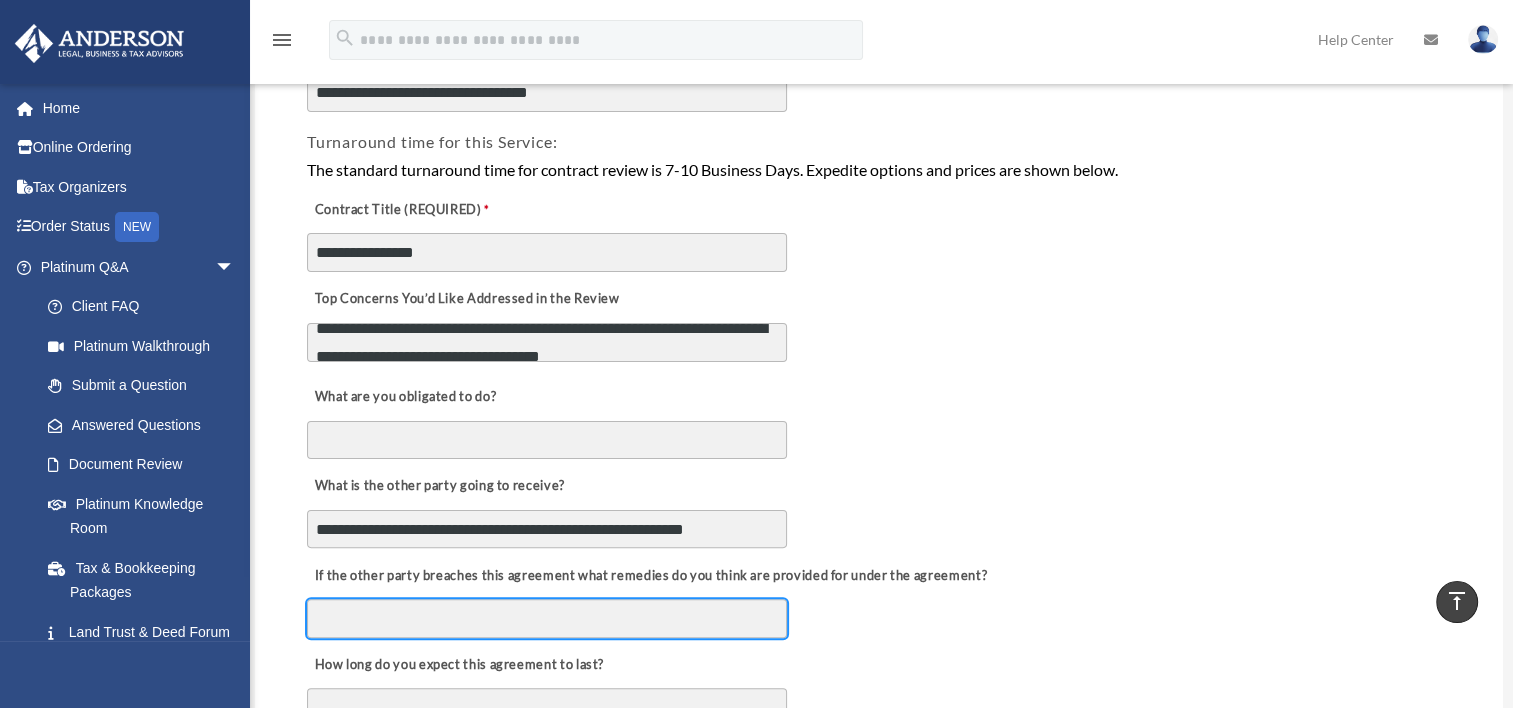 drag, startPoint x: 538, startPoint y: 625, endPoint x: 528, endPoint y: 606, distance: 21.470911 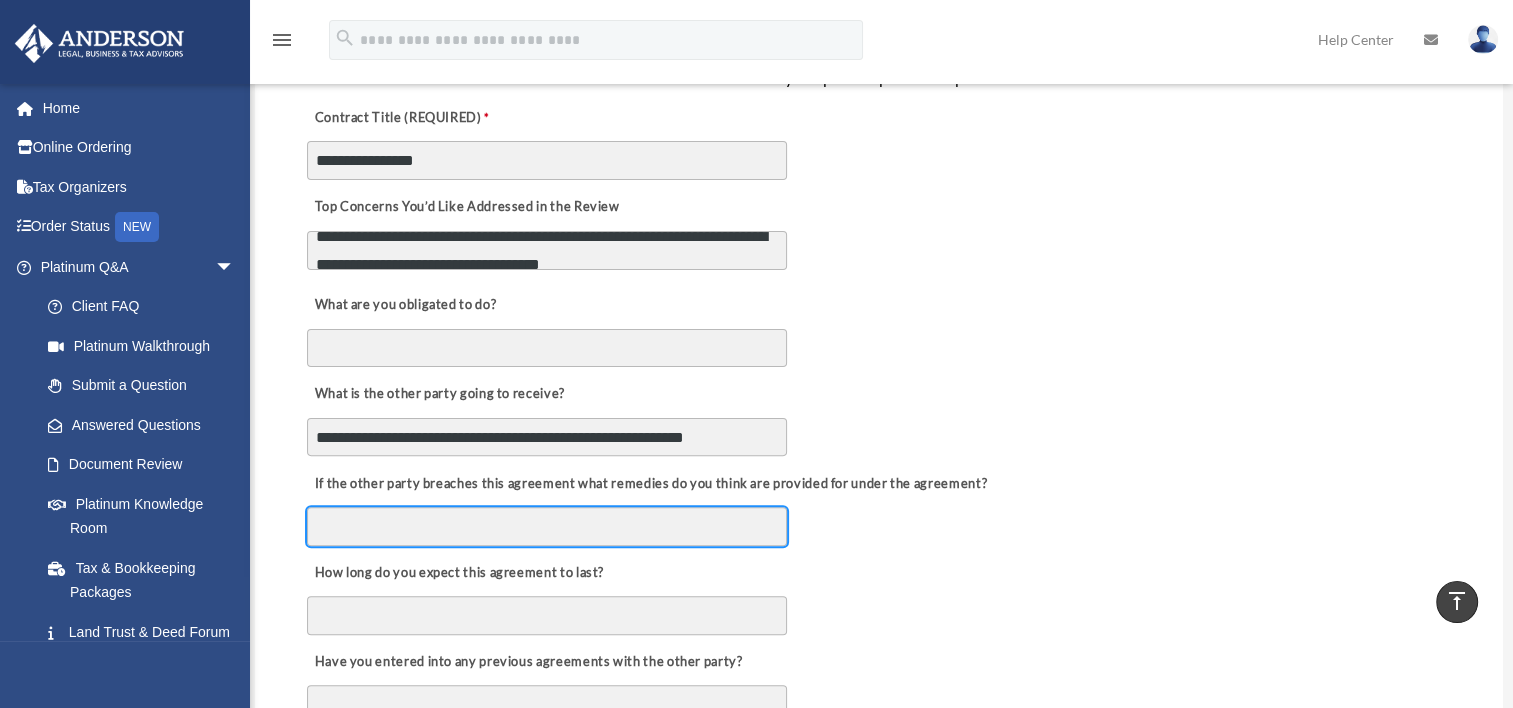 scroll, scrollTop: 700, scrollLeft: 0, axis: vertical 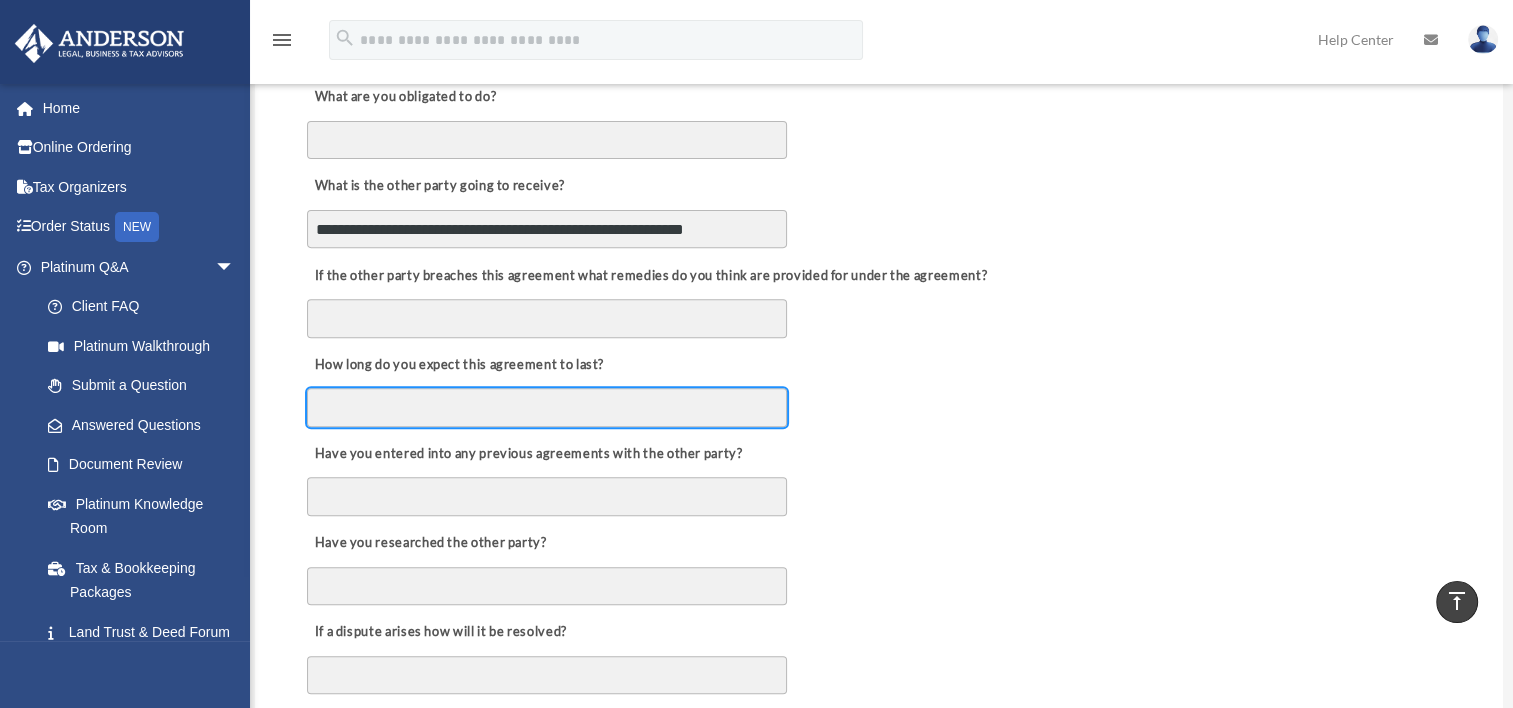 click on "How long do you expect this agreement to last?" at bounding box center (547, 407) 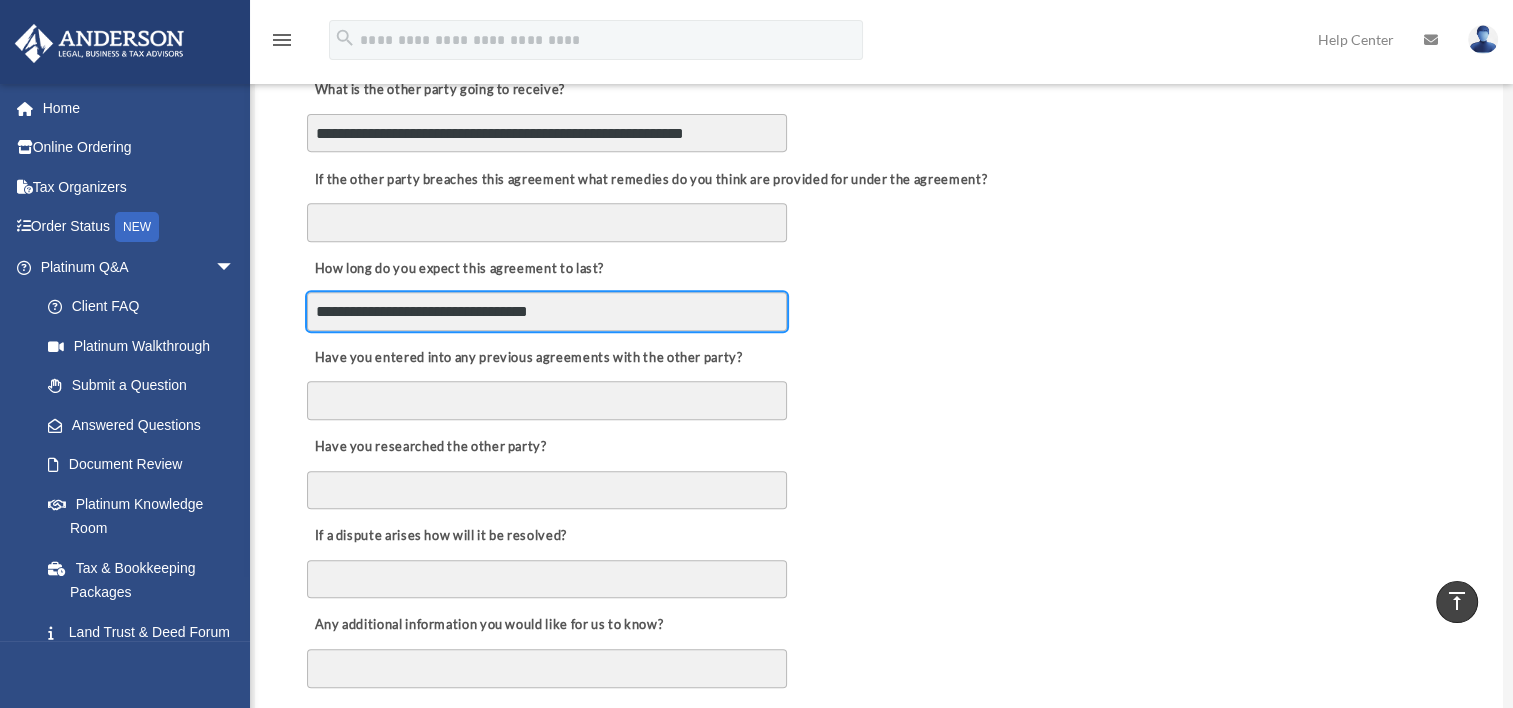 scroll, scrollTop: 800, scrollLeft: 0, axis: vertical 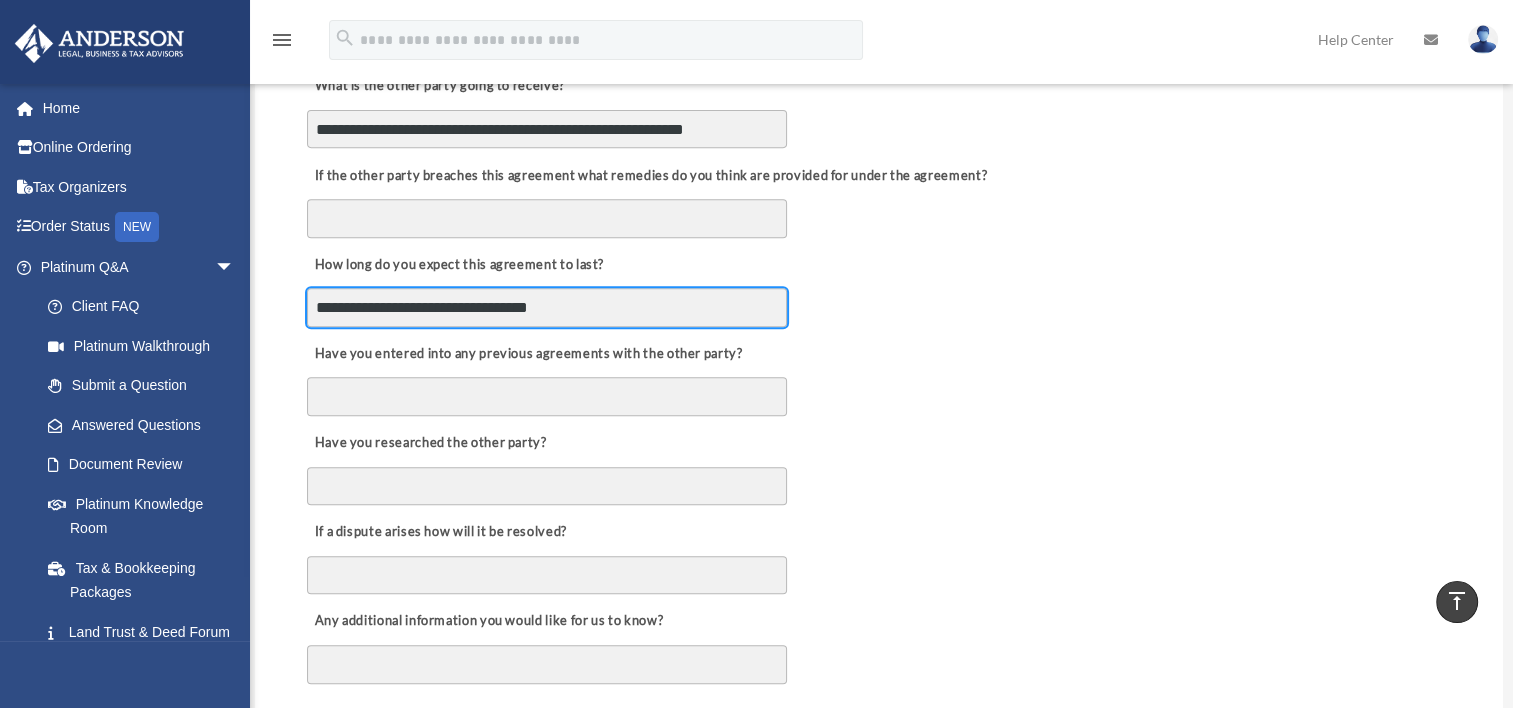 type on "**********" 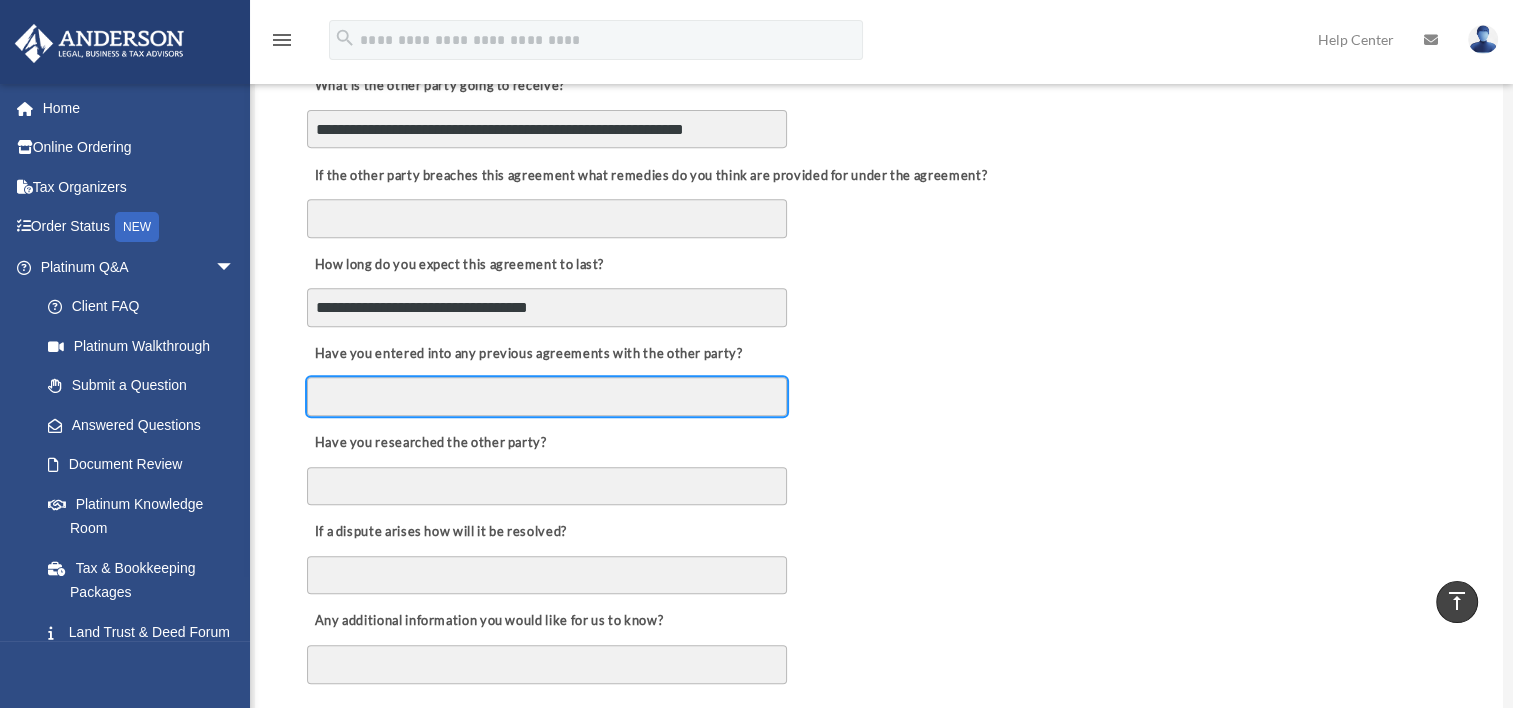 click on "Have you entered into any previous agreements with the other party?" at bounding box center (547, 396) 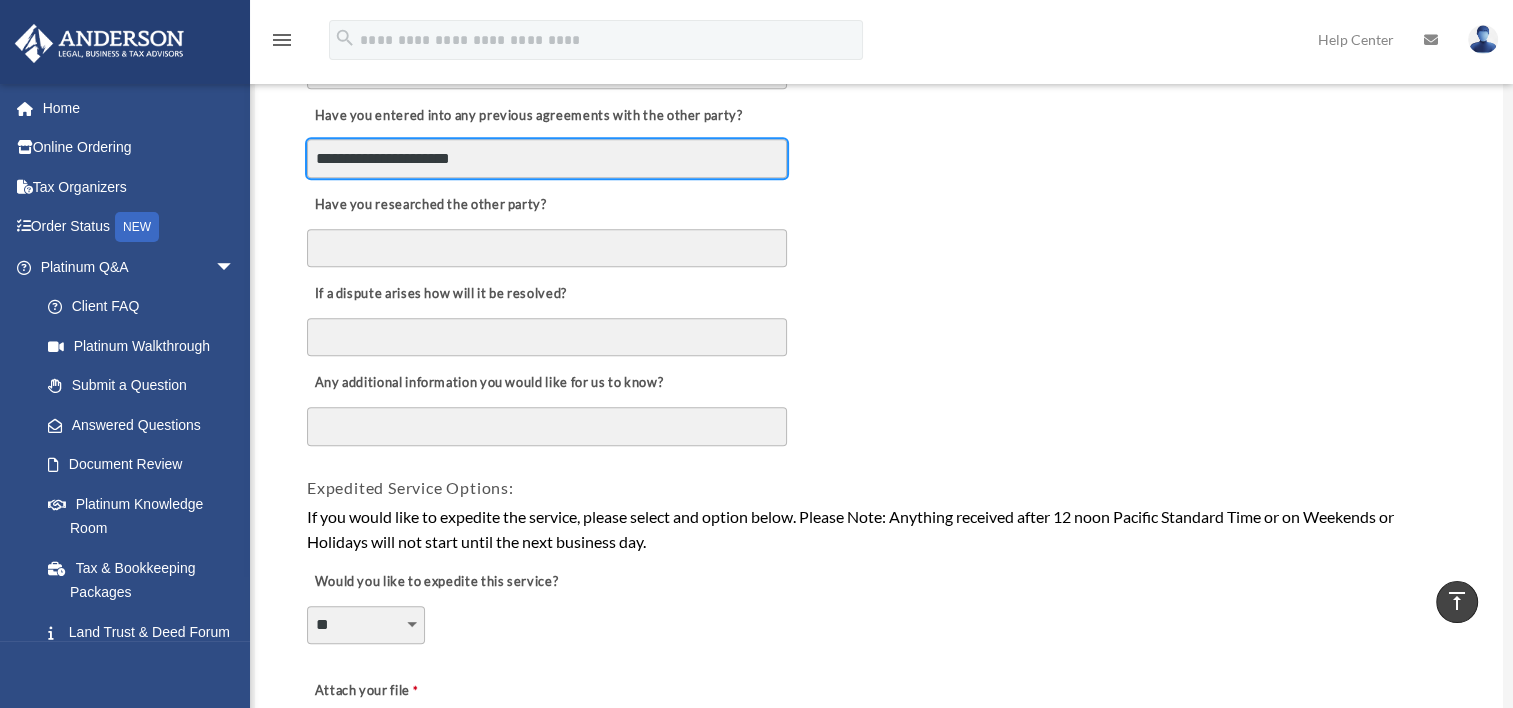 scroll, scrollTop: 1075, scrollLeft: 0, axis: vertical 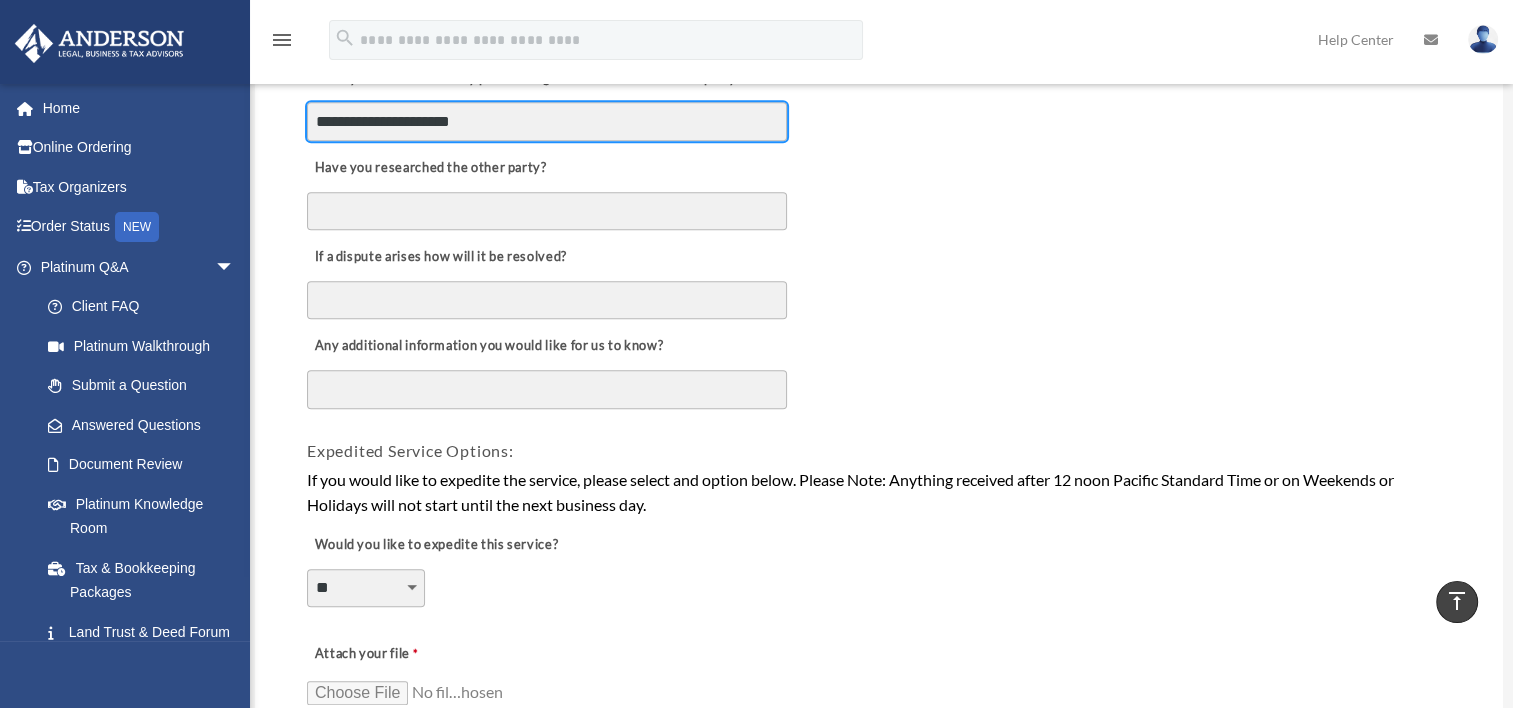 type on "**********" 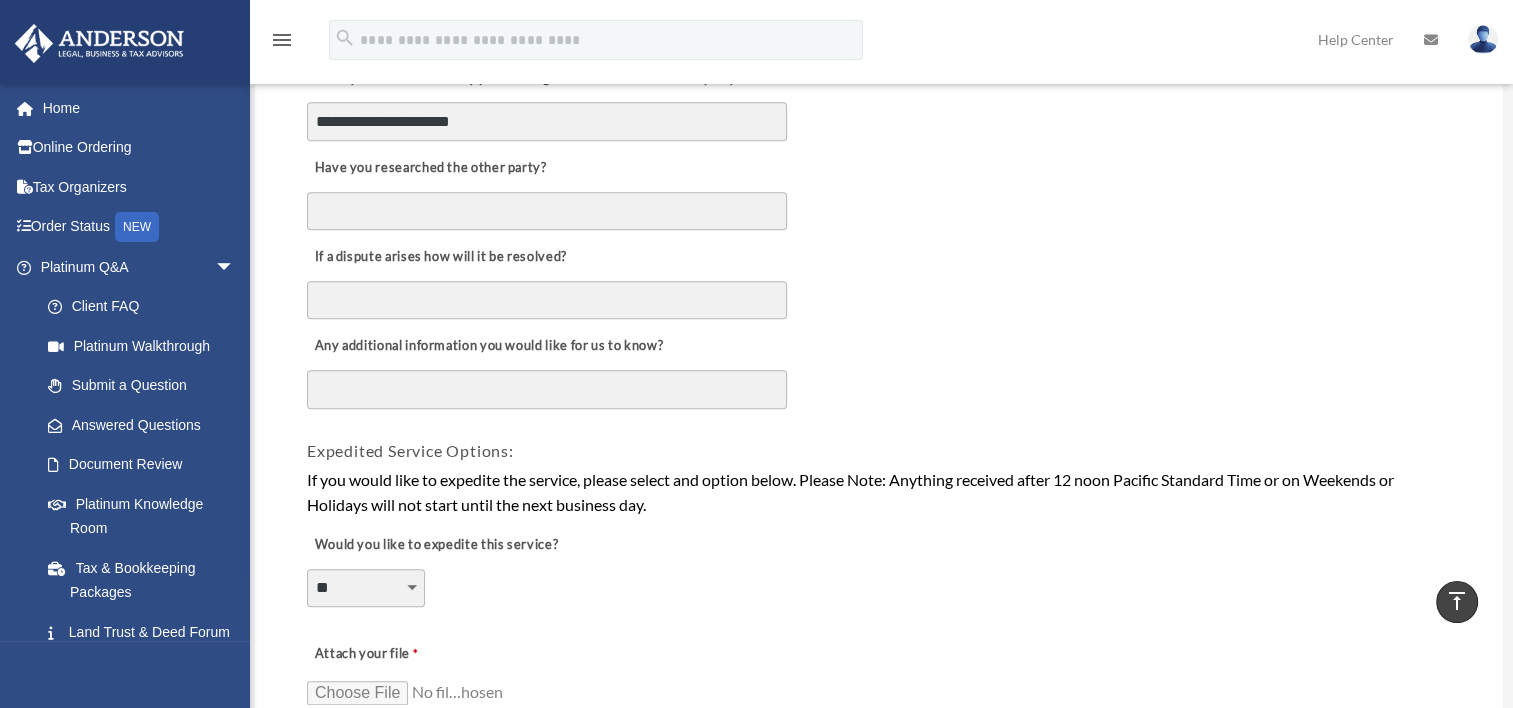 click on "Any additional information you would like for us to know?" at bounding box center [547, 390] 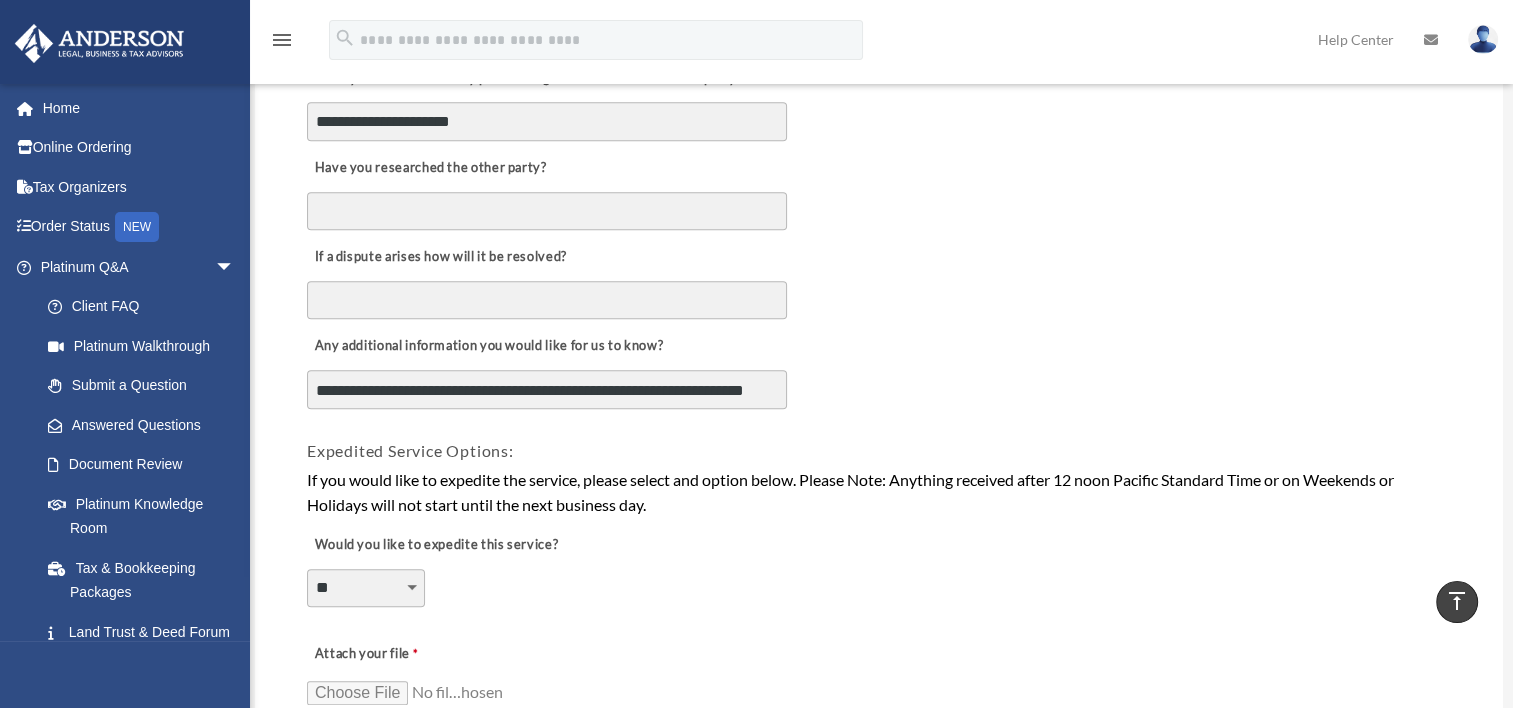 scroll, scrollTop: 16, scrollLeft: 0, axis: vertical 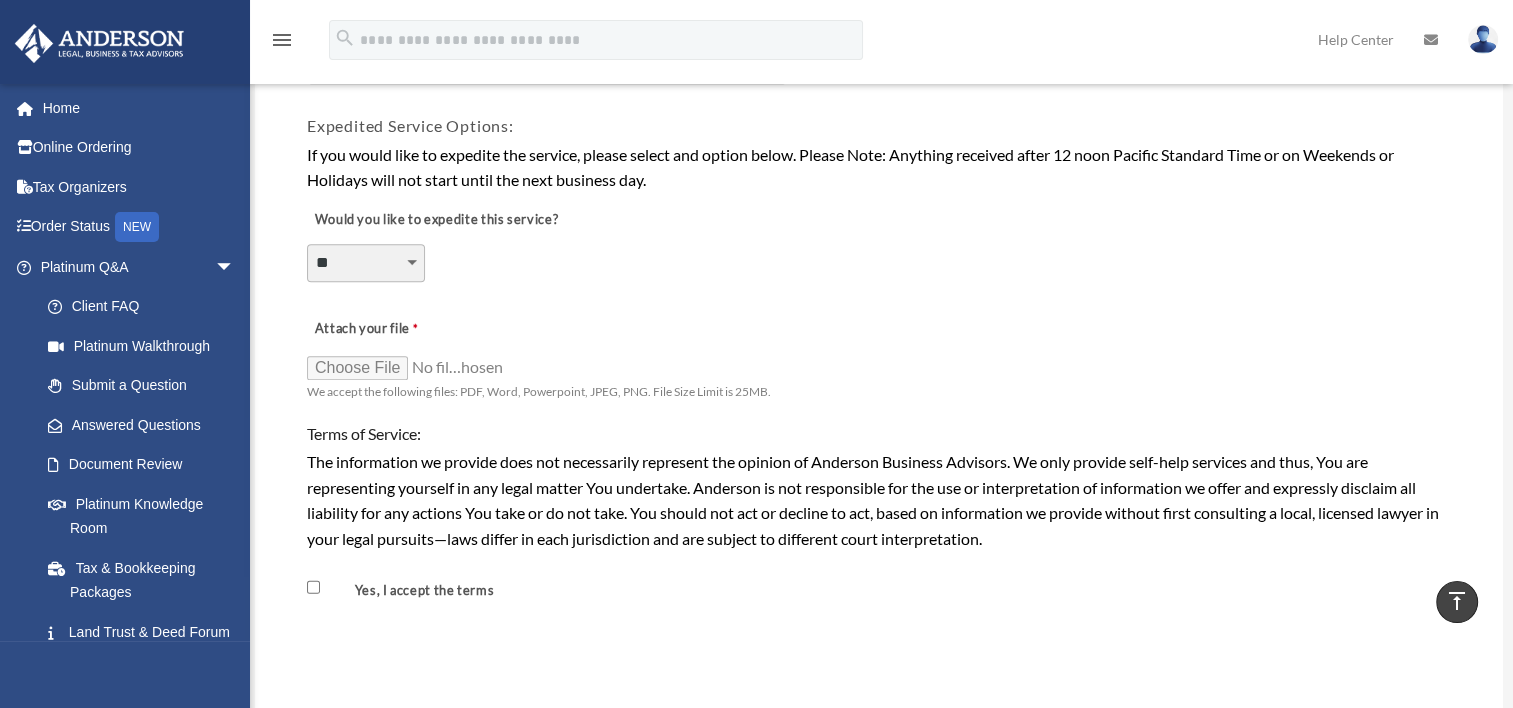 type on "**********" 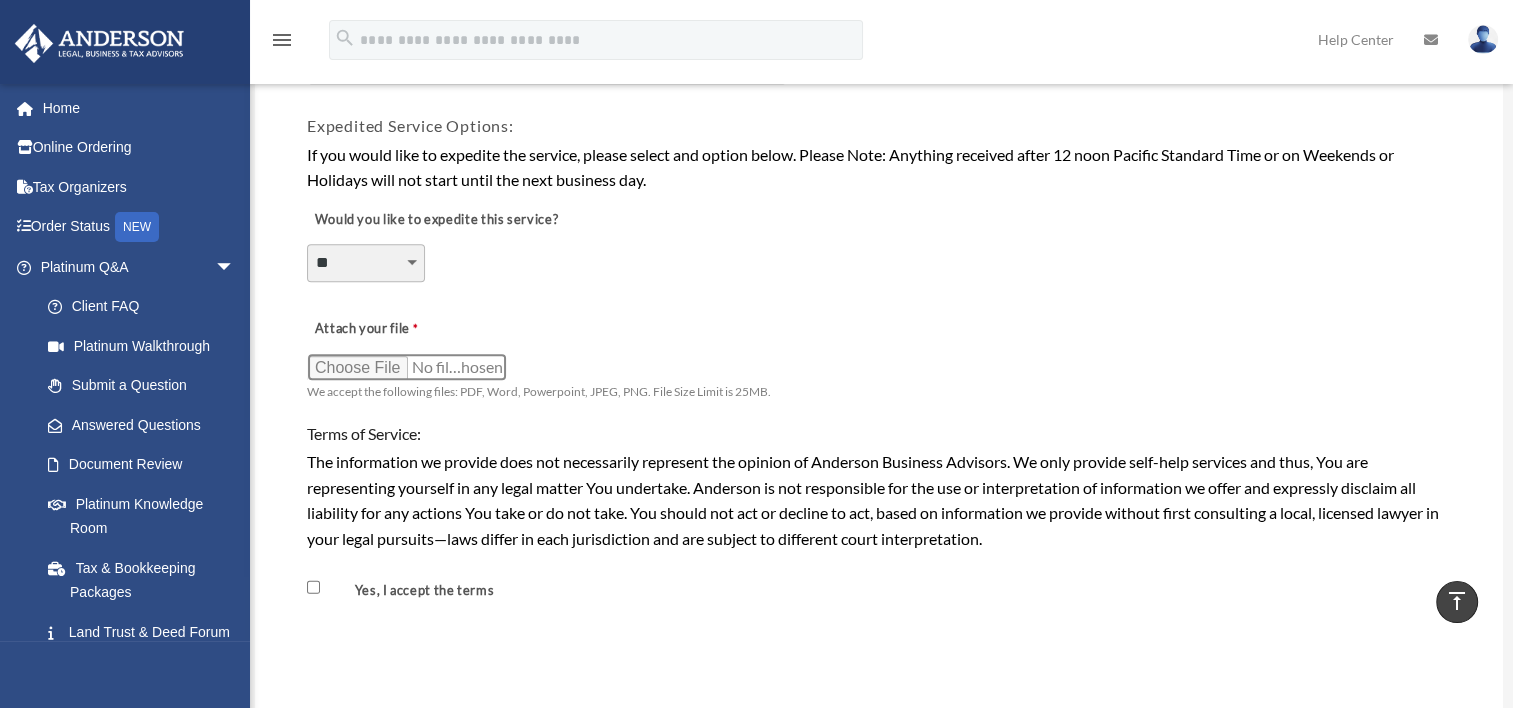click on "Attach your file" at bounding box center [407, 367] 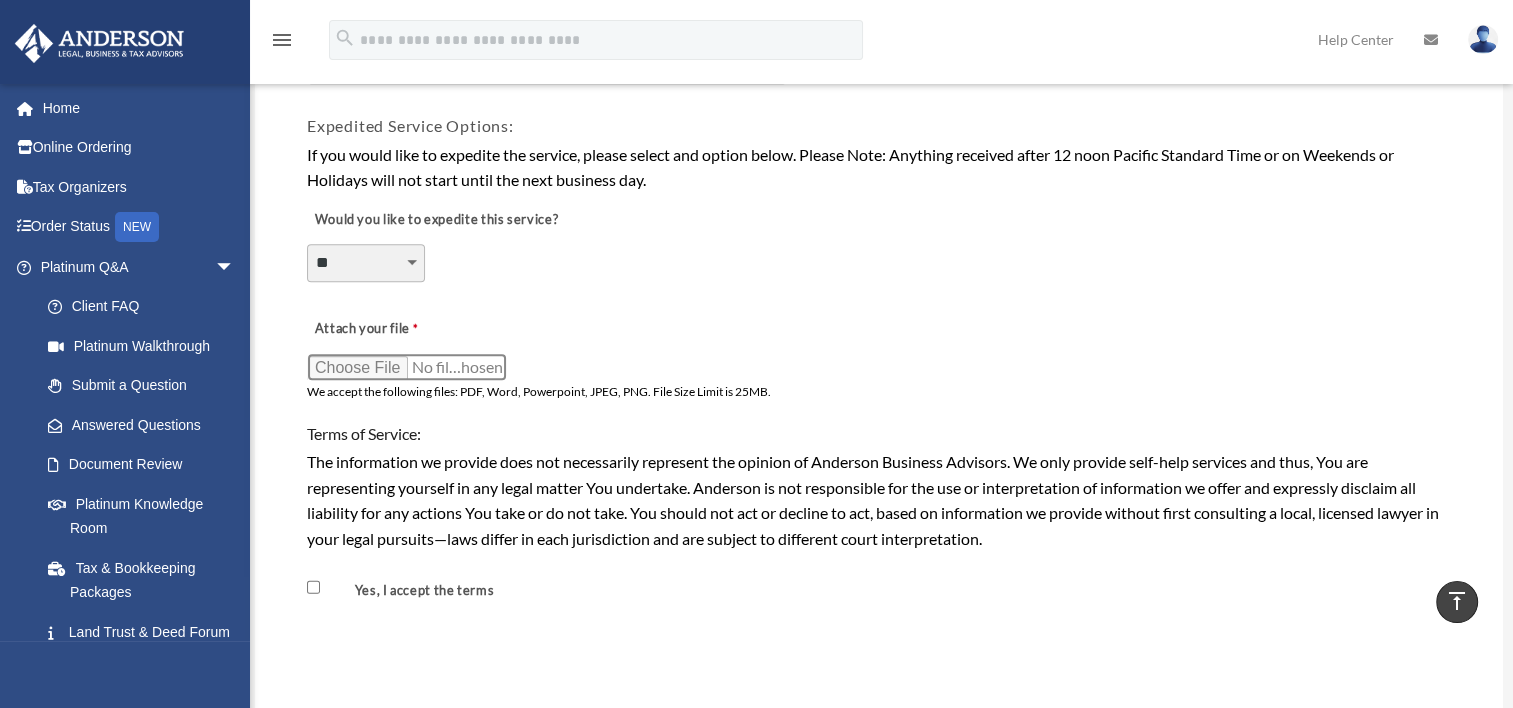 type on "**********" 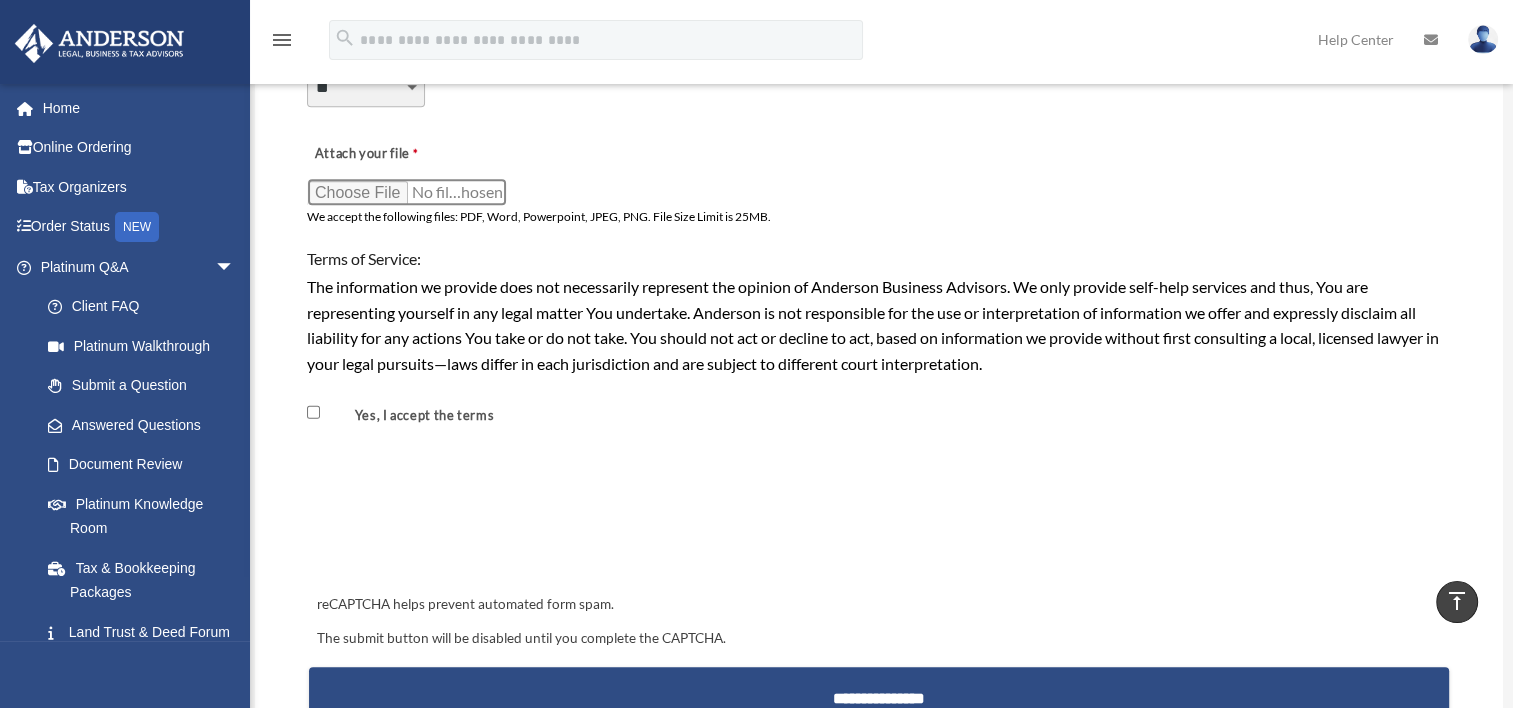scroll, scrollTop: 1624, scrollLeft: 0, axis: vertical 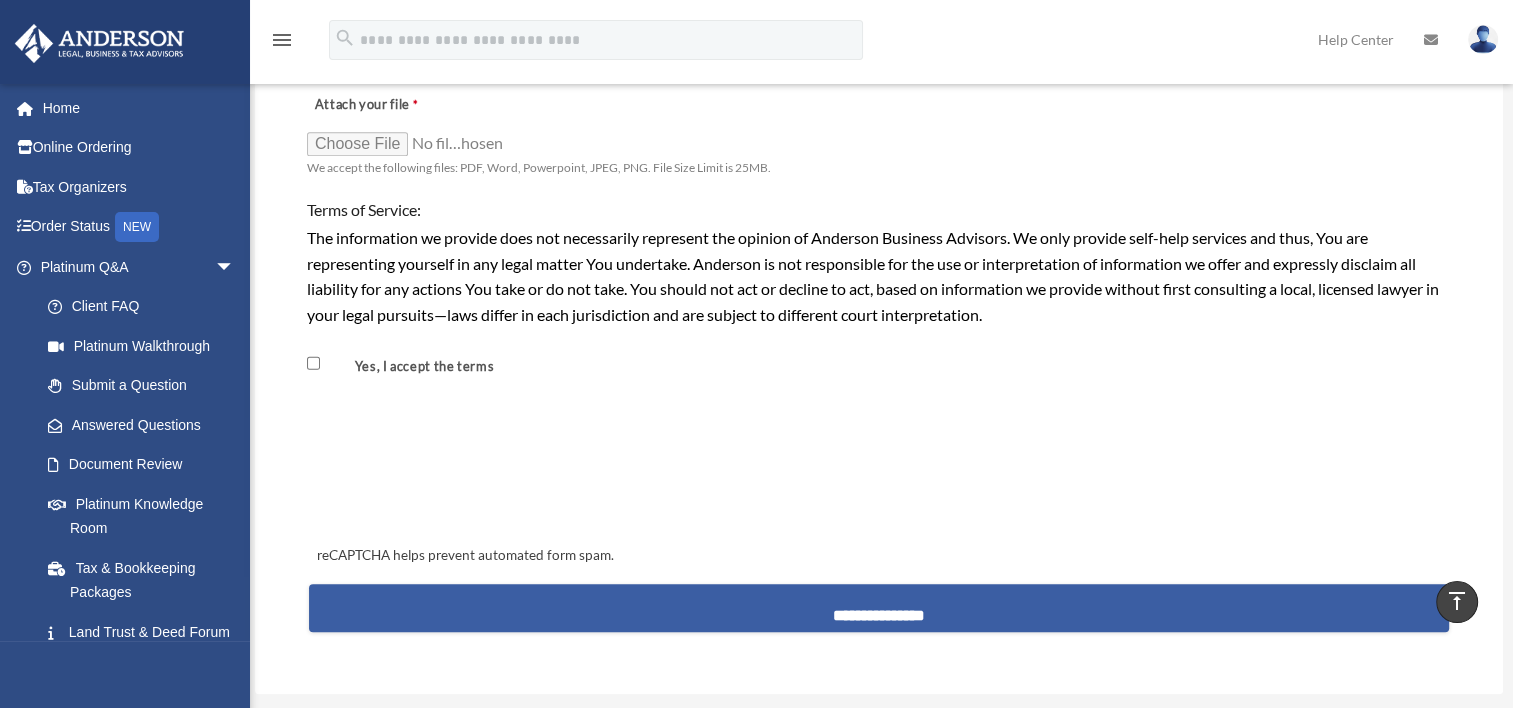 click on "**********" at bounding box center [879, 608] 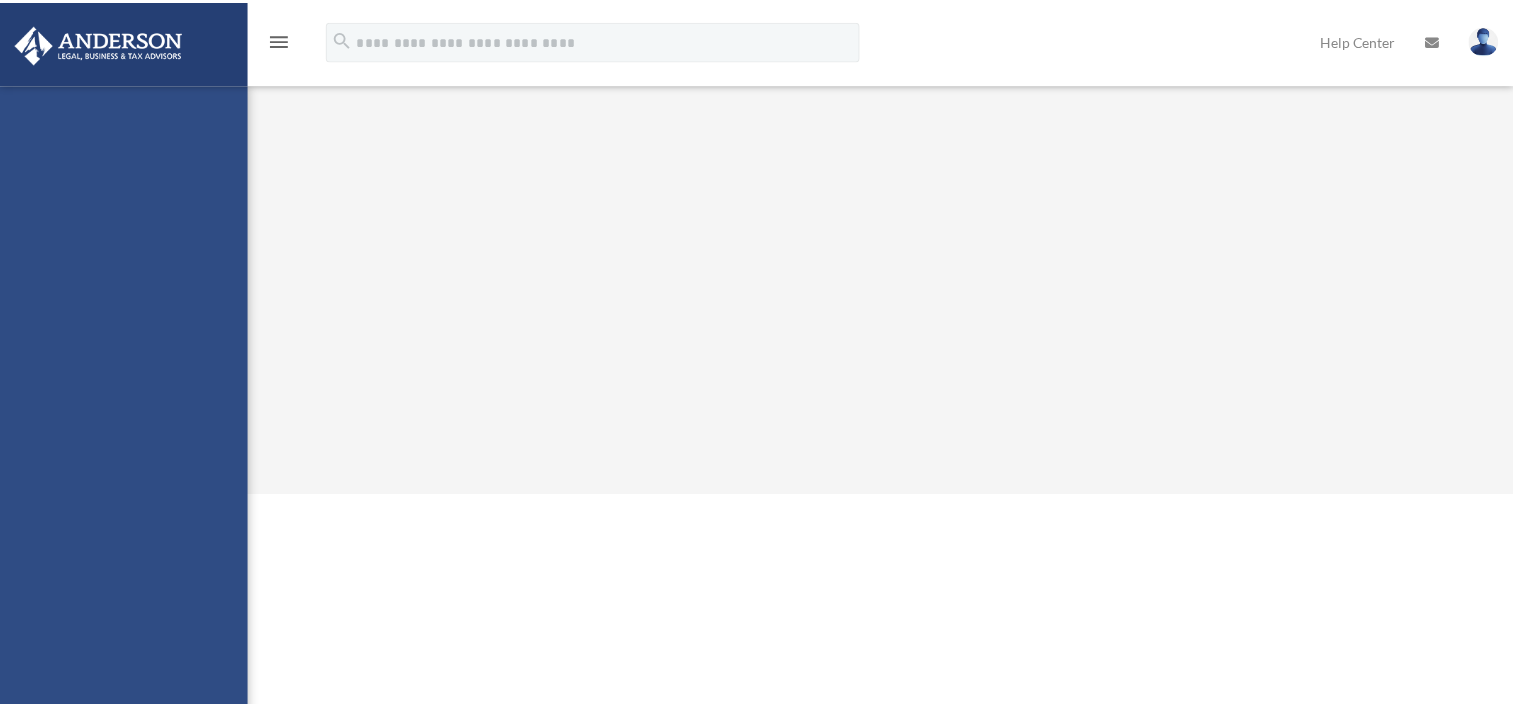 scroll, scrollTop: 0, scrollLeft: 0, axis: both 